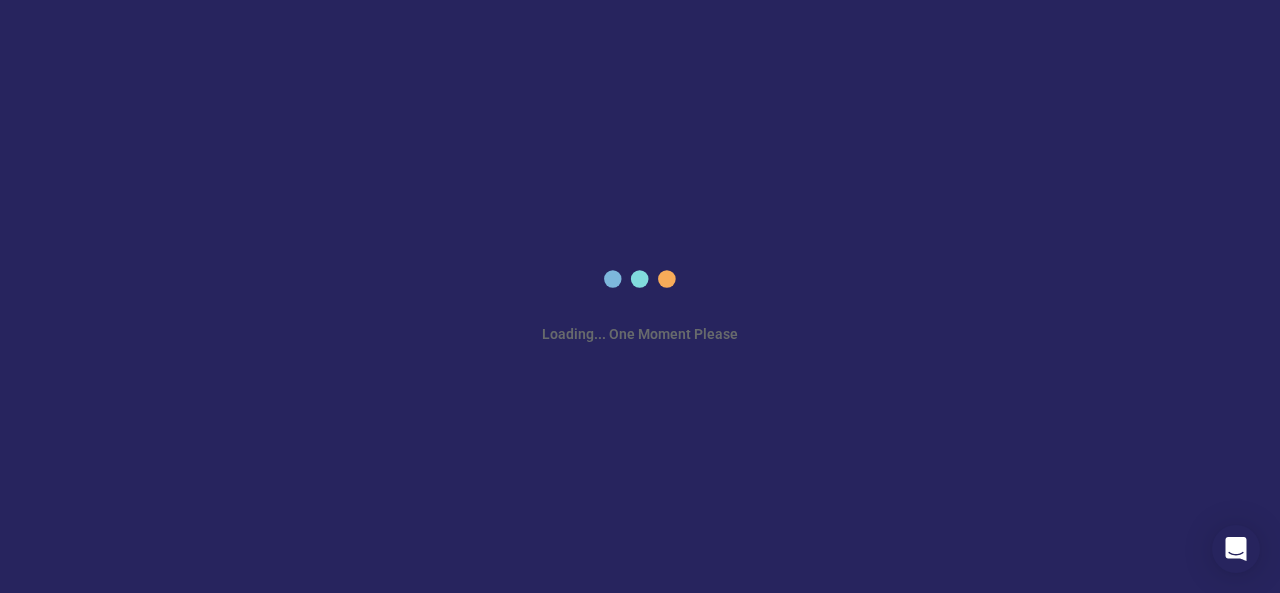 scroll, scrollTop: 0, scrollLeft: 0, axis: both 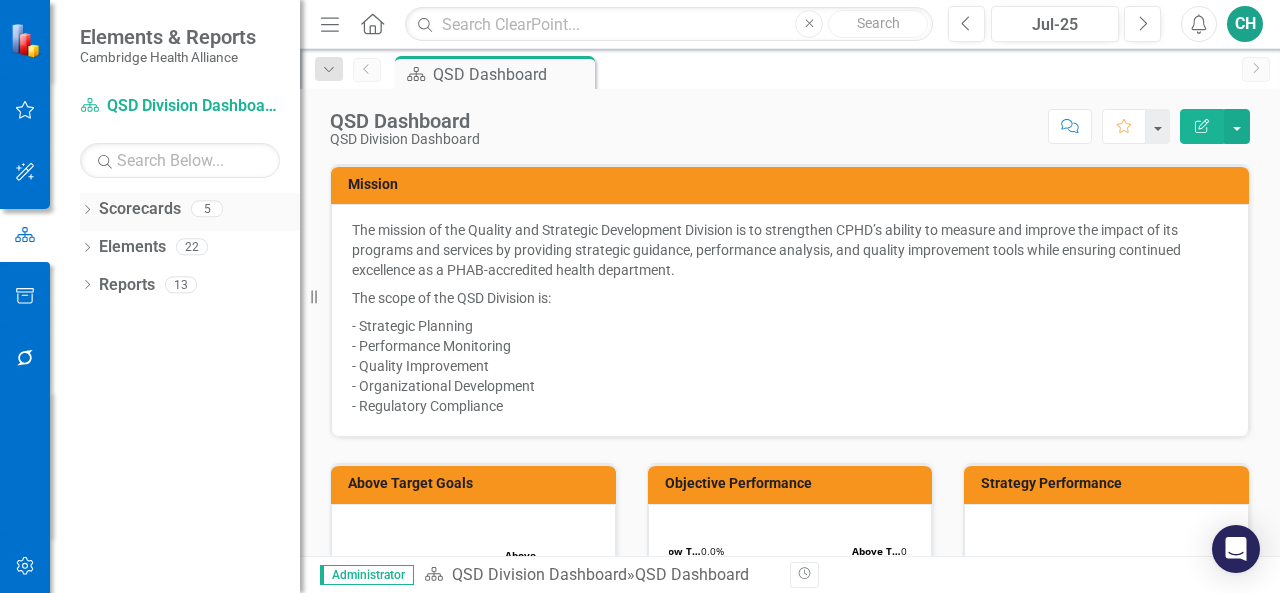 click 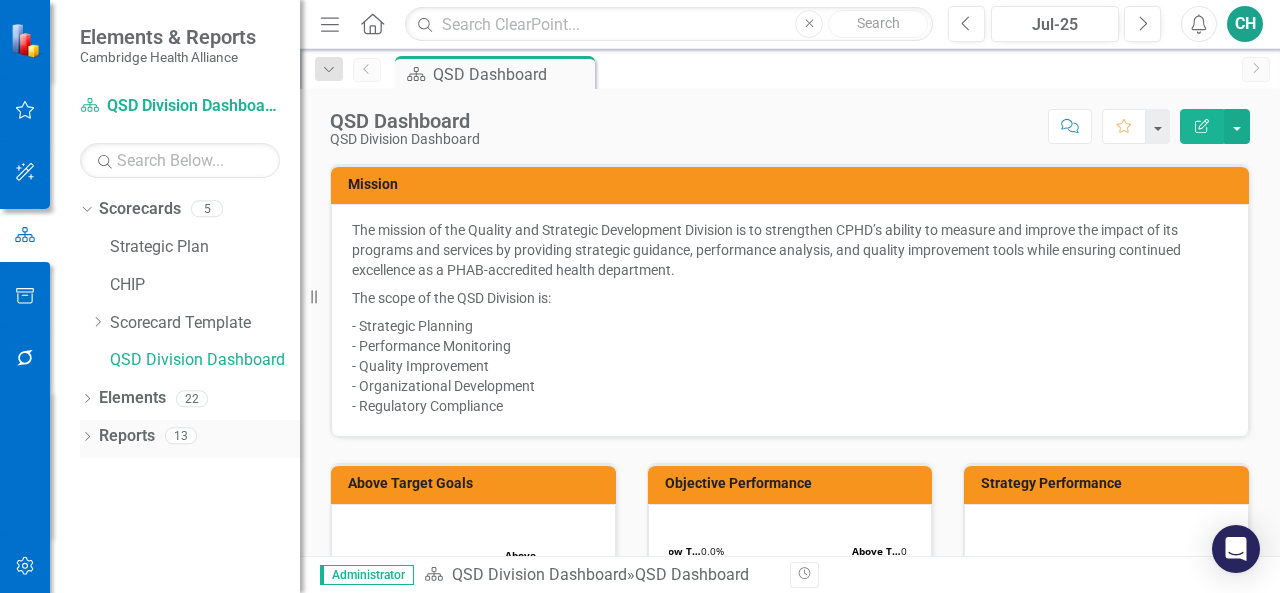 click on "Dropdown" 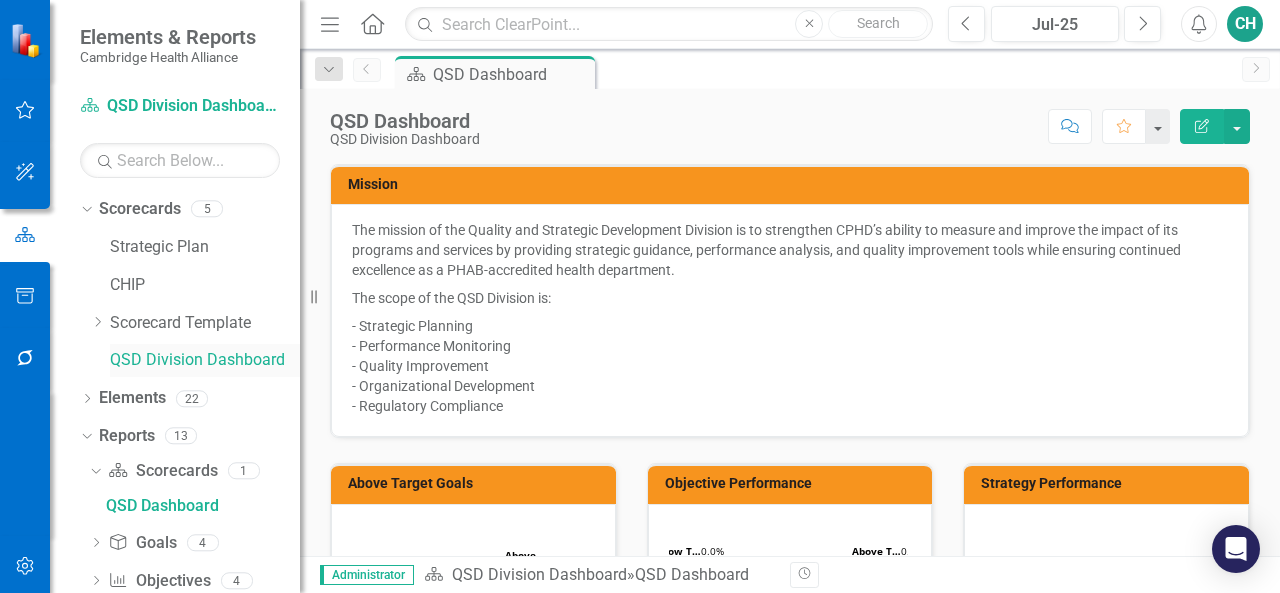 scroll, scrollTop: 76, scrollLeft: 0, axis: vertical 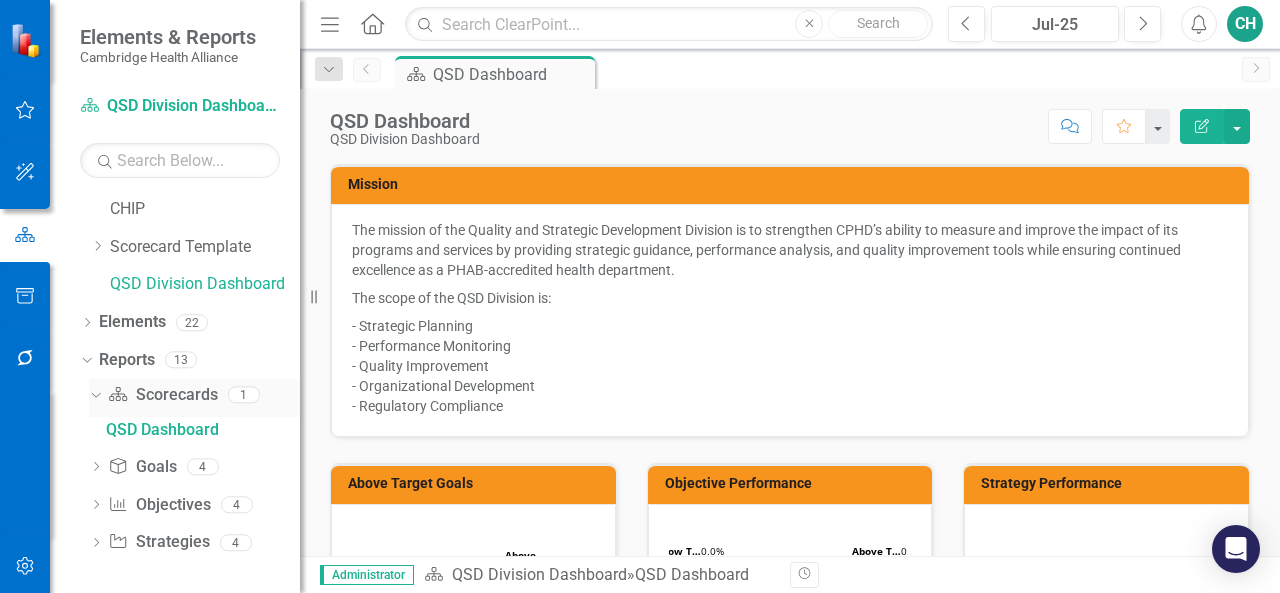 click on "Scorecard Scorecards" at bounding box center (162, 395) 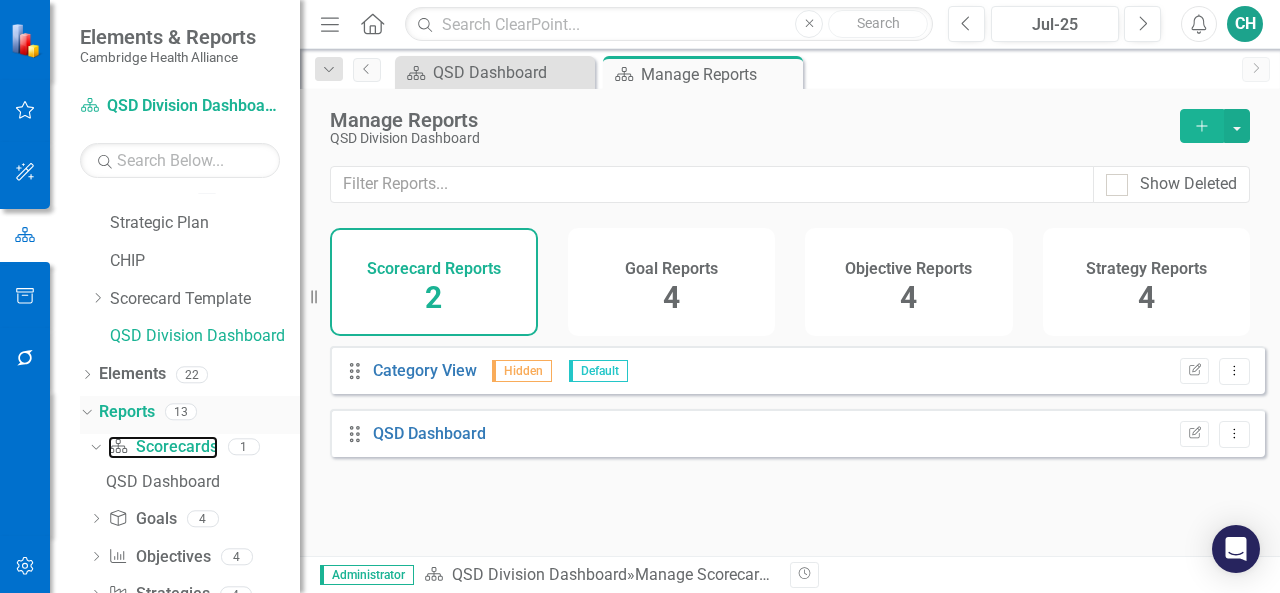 scroll, scrollTop: 0, scrollLeft: 0, axis: both 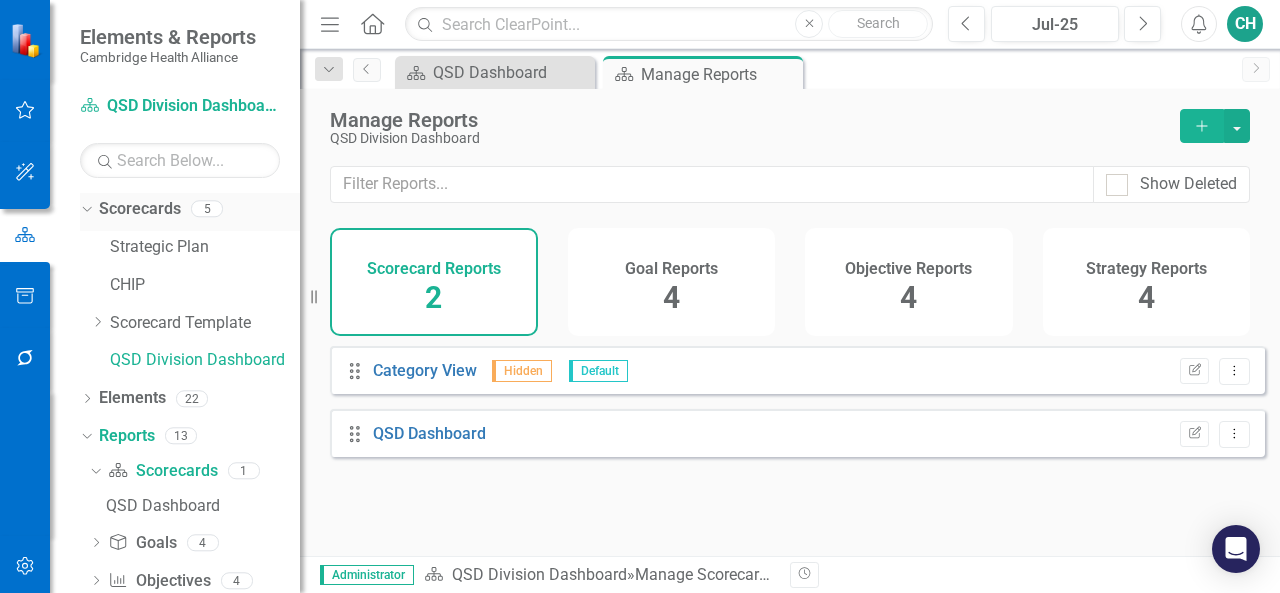 click on "Scorecards" at bounding box center [140, 209] 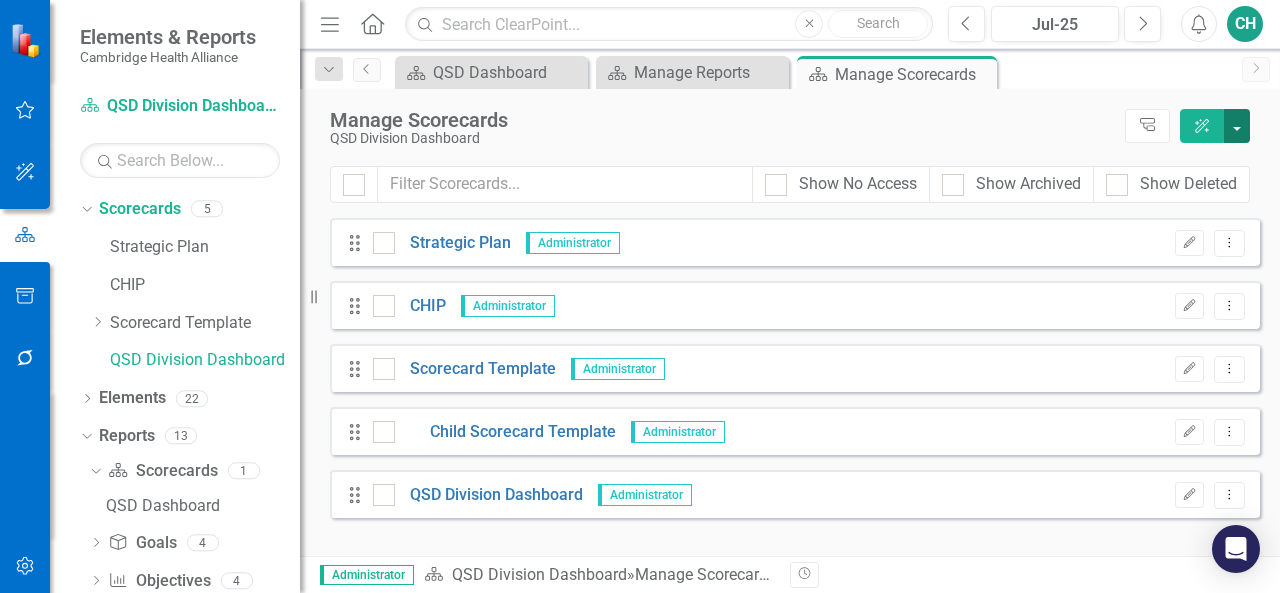 click at bounding box center [1237, 126] 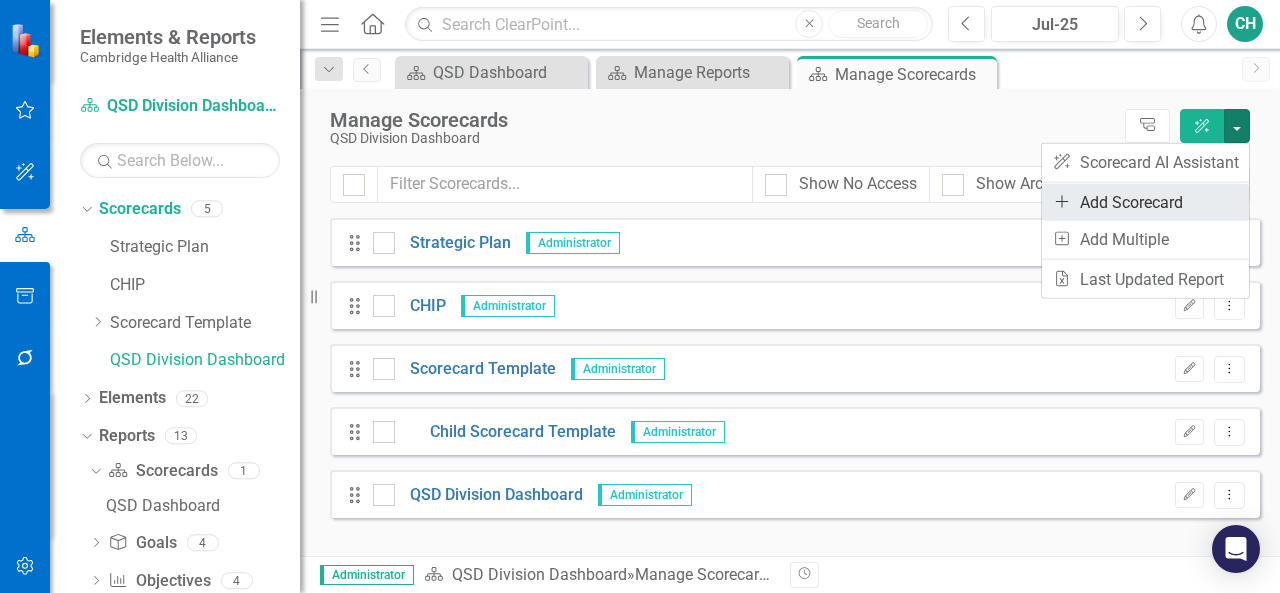 click on "Add Add   Scorecard" at bounding box center [1145, 202] 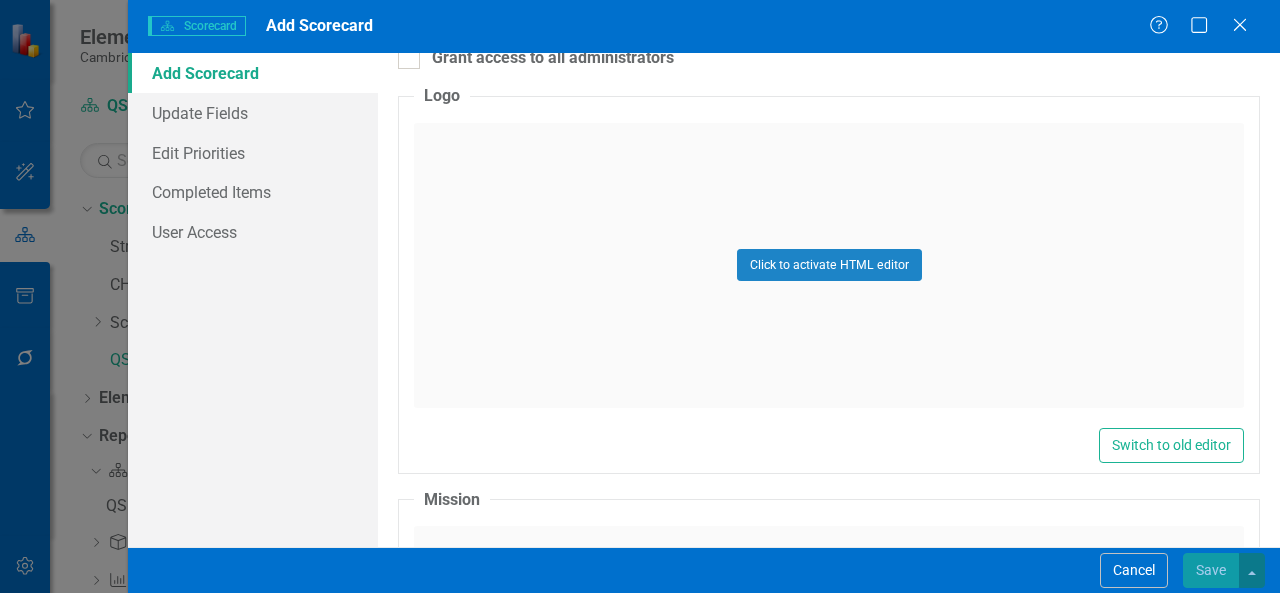 scroll, scrollTop: 0, scrollLeft: 0, axis: both 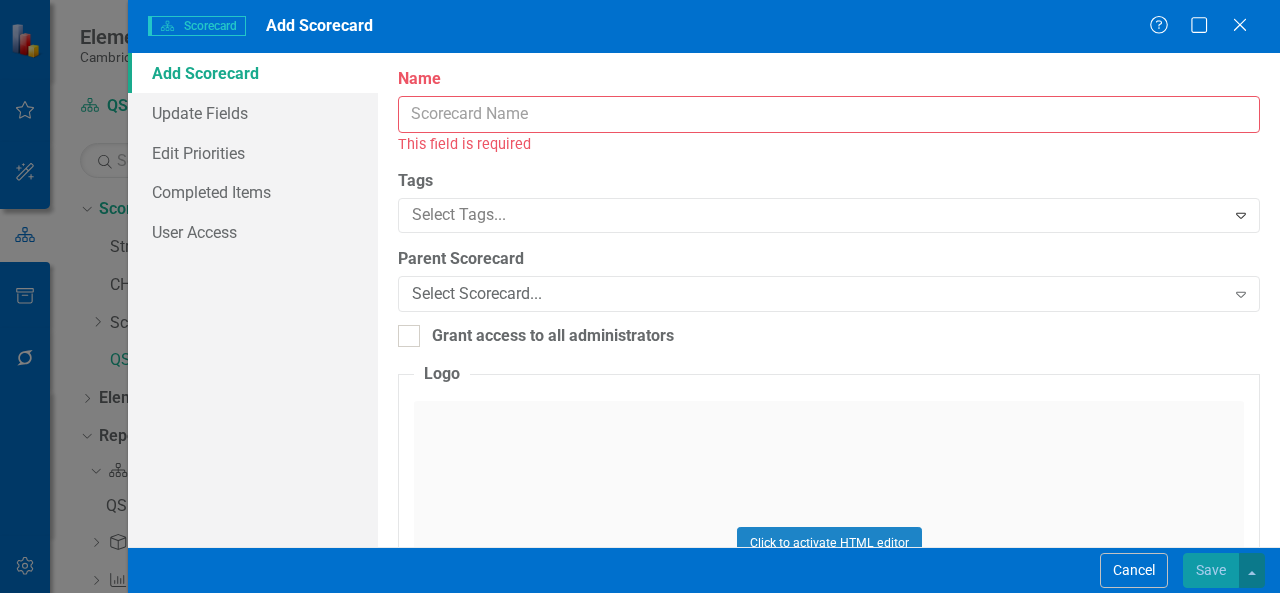 click on "Name" at bounding box center [829, 114] 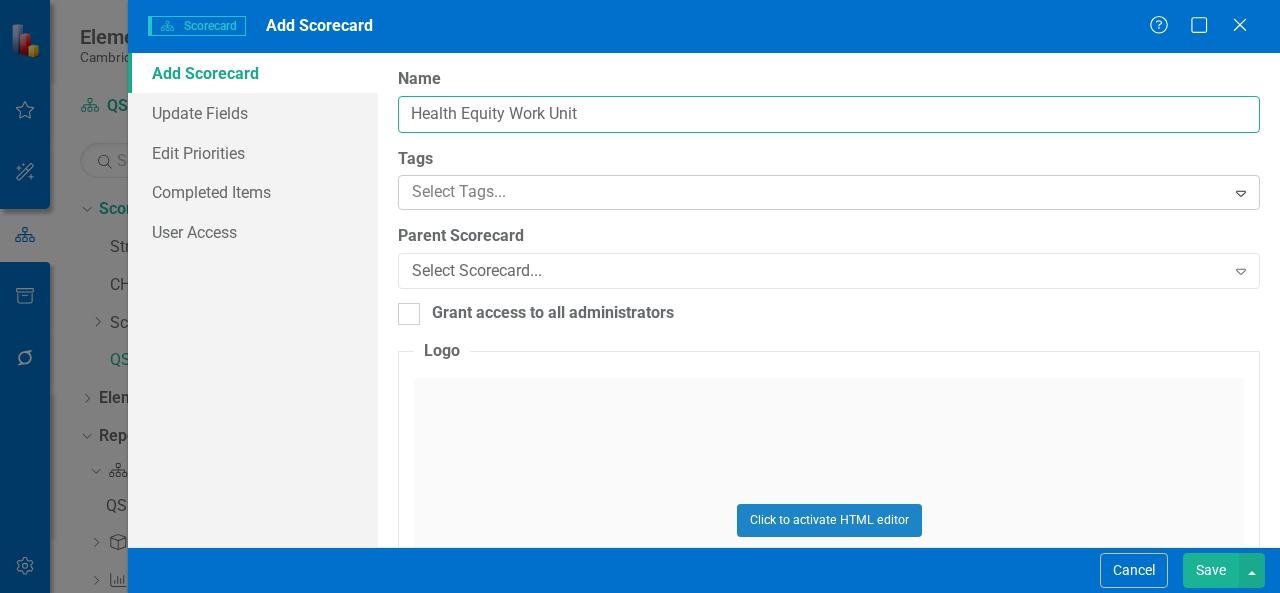type on "Health Equity Work Unit" 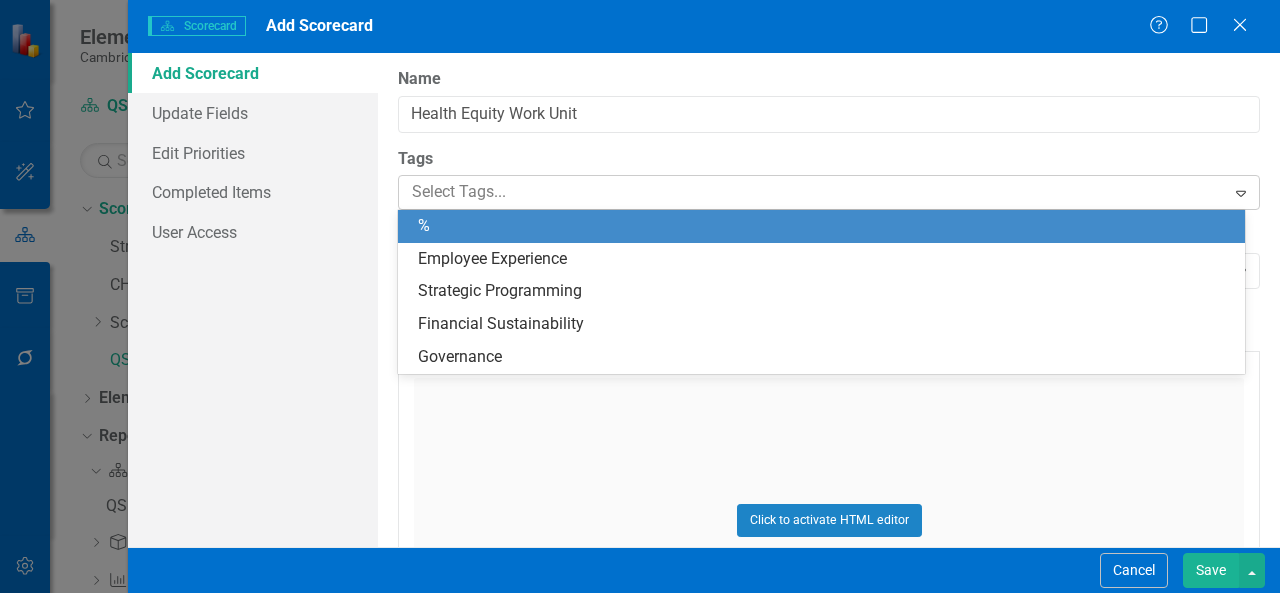click at bounding box center (814, 192) 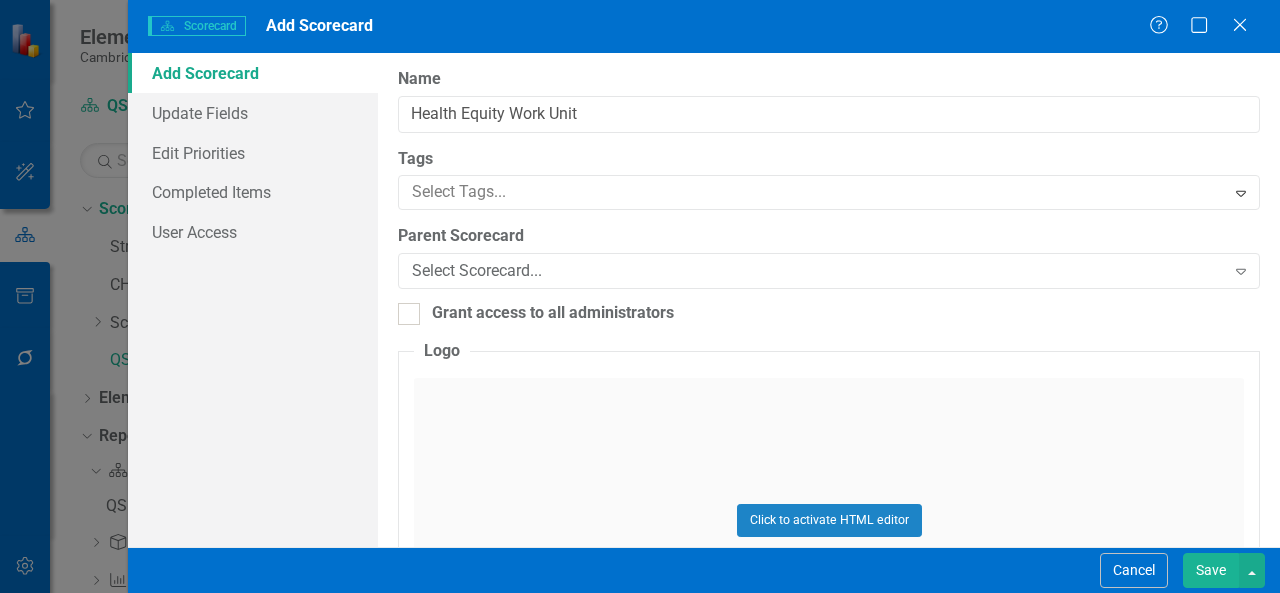 click on "Tags Select Tags... Expand" at bounding box center (829, 179) 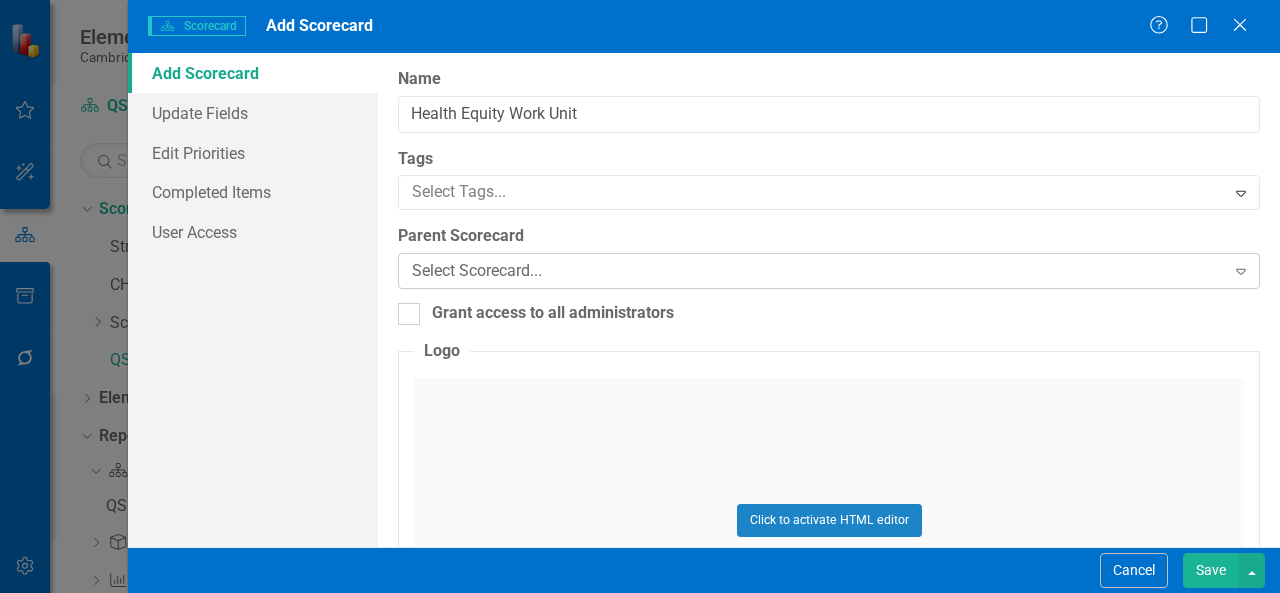 click on "Select Scorecard..." at bounding box center (818, 271) 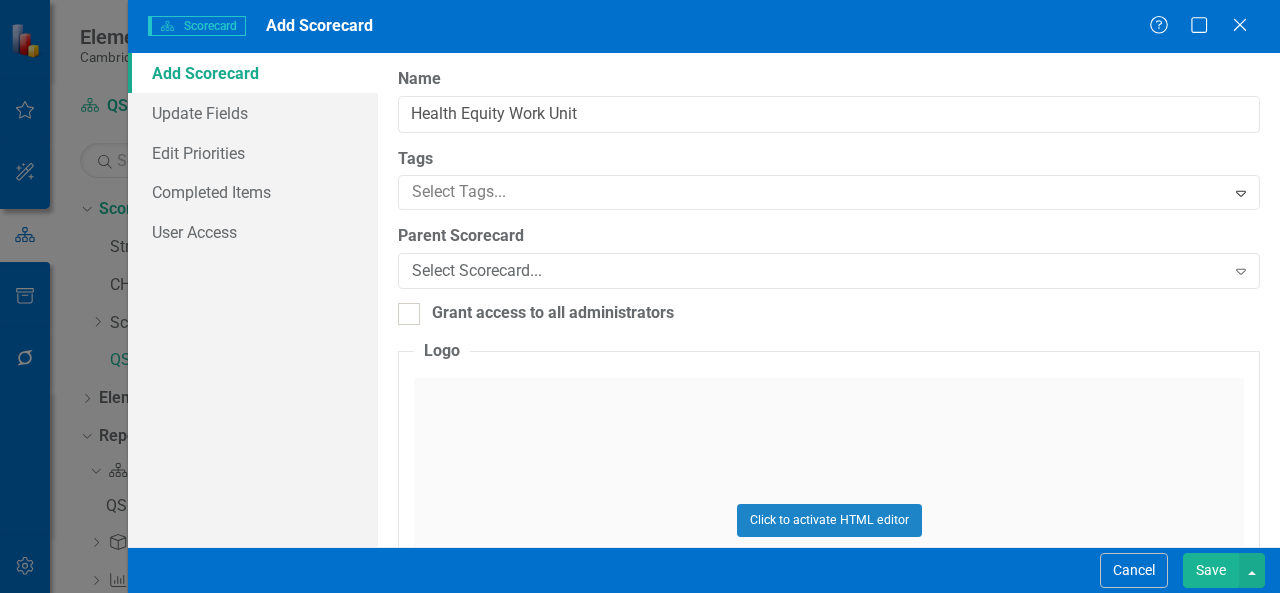 click on "Parent Scorecard" at bounding box center [829, 236] 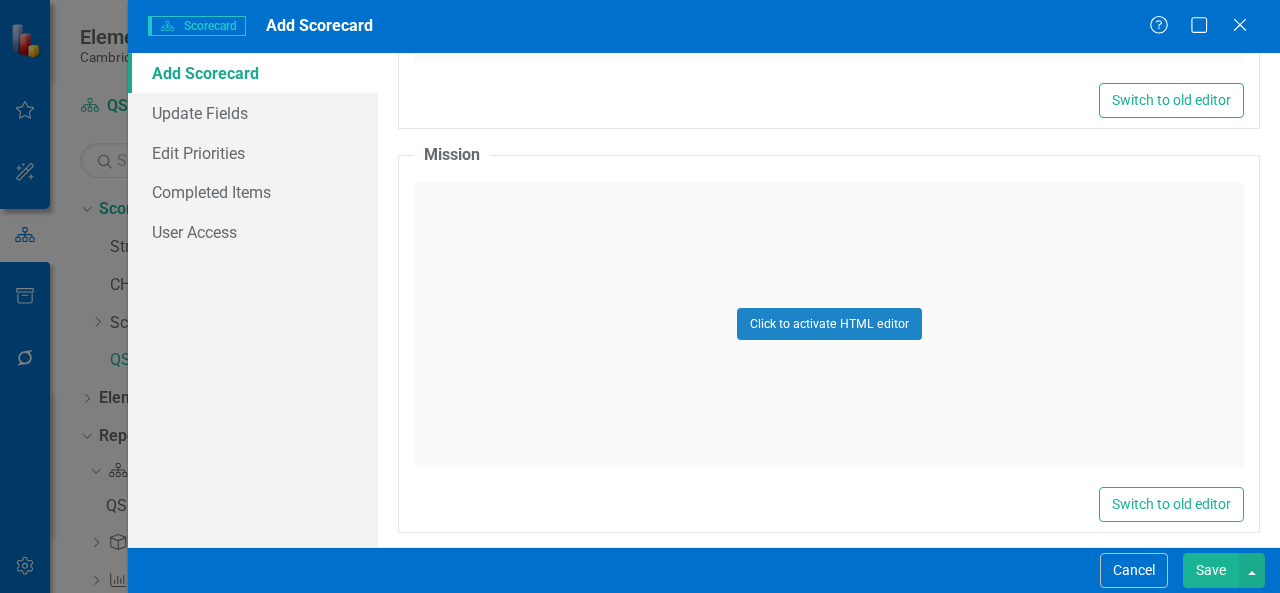 scroll, scrollTop: 700, scrollLeft: 0, axis: vertical 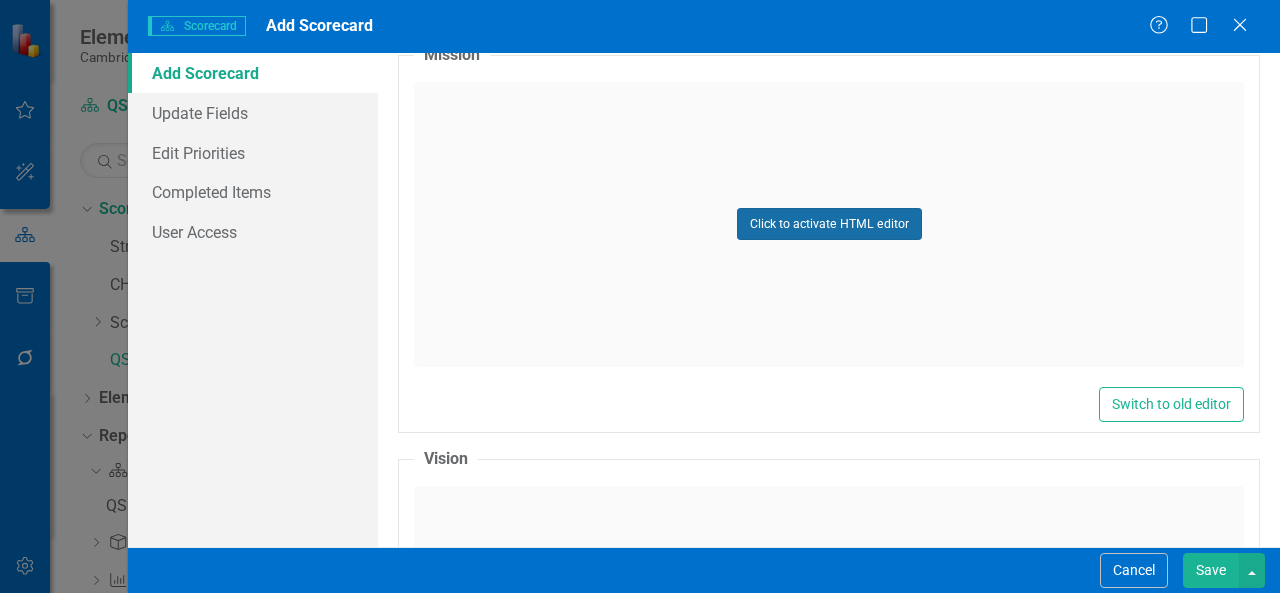 click on "Click to activate HTML editor" at bounding box center [829, 224] 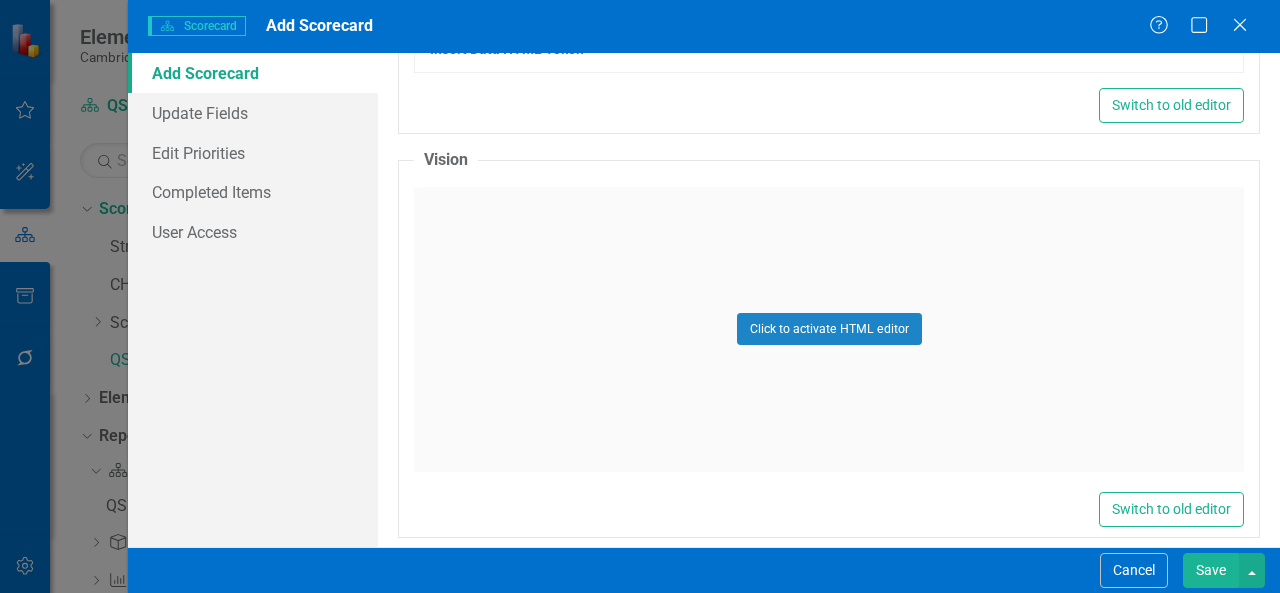 scroll, scrollTop: 1522, scrollLeft: 0, axis: vertical 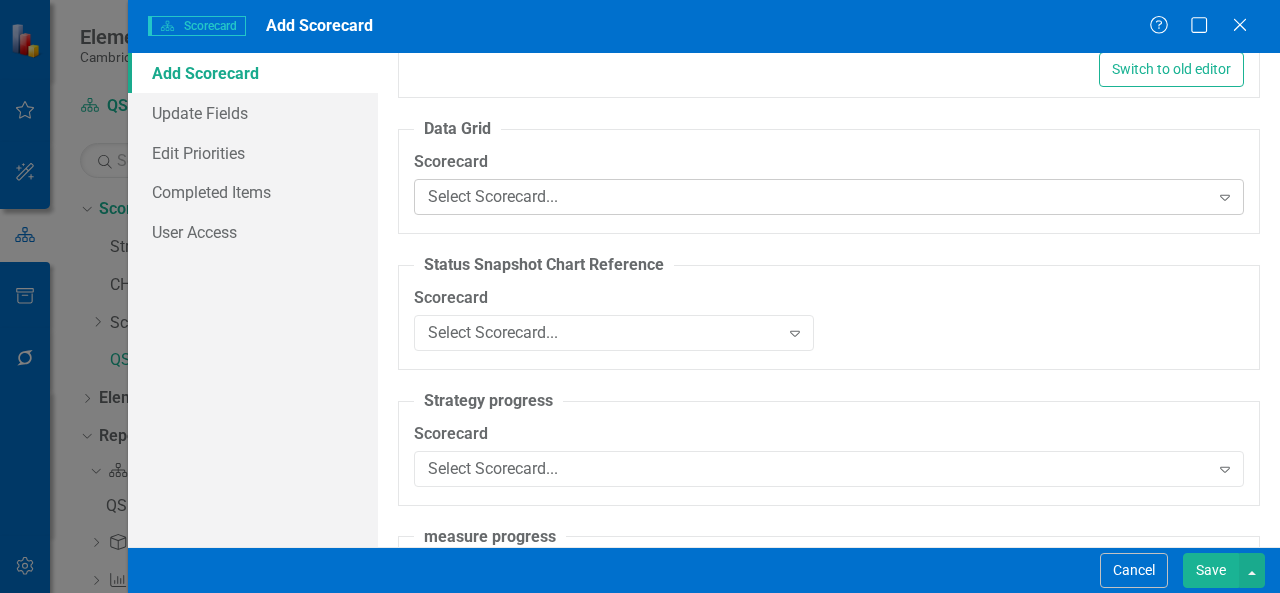 click on "Select Scorecard..." at bounding box center [818, 197] 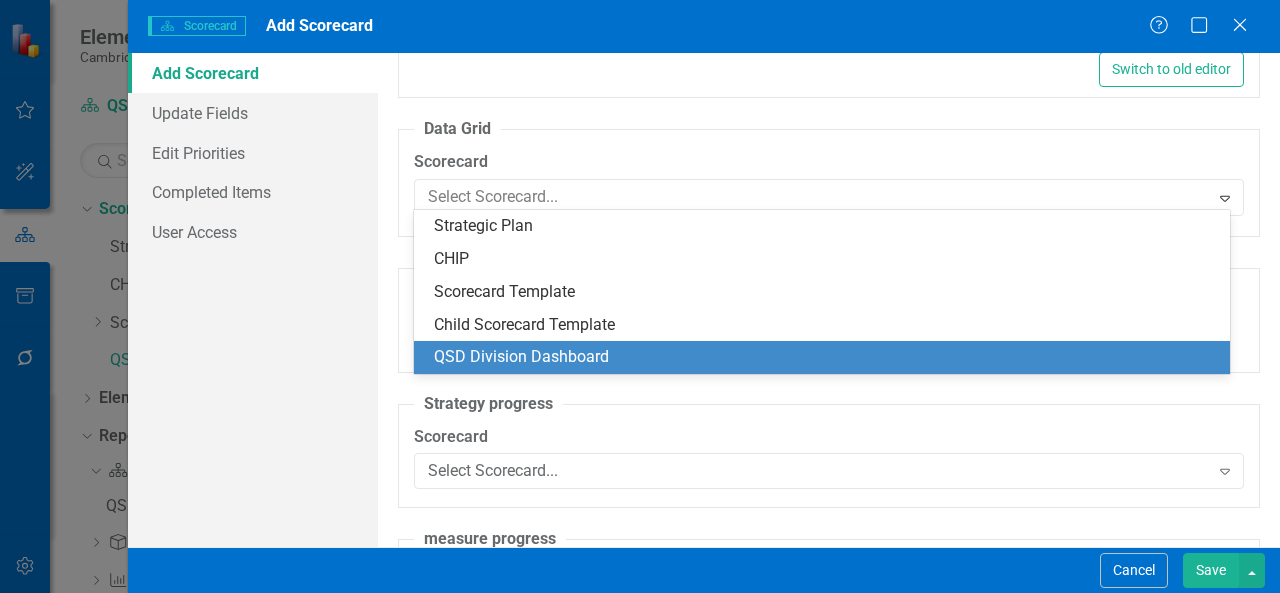 click on "QSD Division Dashboard" at bounding box center [826, 357] 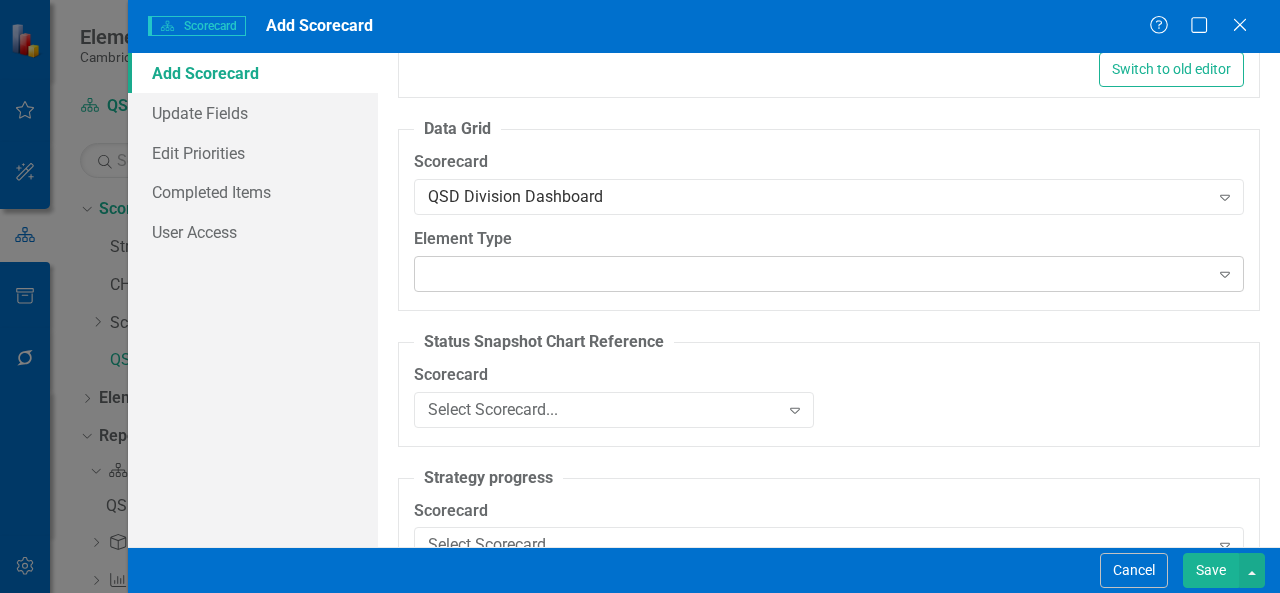 click on "Expand" at bounding box center (829, 274) 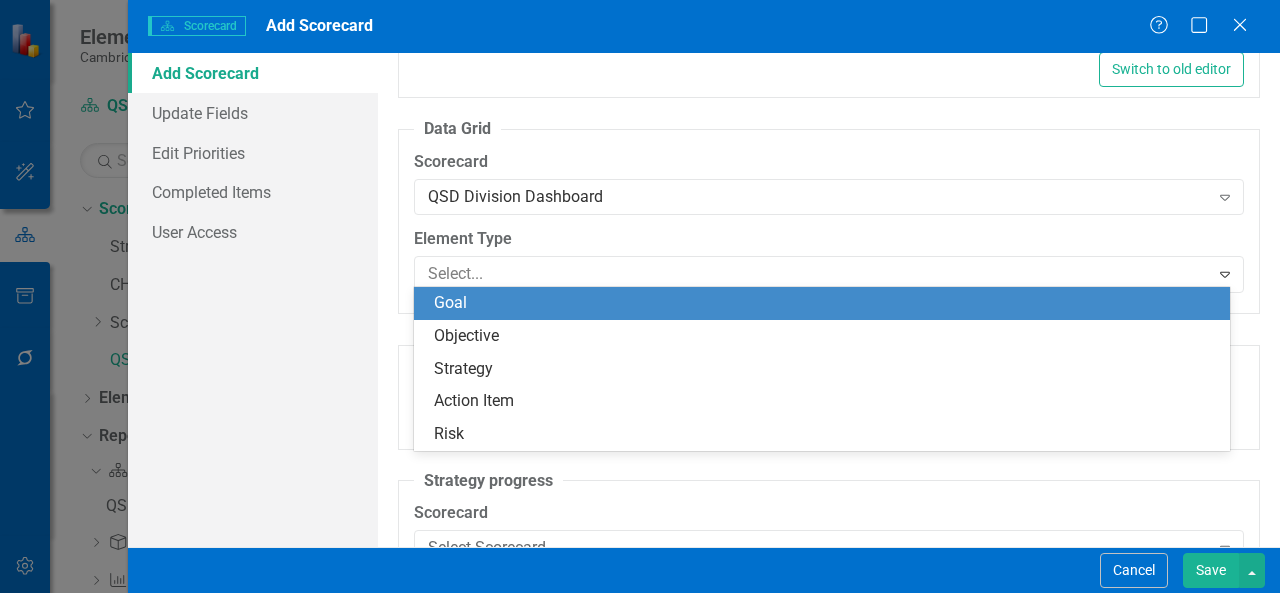 click on "Element Type" at bounding box center (829, 239) 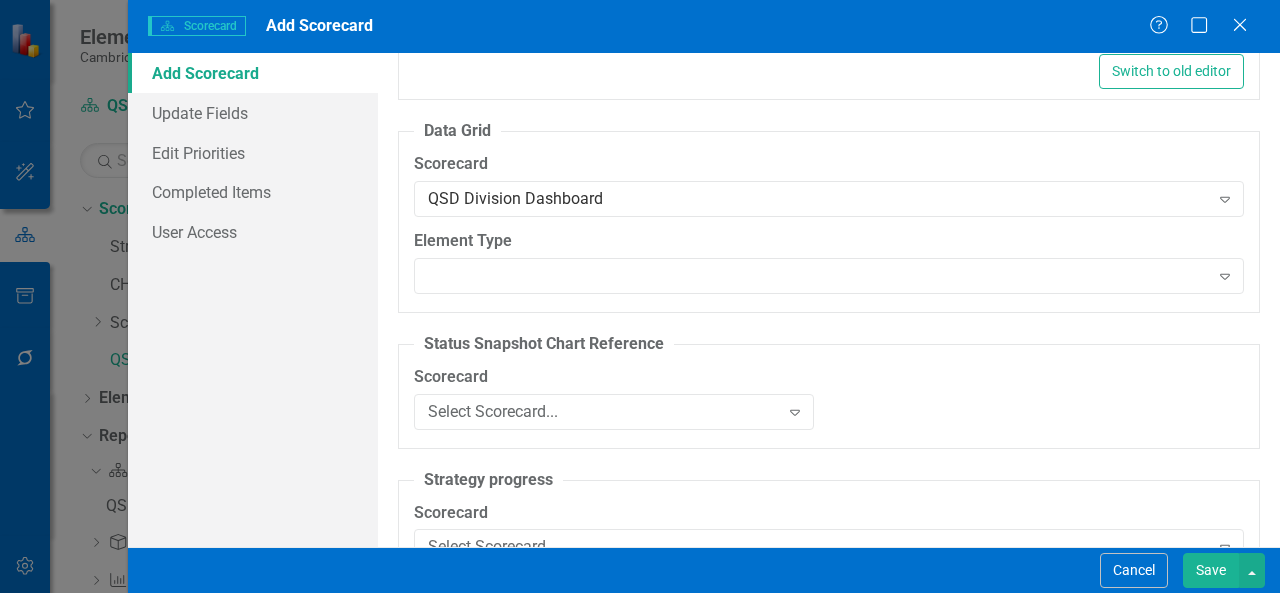 scroll, scrollTop: 2022, scrollLeft: 0, axis: vertical 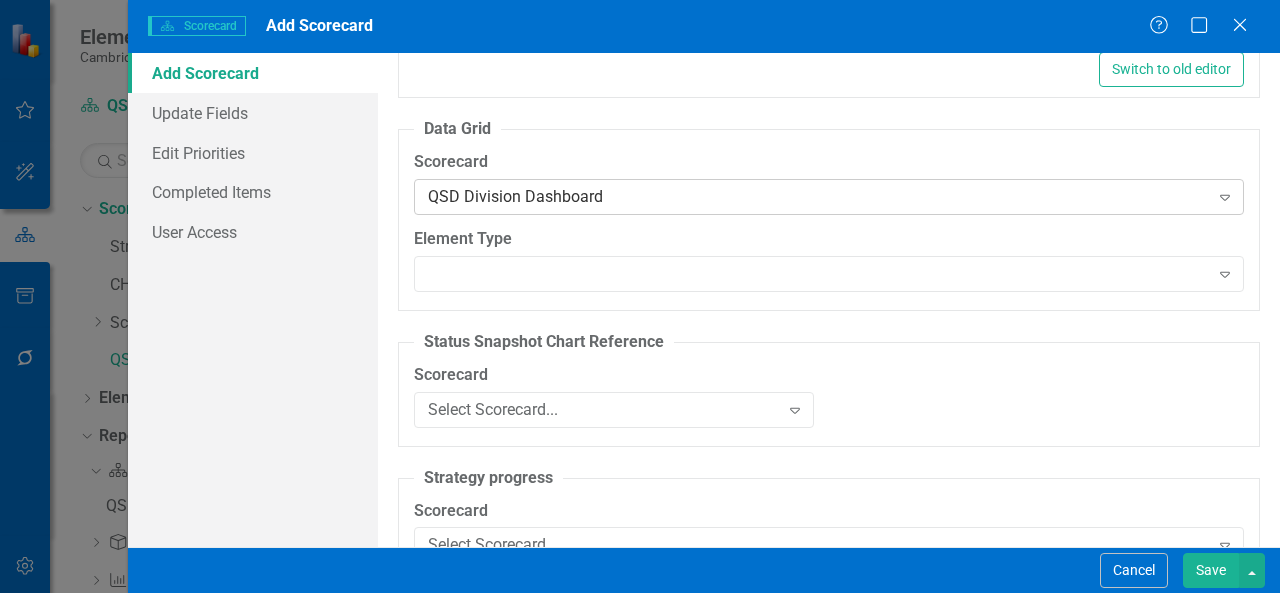 click on "QSD Division Dashboard" at bounding box center (818, 197) 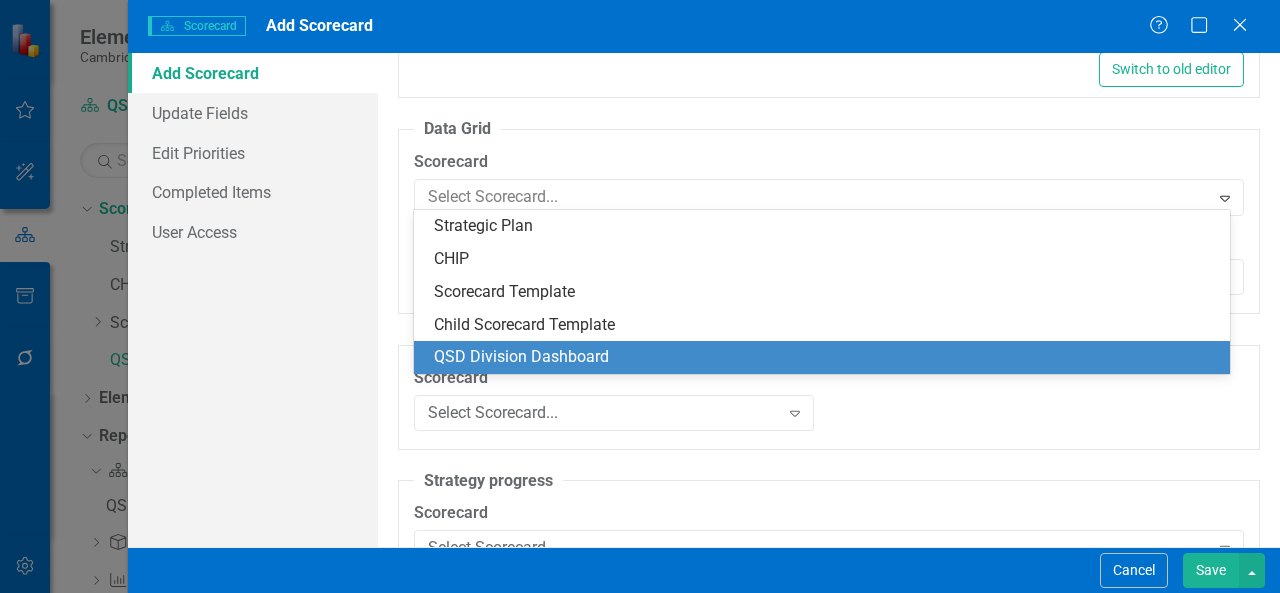 click on "QSD Division Dashboard" at bounding box center [826, 357] 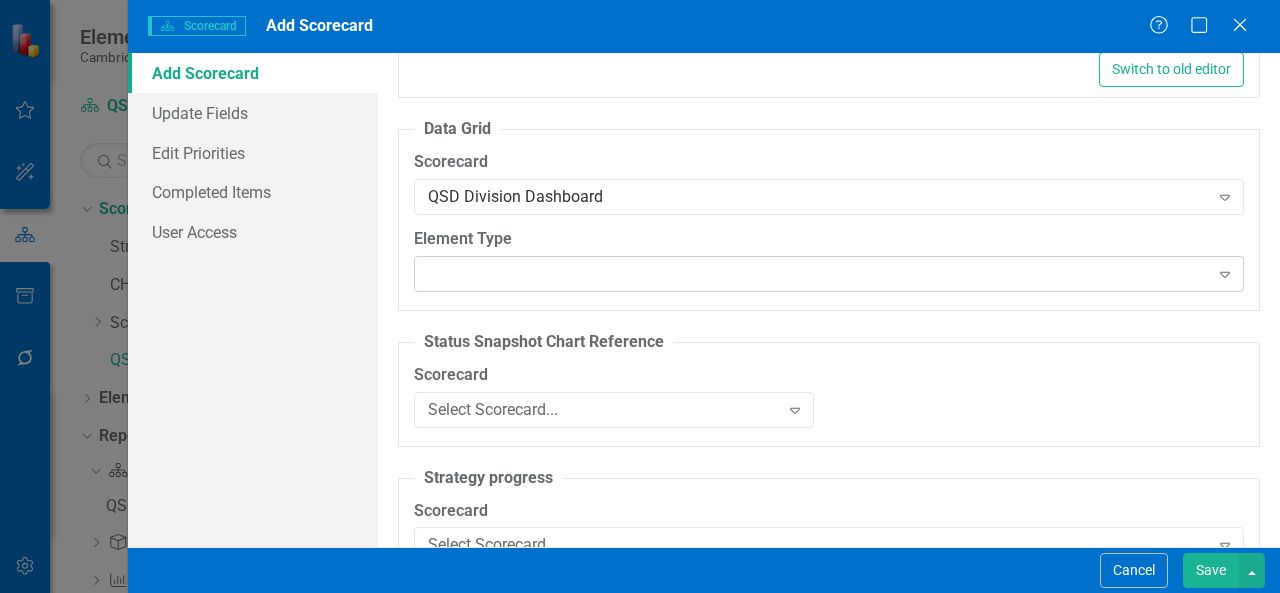 click on "Expand" at bounding box center (829, 274) 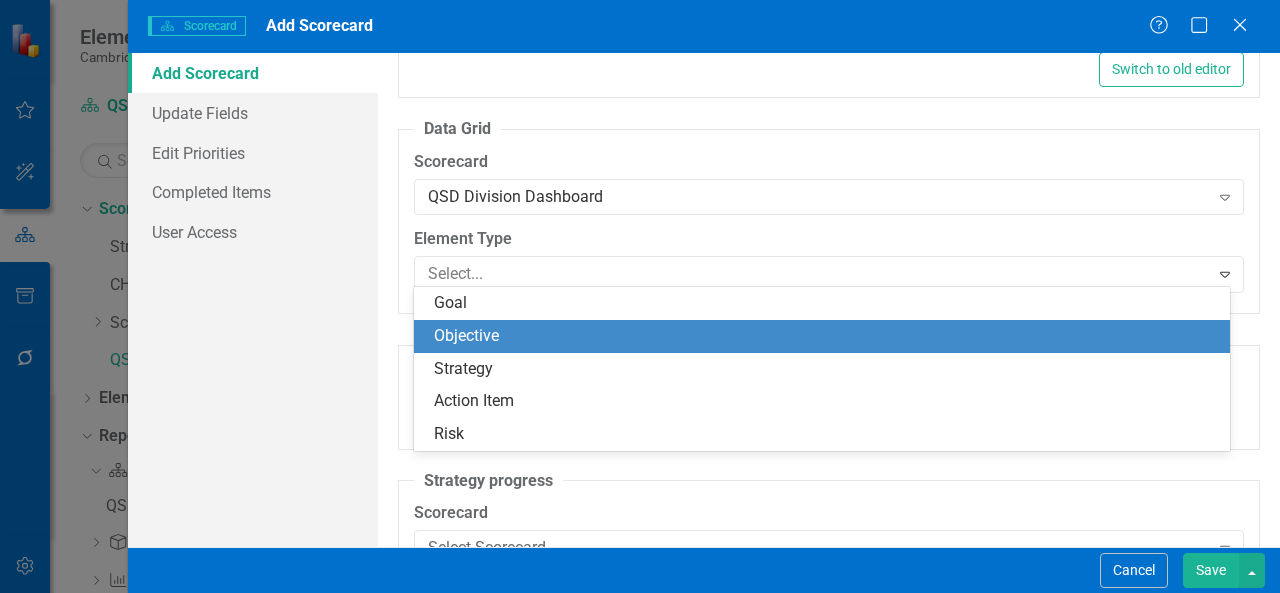 click on "Objective" at bounding box center (826, 336) 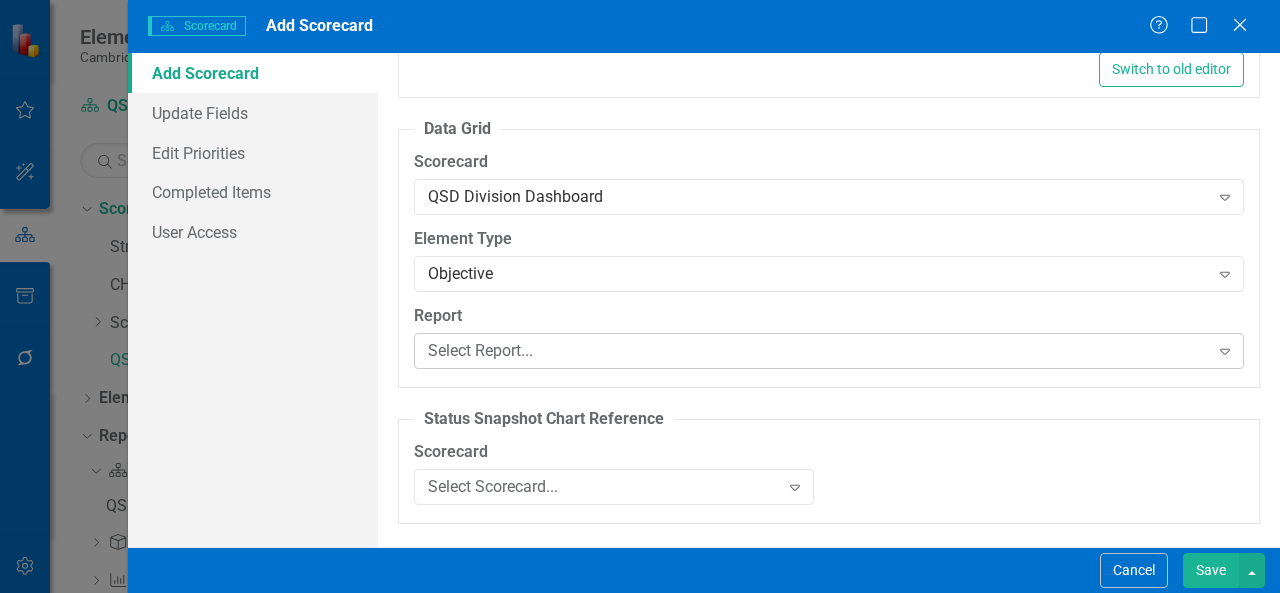 click on "Select Report..." at bounding box center (818, 350) 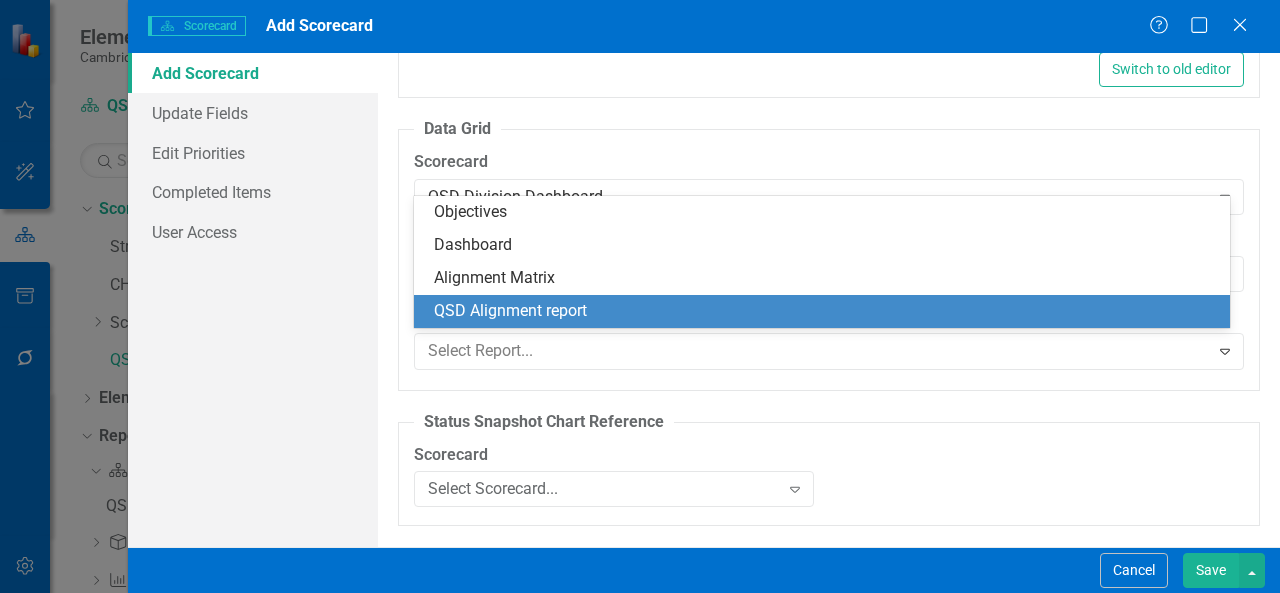 click on "QSD Alignment report" at bounding box center [826, 311] 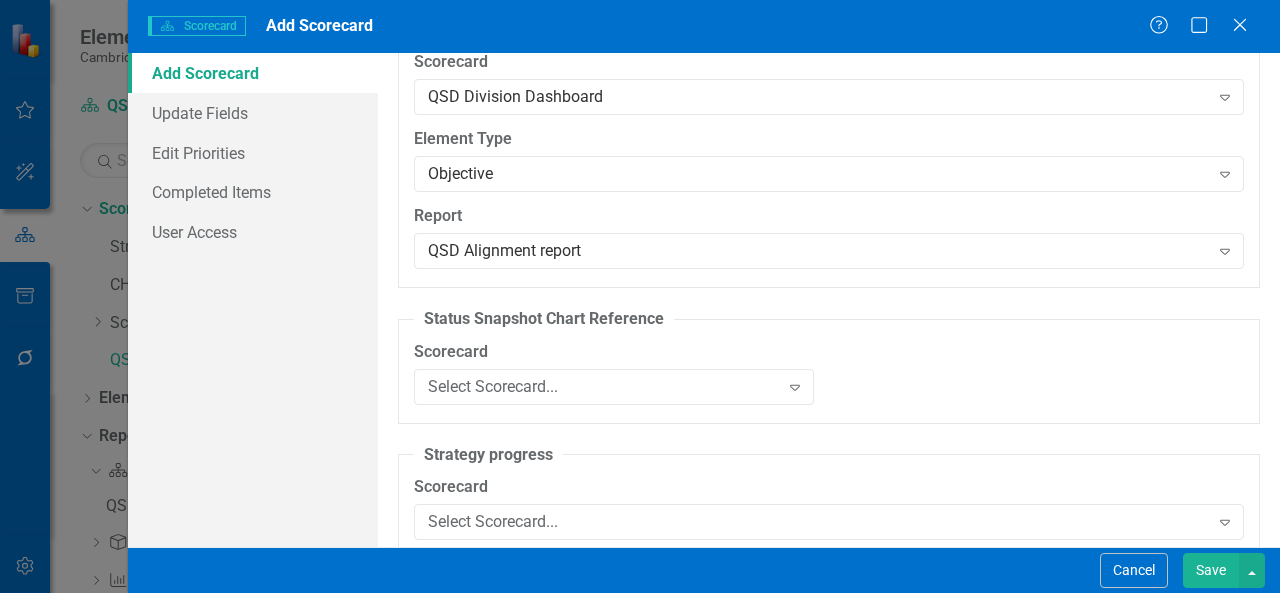 scroll, scrollTop: 2222, scrollLeft: 0, axis: vertical 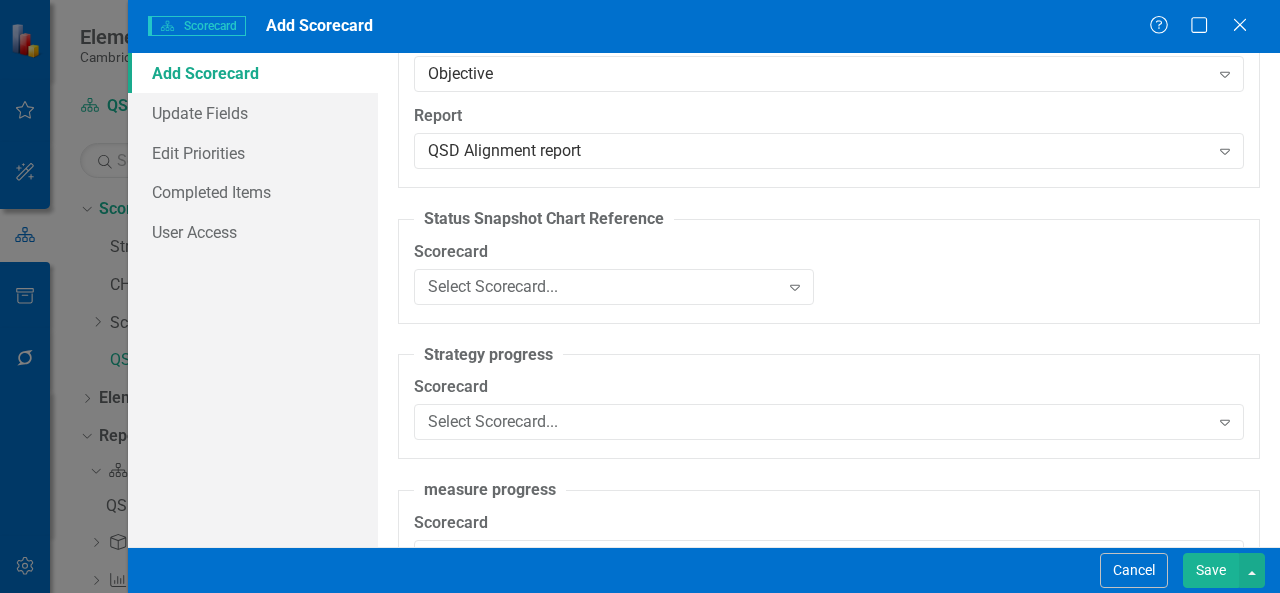 click on "Save" at bounding box center (1211, 570) 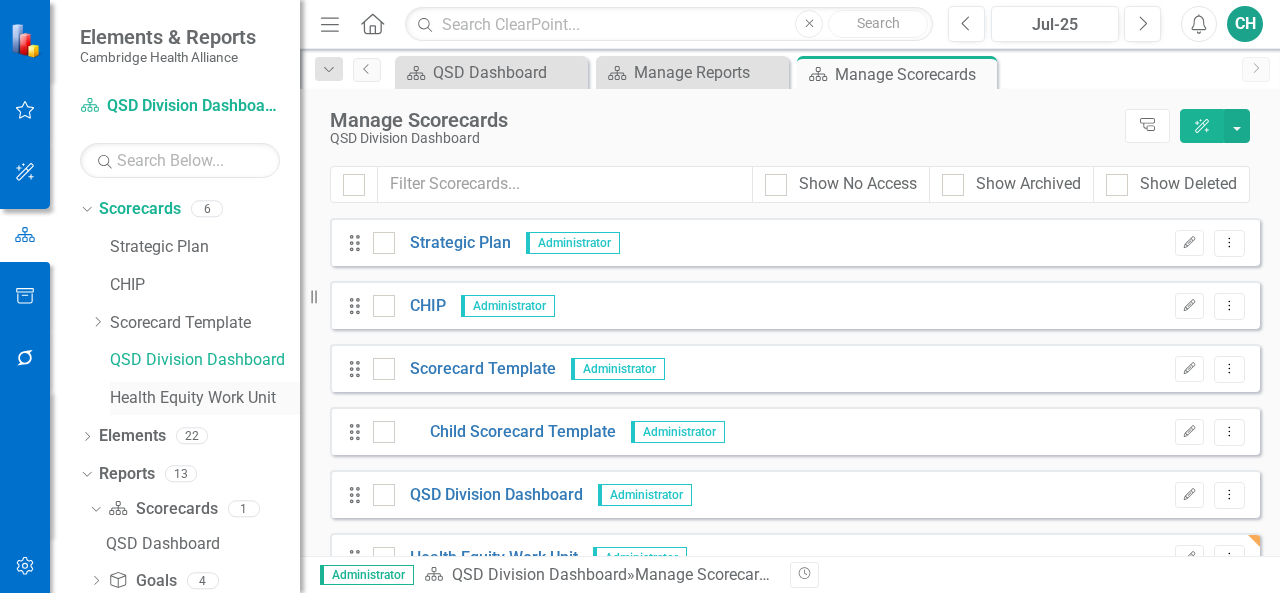 click on "Health Equity Work Unit" at bounding box center [205, 398] 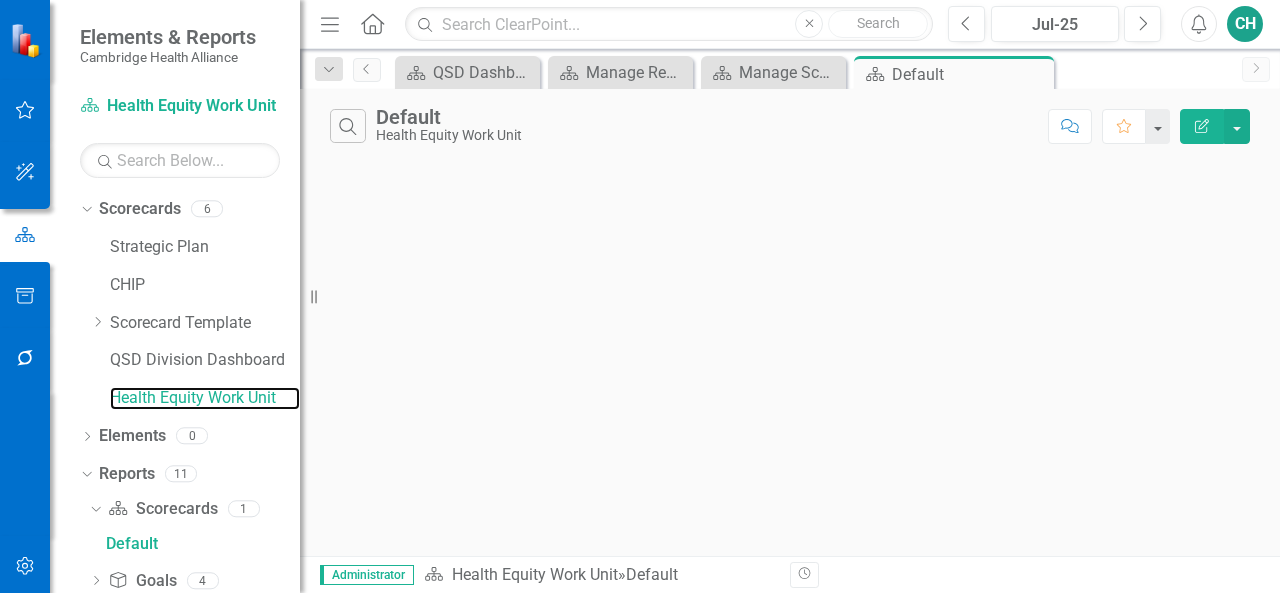 scroll, scrollTop: 0, scrollLeft: 0, axis: both 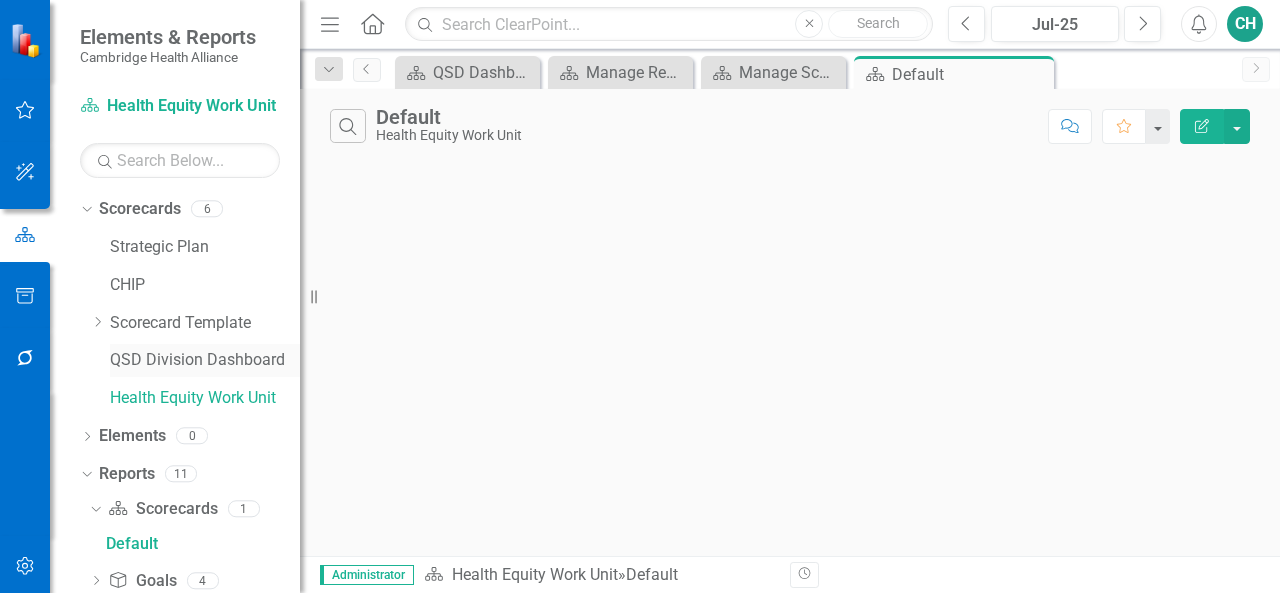 click on "QSD Division Dashboard" at bounding box center [205, 360] 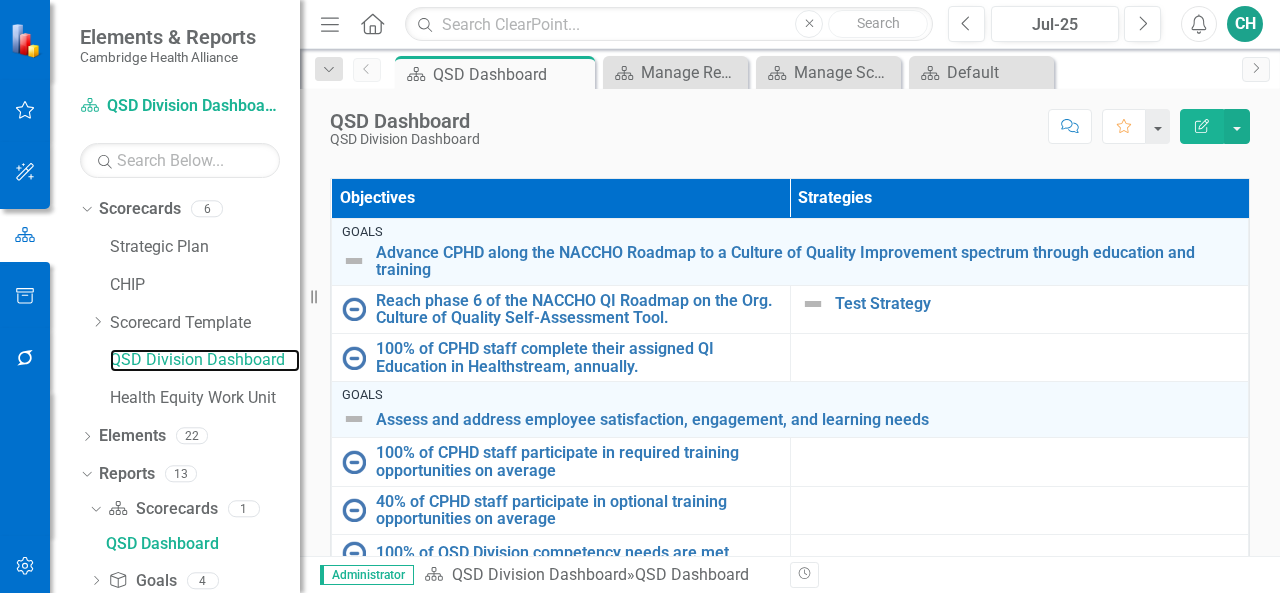 scroll, scrollTop: 700, scrollLeft: 0, axis: vertical 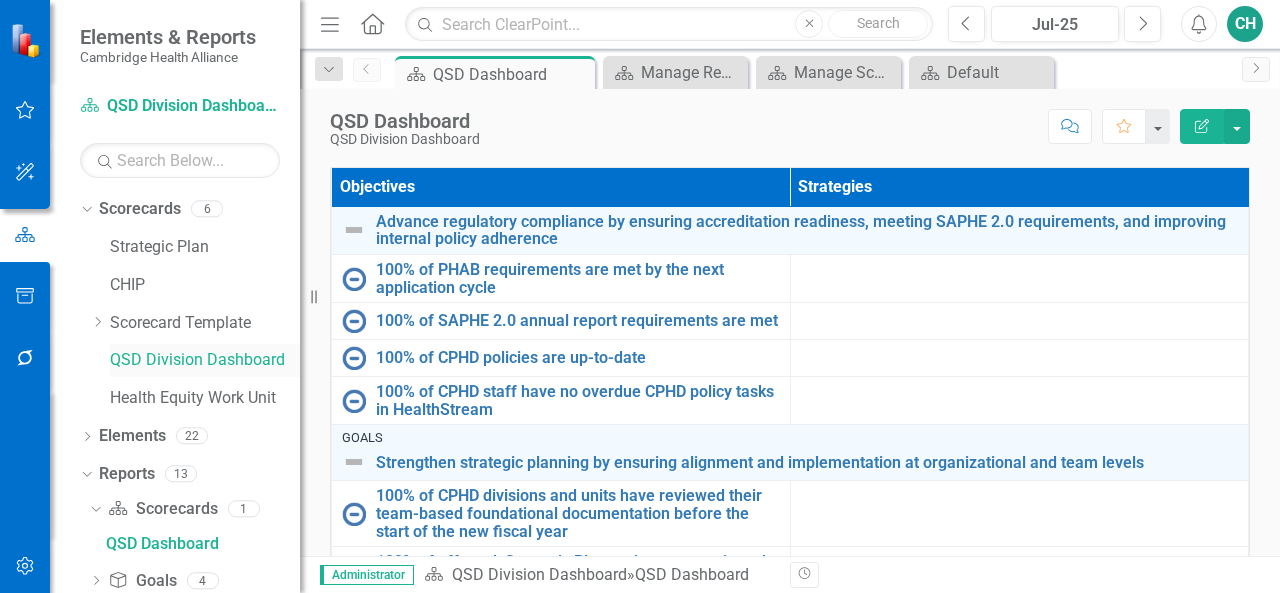 drag, startPoint x: 217, startPoint y: 363, endPoint x: 194, endPoint y: 354, distance: 24.698177 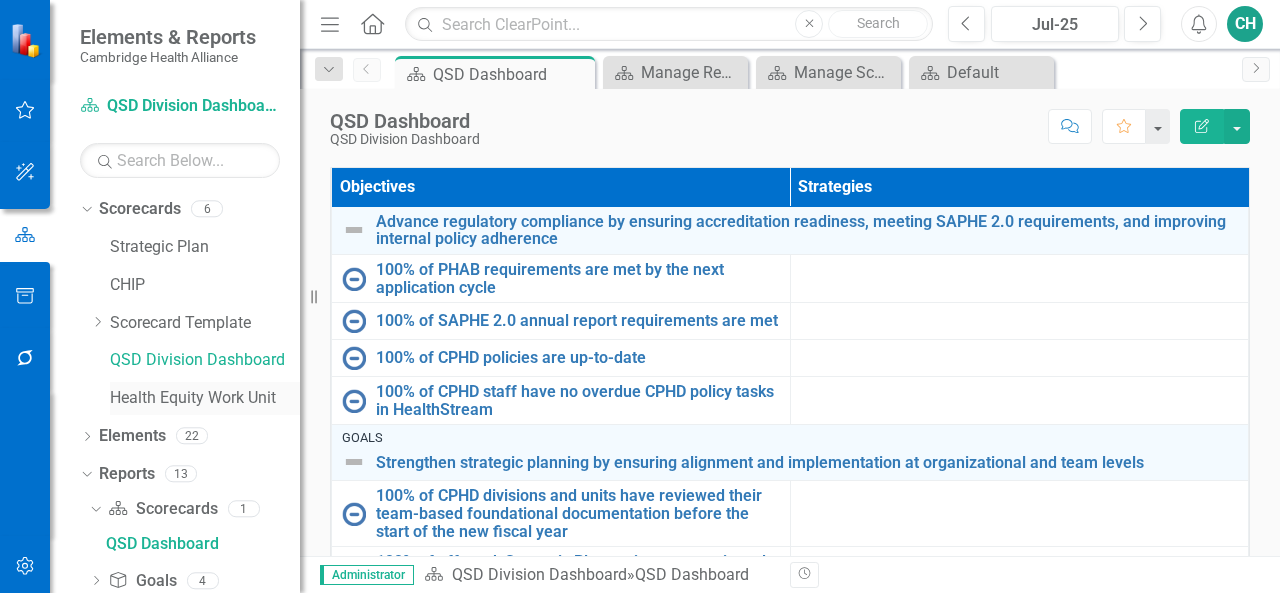 click on "Health Equity Work Unit" at bounding box center [205, 398] 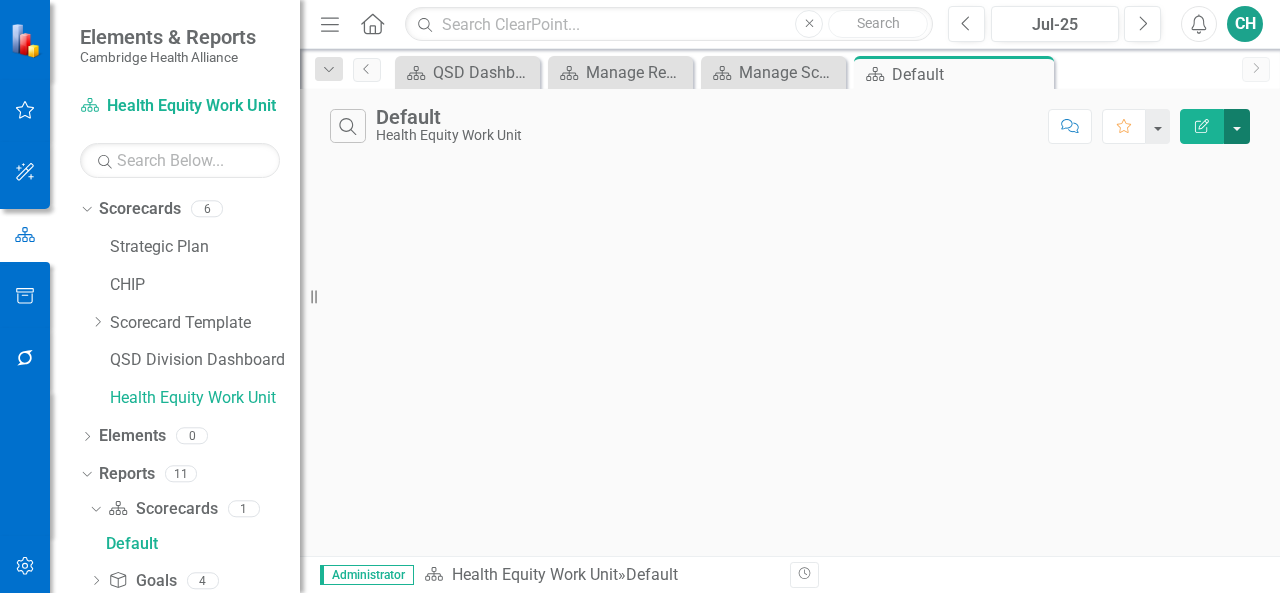 drag, startPoint x: 218, startPoint y: 390, endPoint x: 1236, endPoint y: 129, distance: 1050.9258 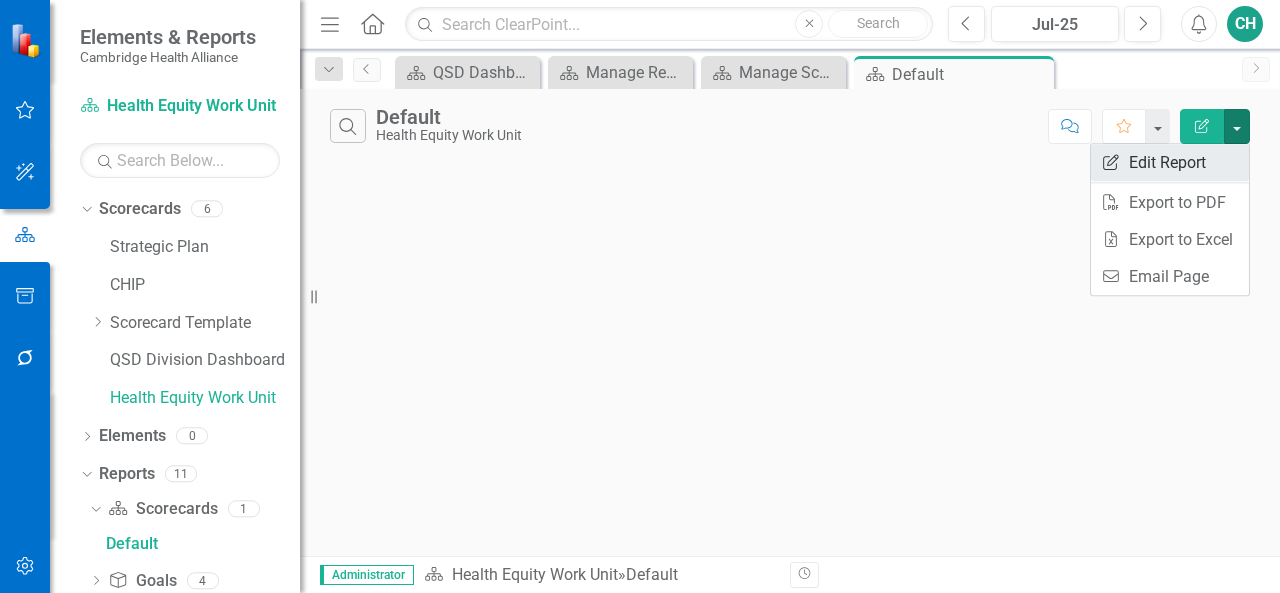 click on "Edit Report Edit Report" at bounding box center (1170, 162) 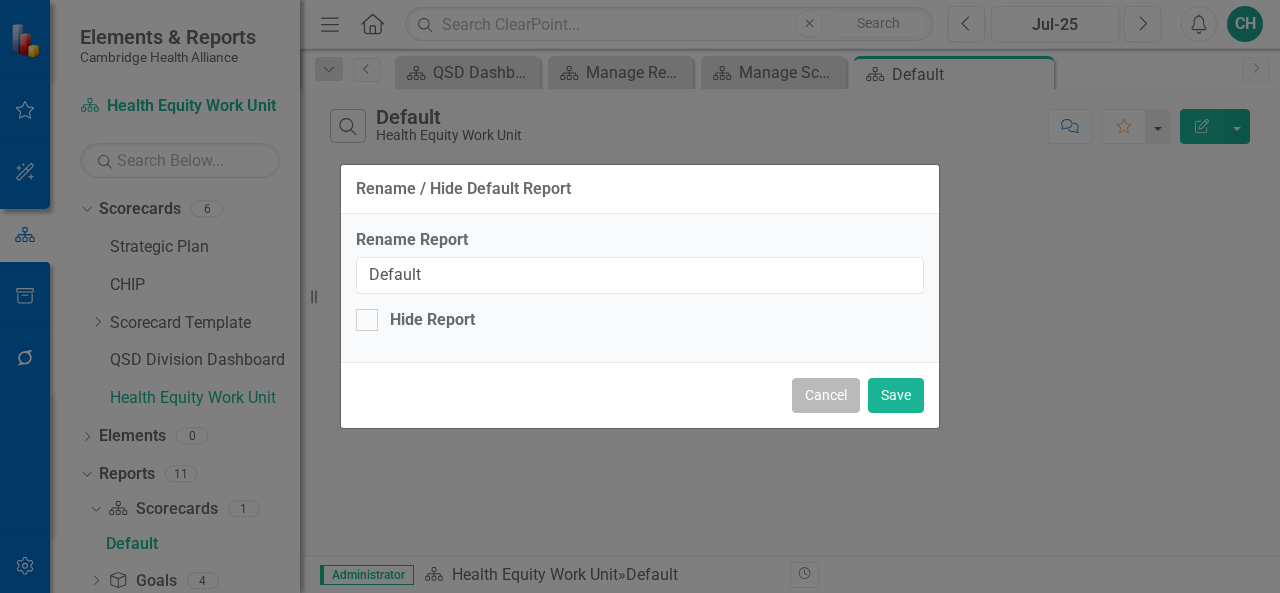 click on "Cancel" at bounding box center (826, 395) 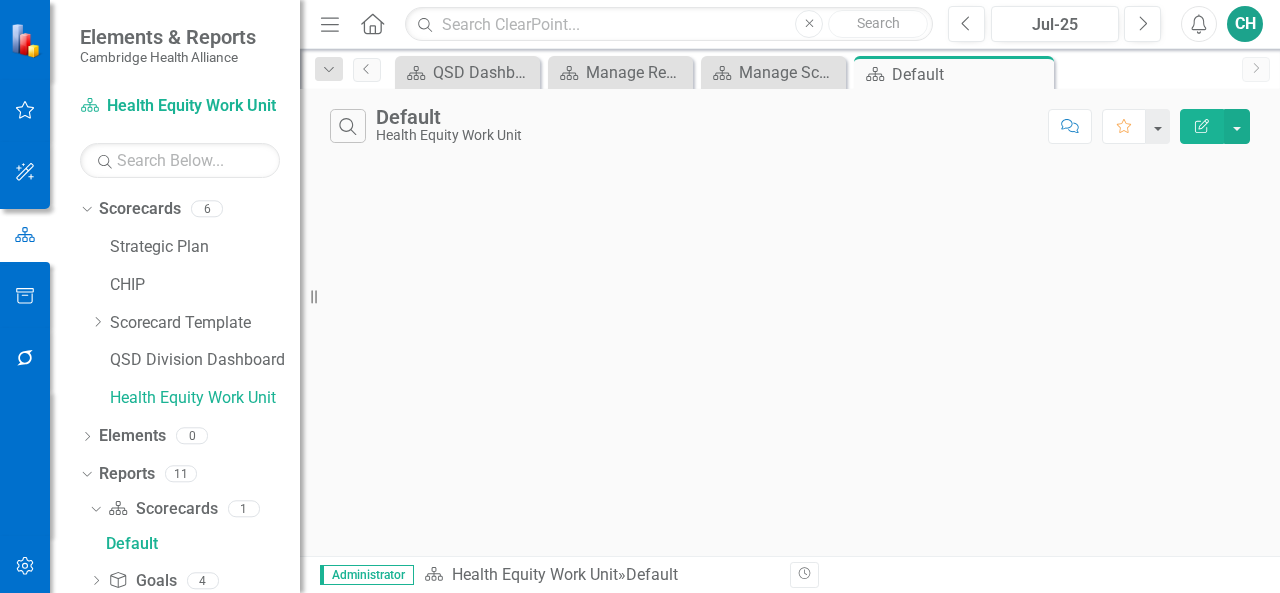 click on "Edit Report" at bounding box center (1202, 126) 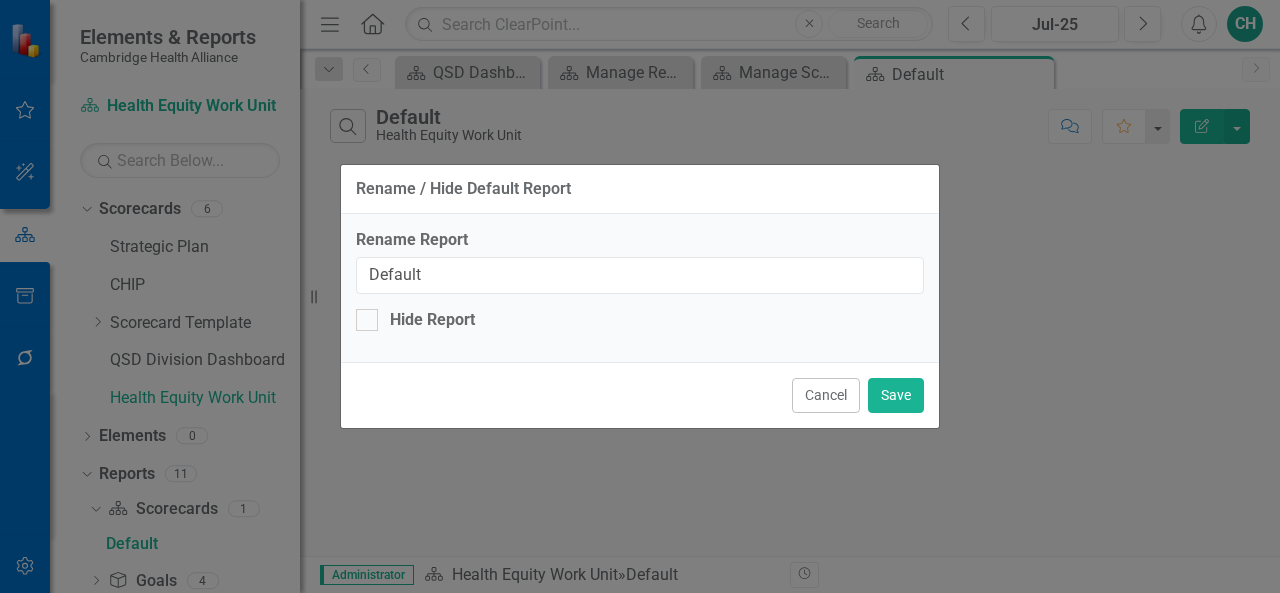 click on "Cancel" at bounding box center (826, 395) 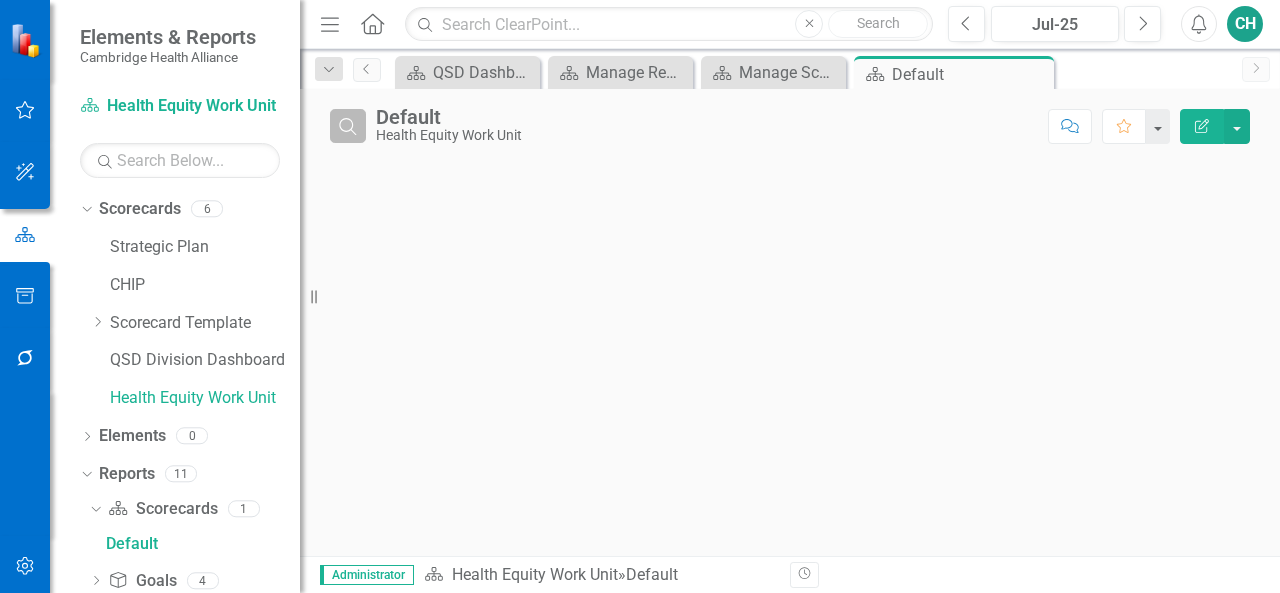 click on "Search" 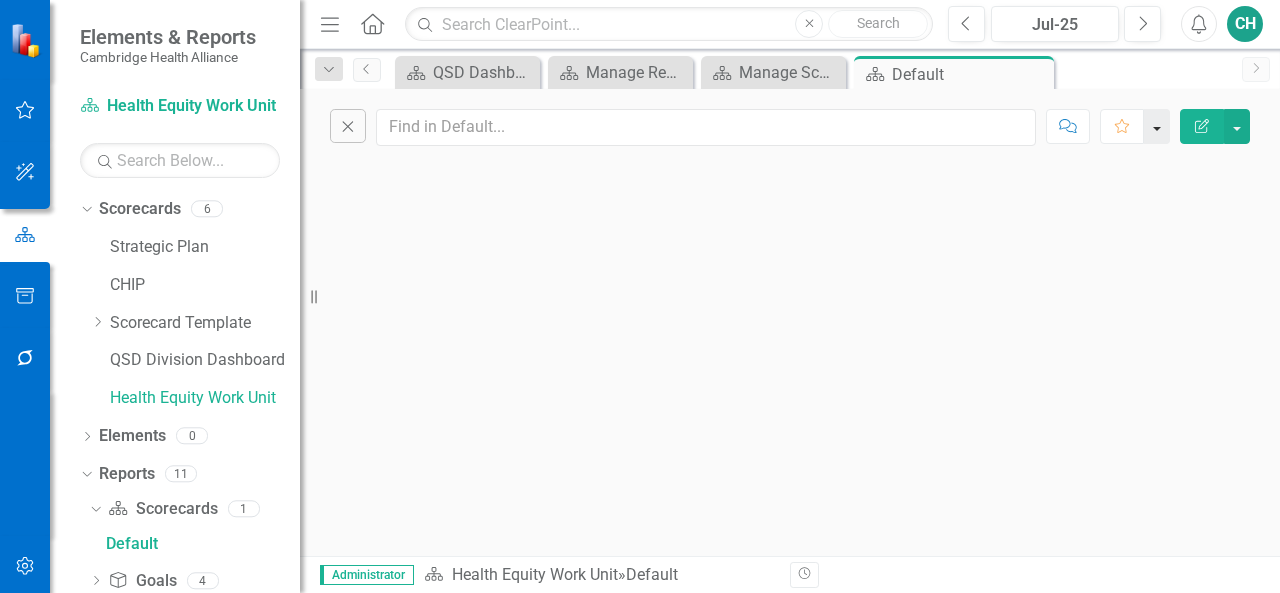 click at bounding box center (1157, 126) 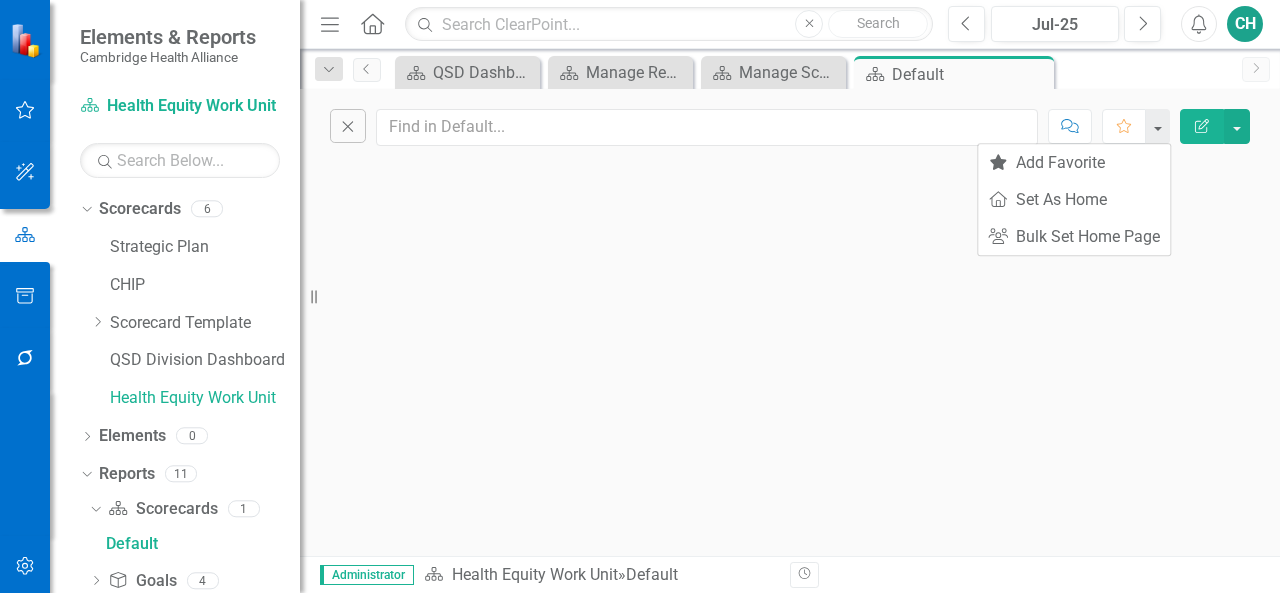 click on "Close Comment Favorite Edit Report" at bounding box center [790, 122] 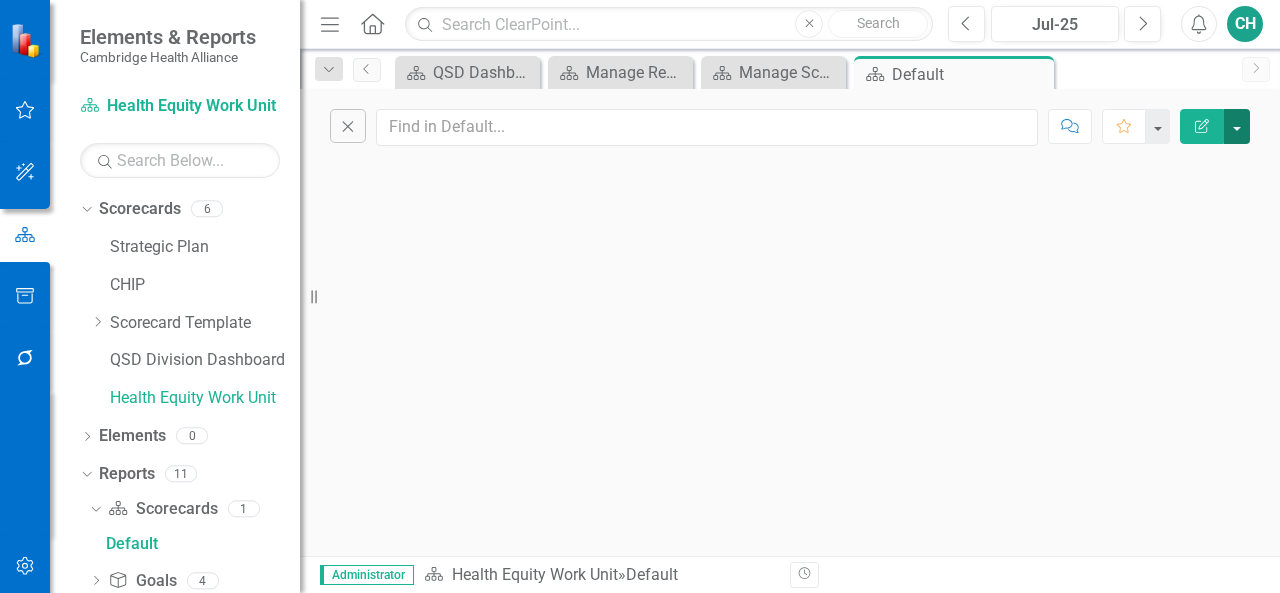 click at bounding box center (1237, 126) 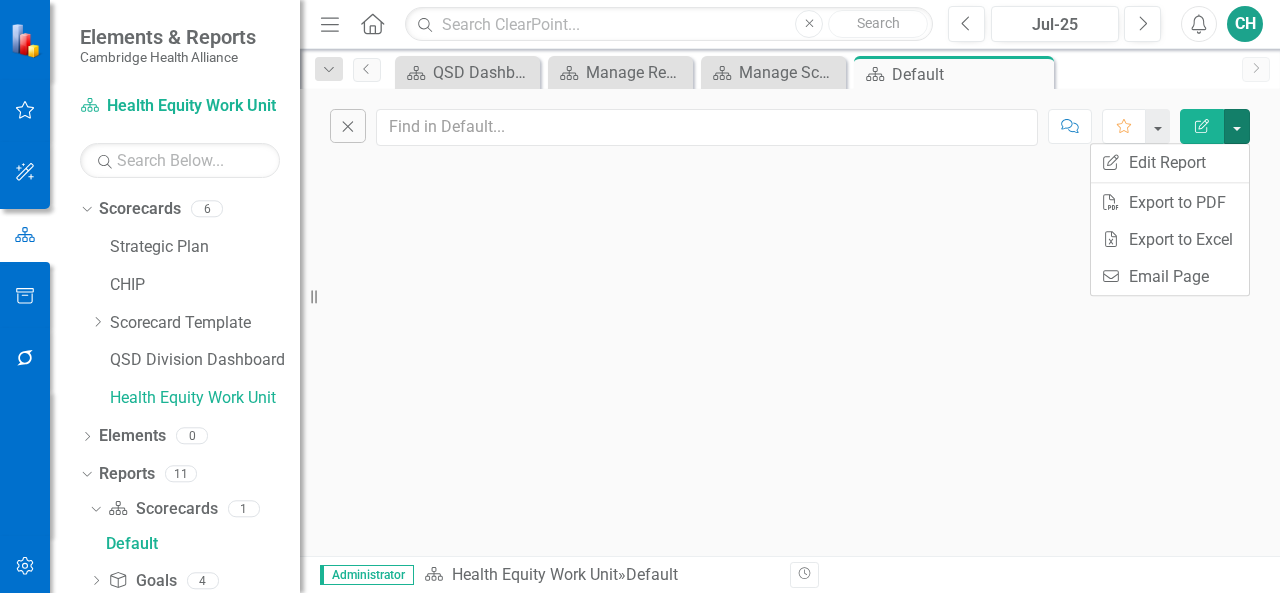 click on "Close Comment Favorite Edit Report" at bounding box center [790, 322] 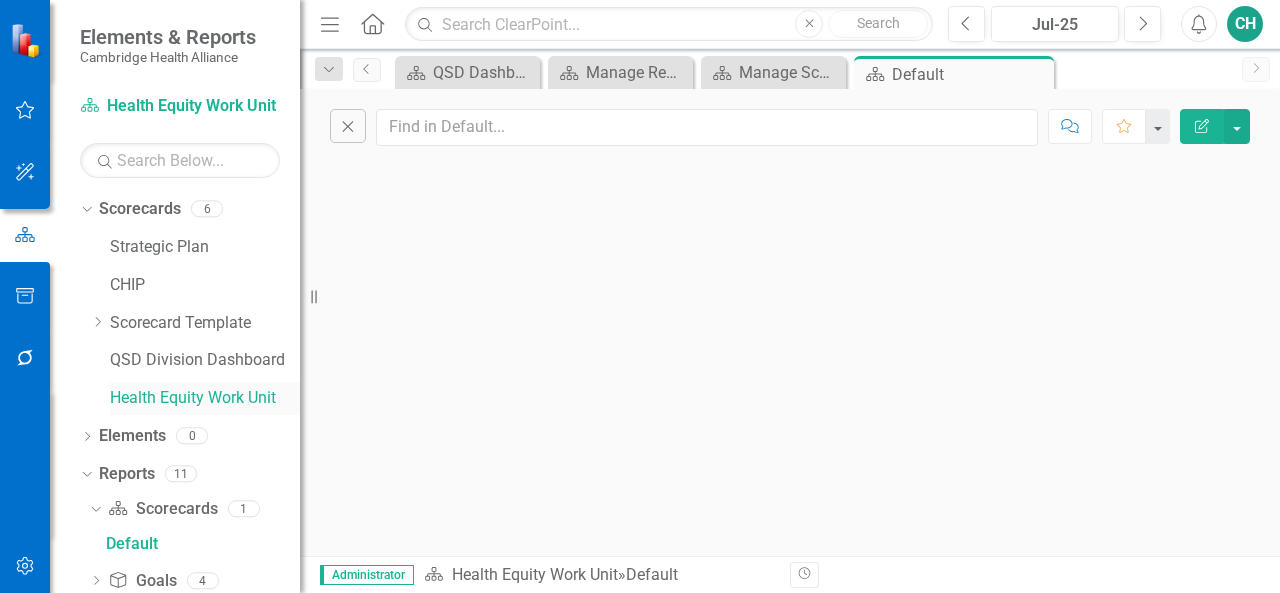 click on "Health Equity Work Unit" at bounding box center (205, 398) 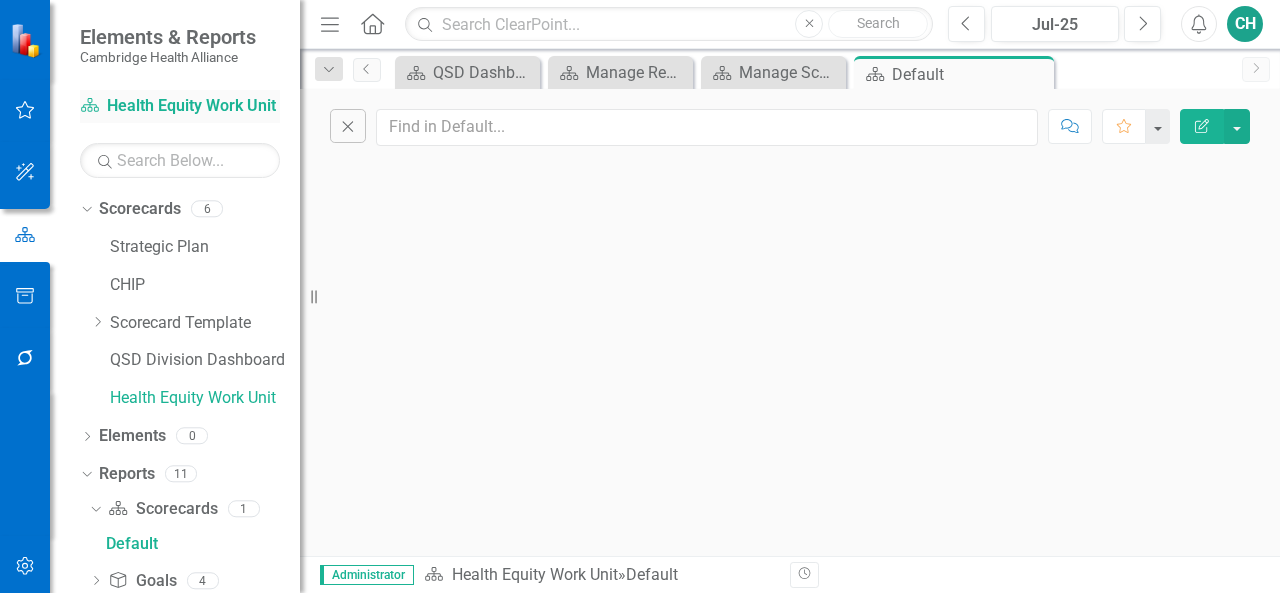 click on "Scorecard Health Equity Work Unit" at bounding box center [180, 106] 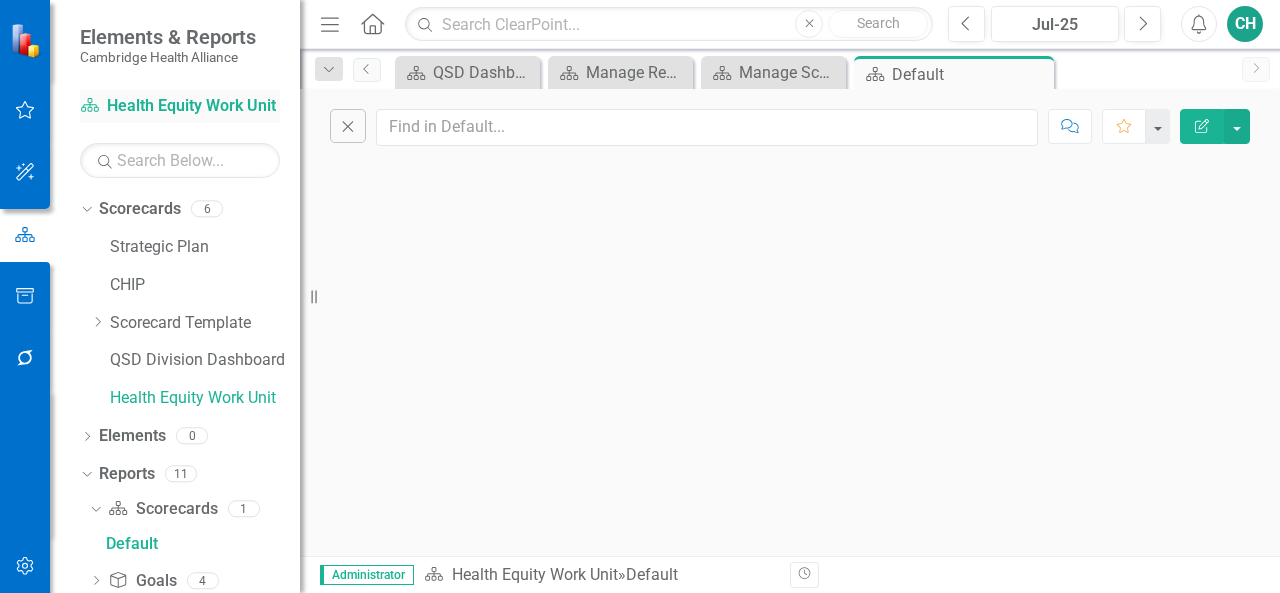 drag, startPoint x: 220, startPoint y: 103, endPoint x: 183, endPoint y: 103, distance: 37 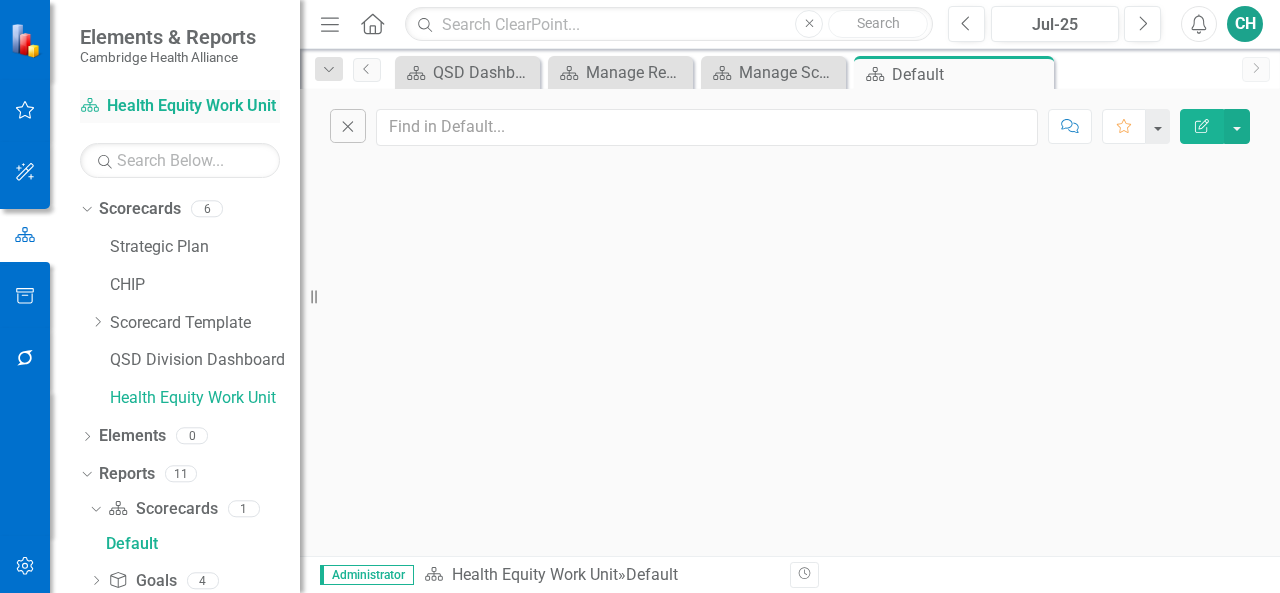 click on "Scorecard Health Equity Work Unit" at bounding box center [180, 106] 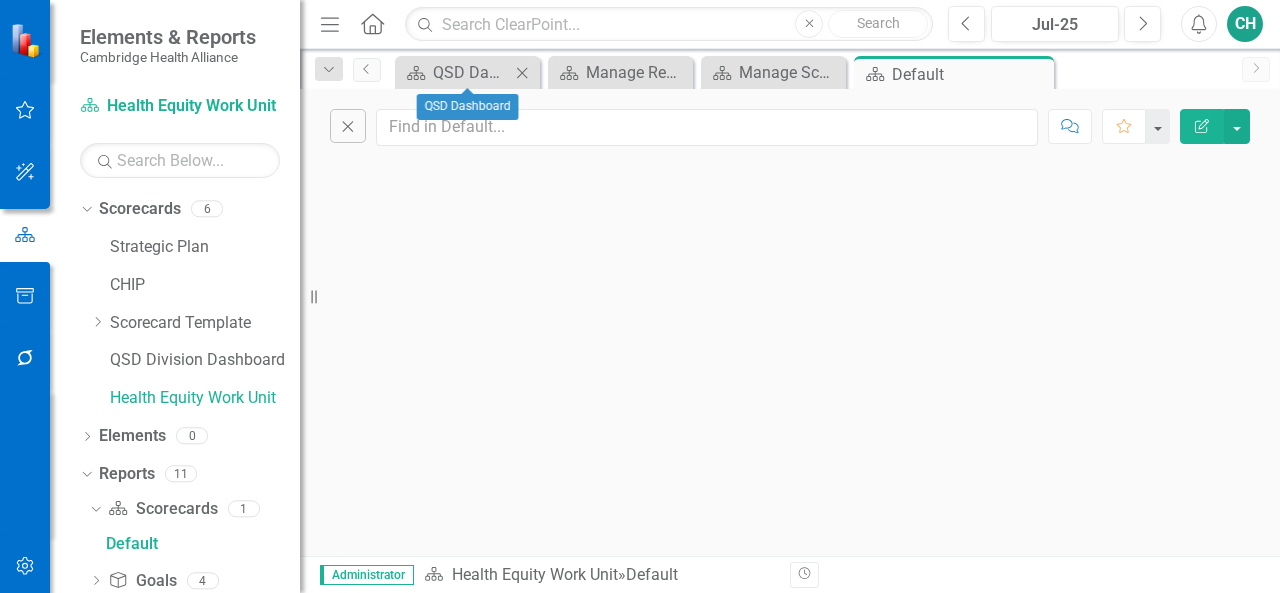 click 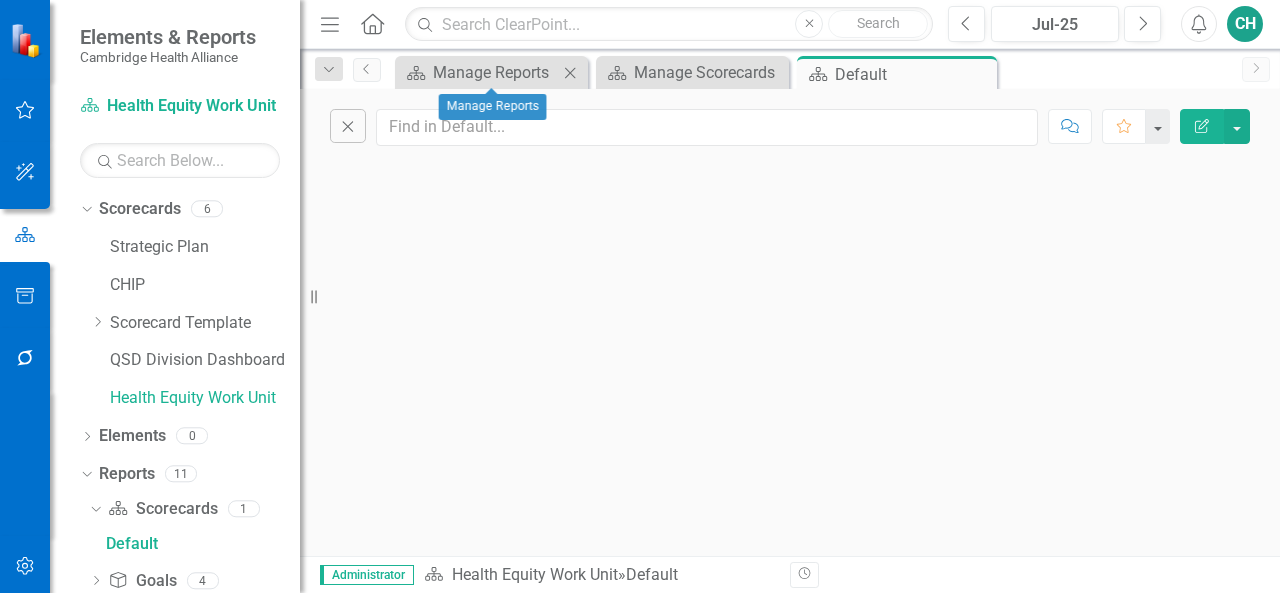 click on "Close" 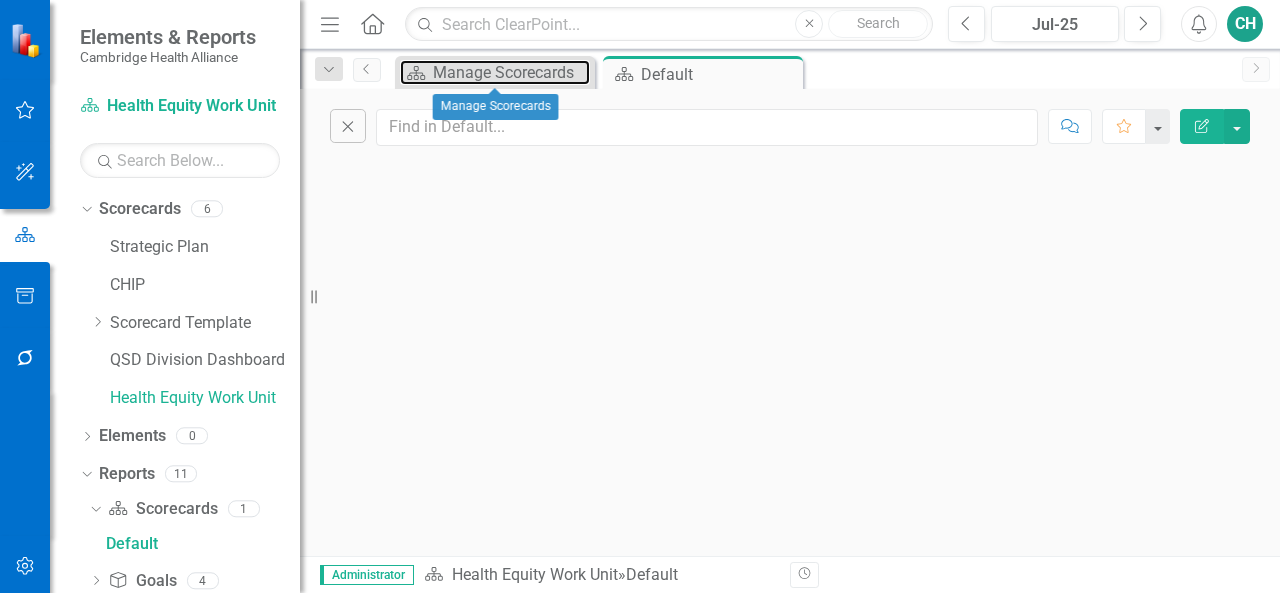 click on "Manage Scorecards" at bounding box center [511, 72] 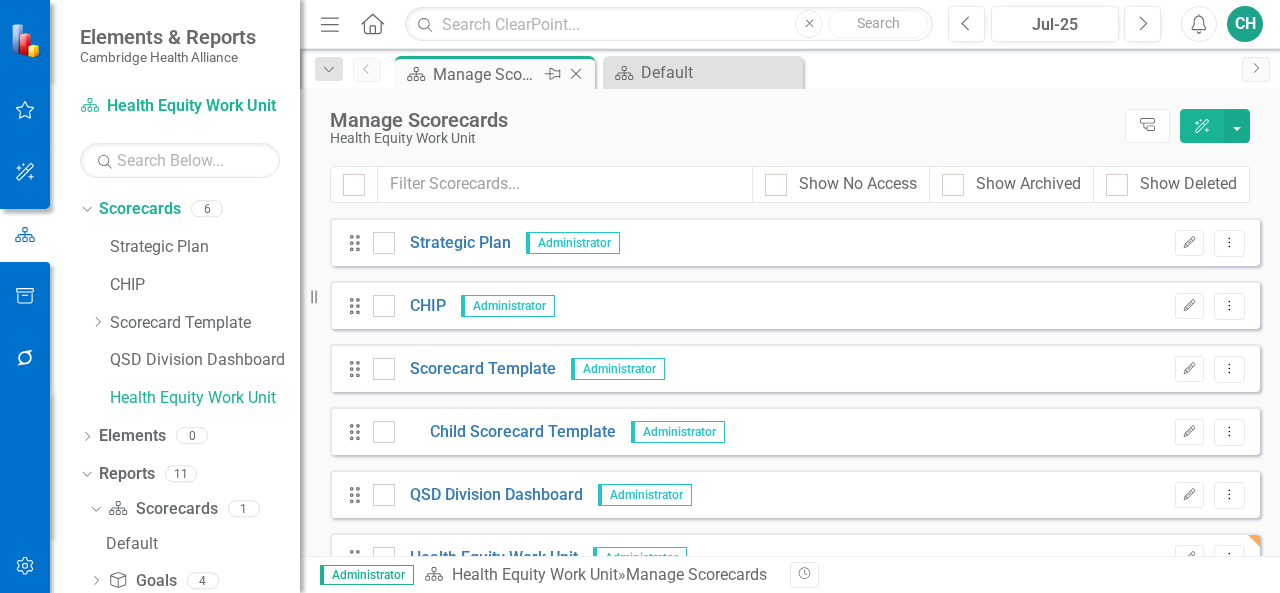 click on "Close" 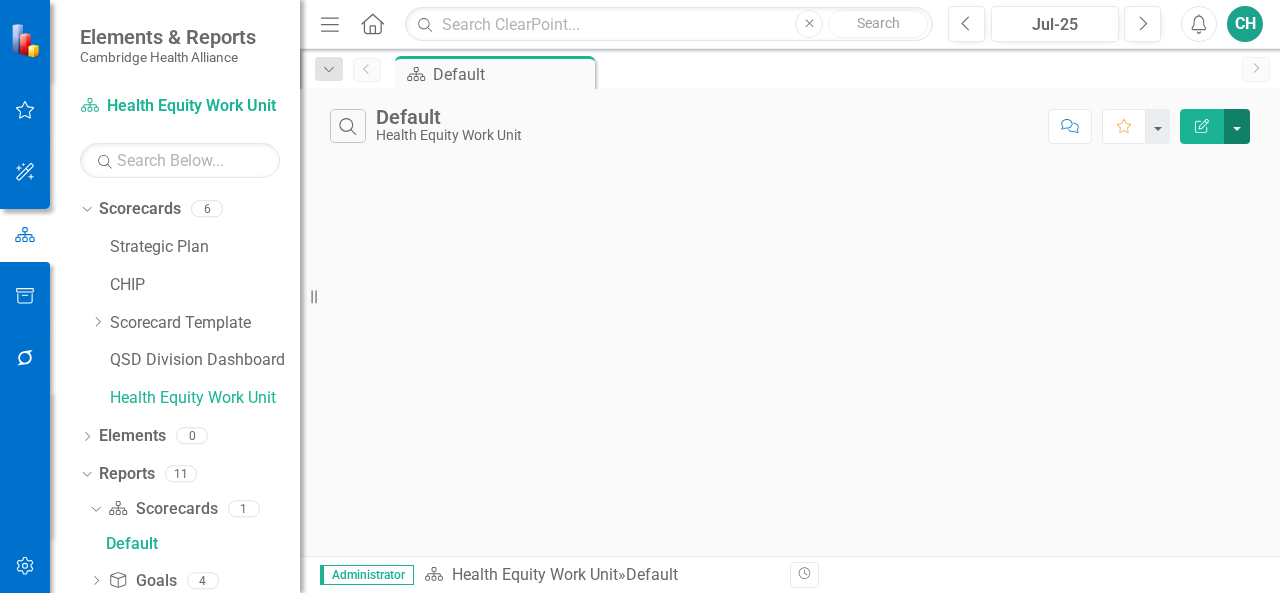 click at bounding box center [1237, 126] 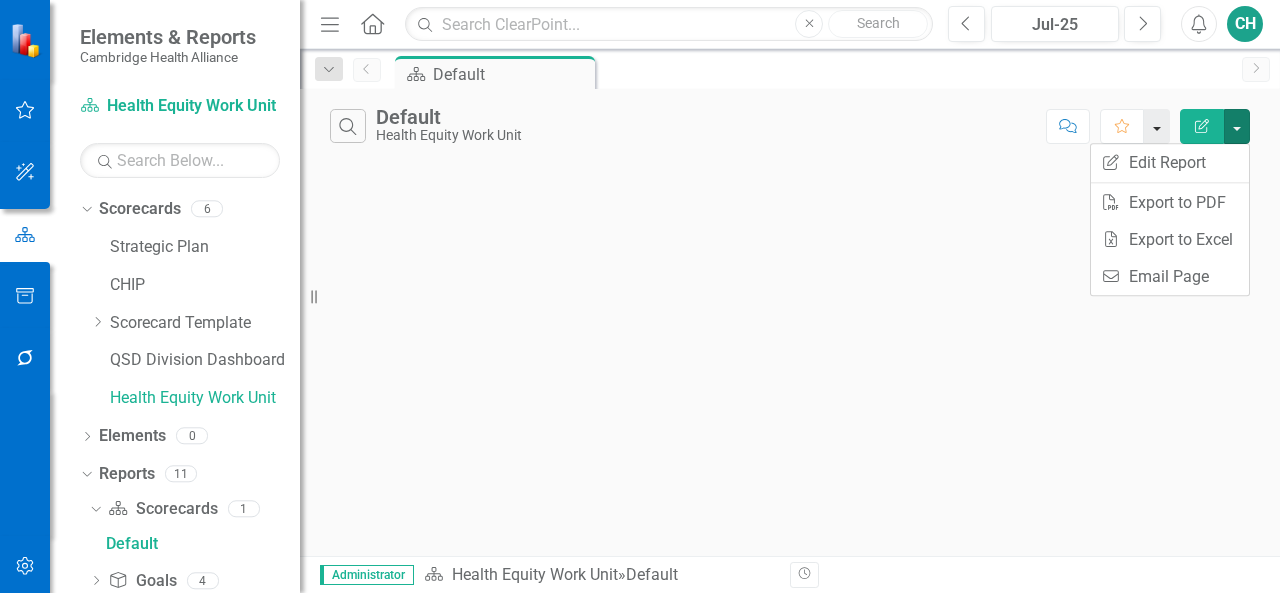 click at bounding box center [1157, 126] 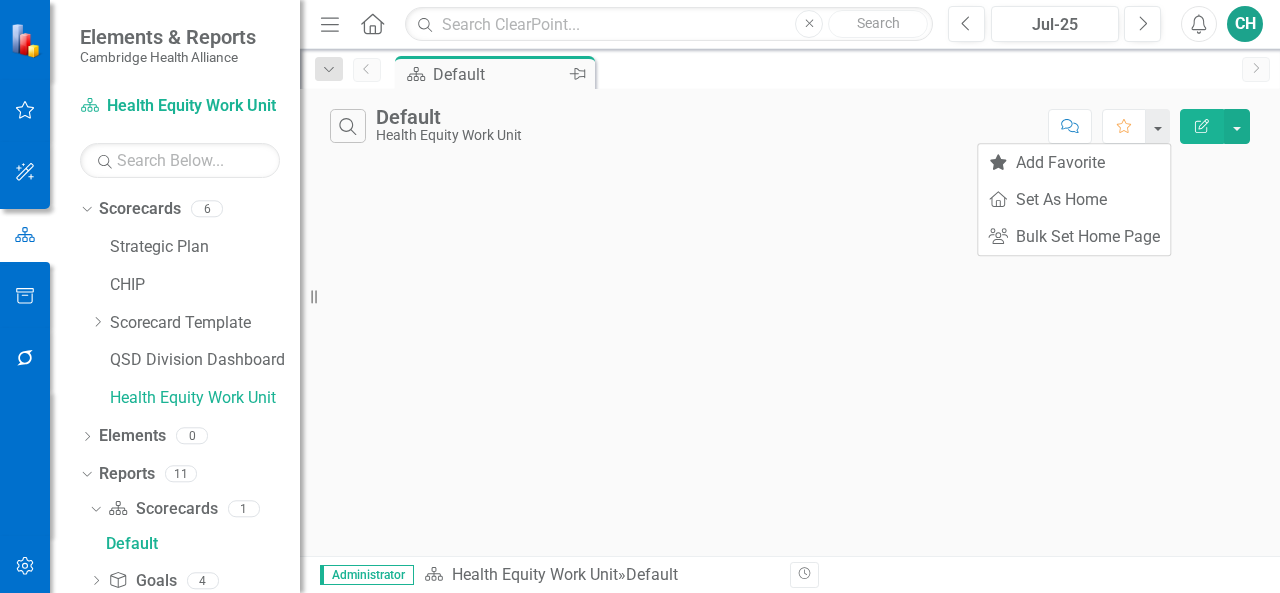 click on "Default" at bounding box center (499, 74) 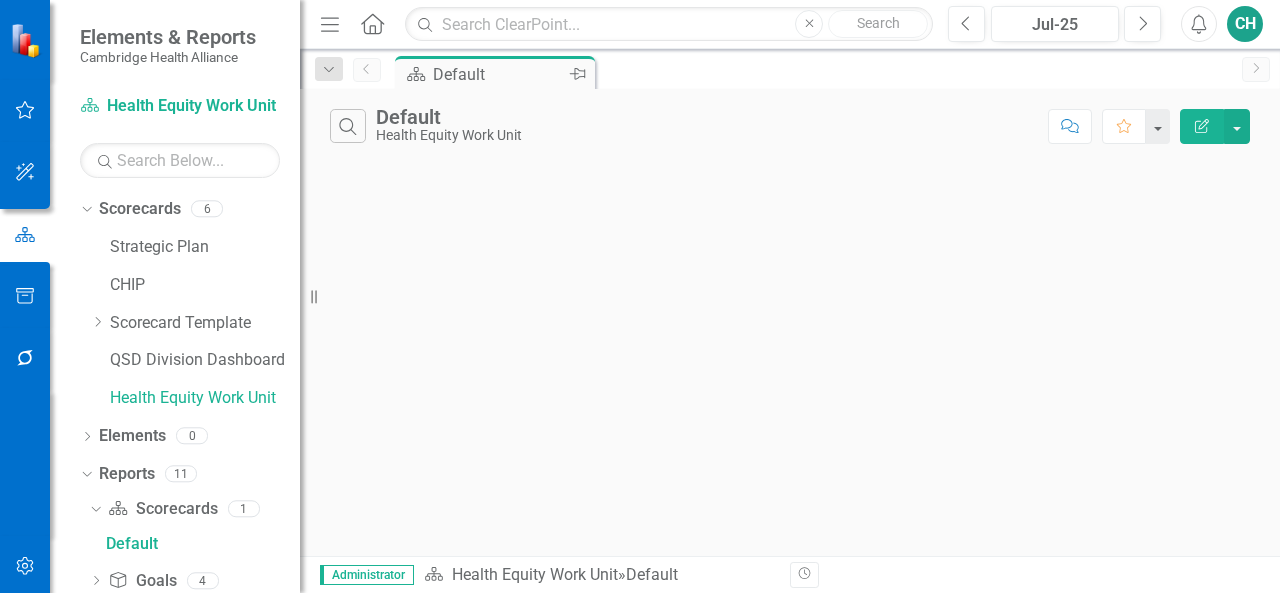 click on "Default" at bounding box center (499, 74) 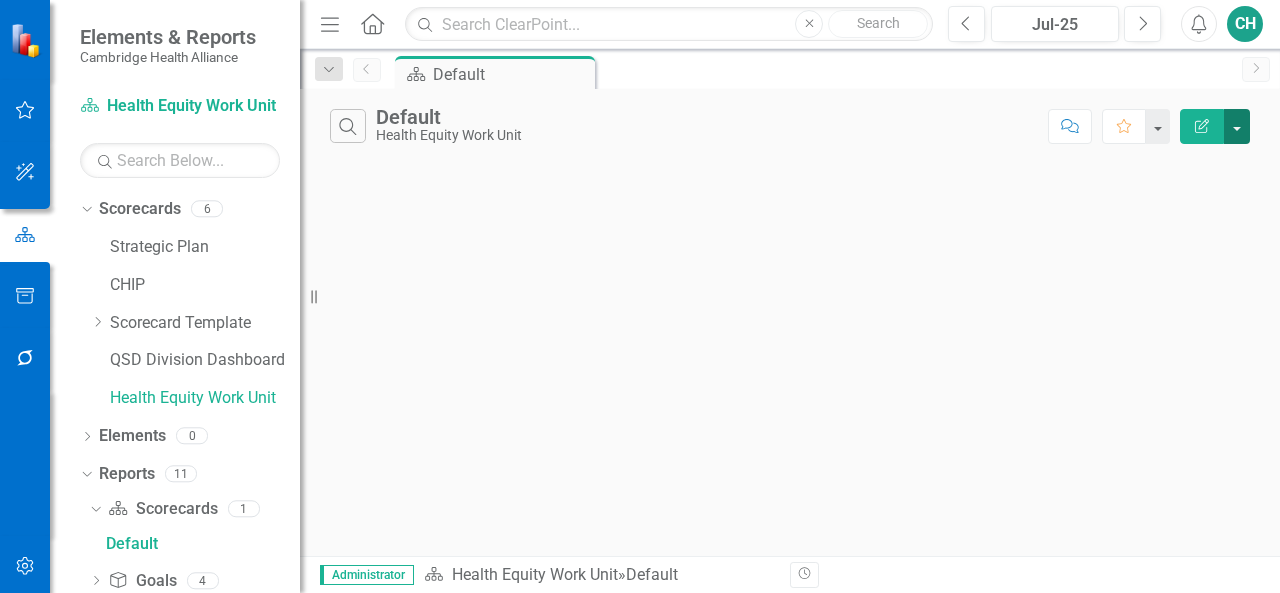 click at bounding box center (1237, 126) 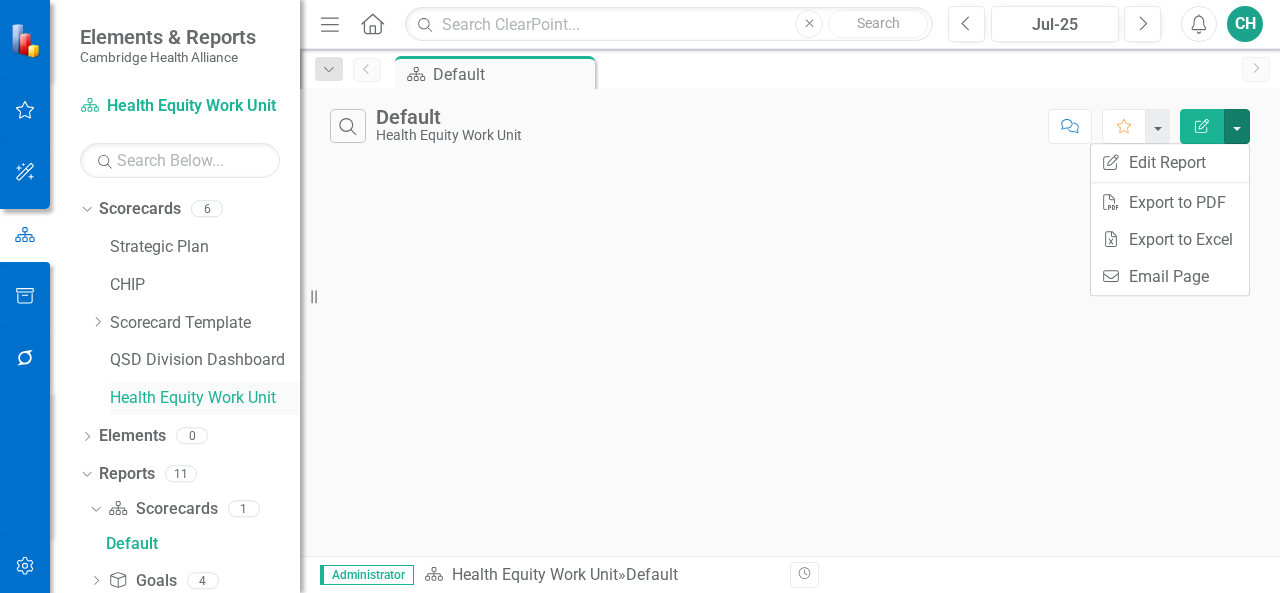click on "Health Equity Work Unit" at bounding box center [205, 398] 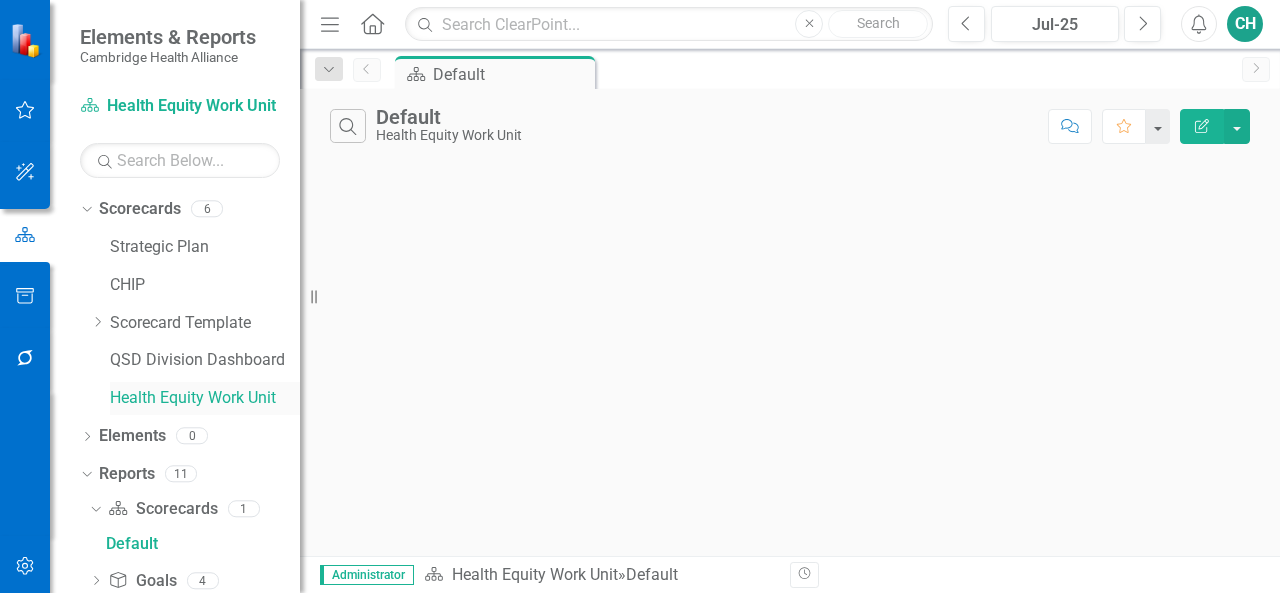 click on "Health Equity Work Unit" at bounding box center (205, 398) 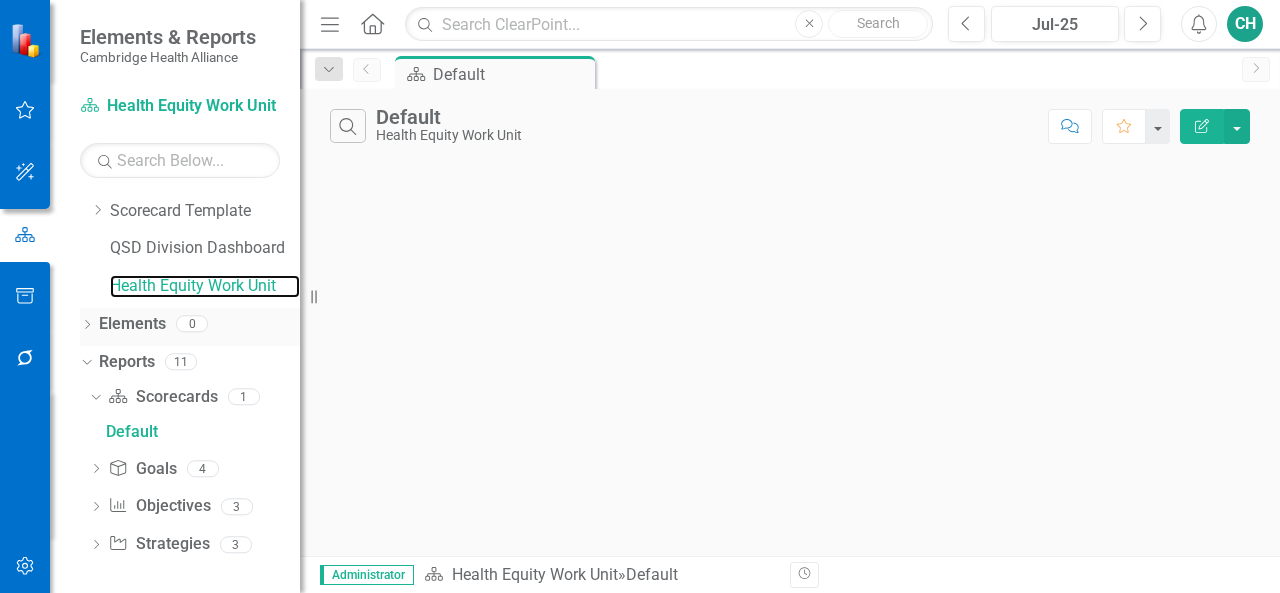 scroll, scrollTop: 114, scrollLeft: 0, axis: vertical 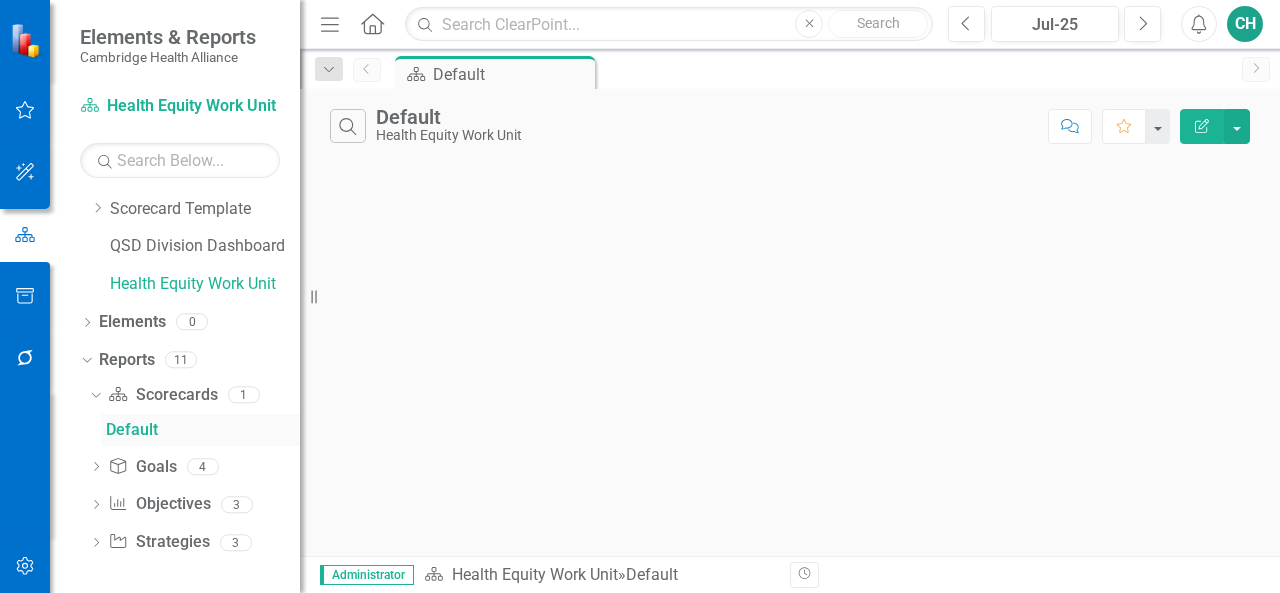 click on "Default" at bounding box center [203, 430] 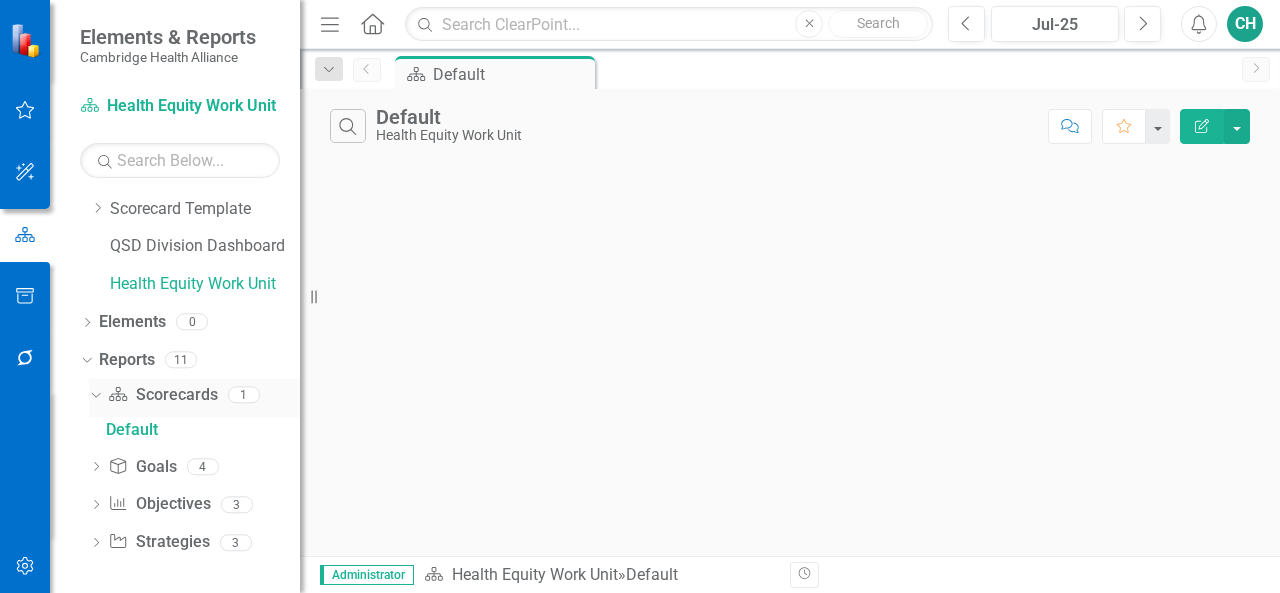 click on "Scorecard Scorecards" at bounding box center (162, 395) 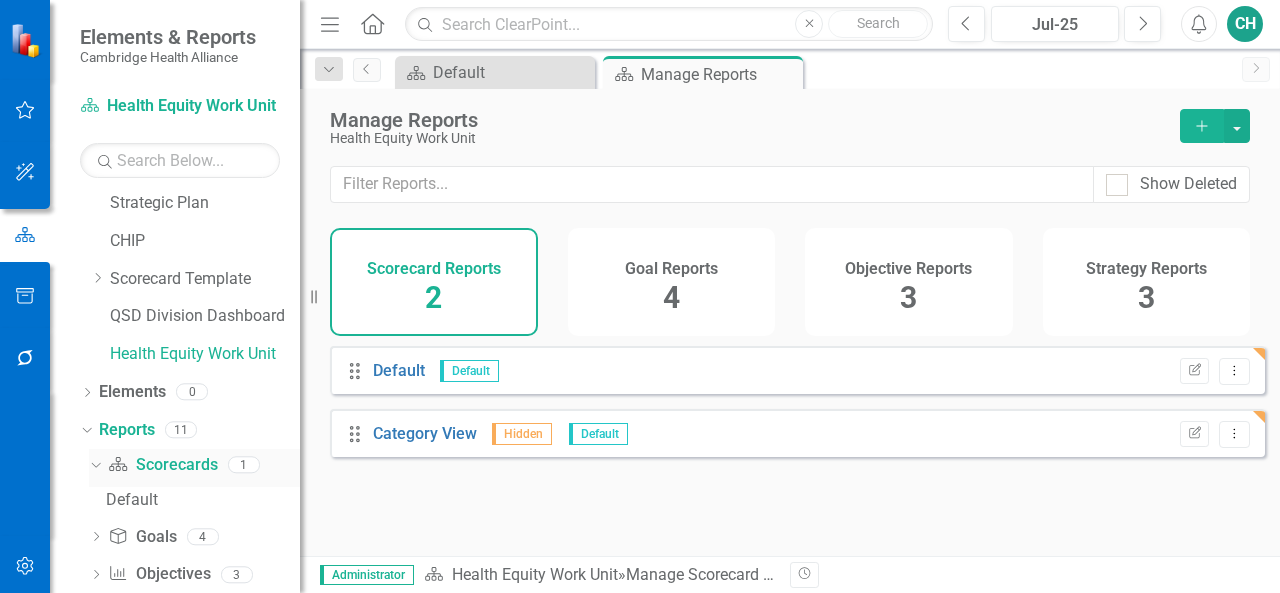 scroll, scrollTop: 0, scrollLeft: 0, axis: both 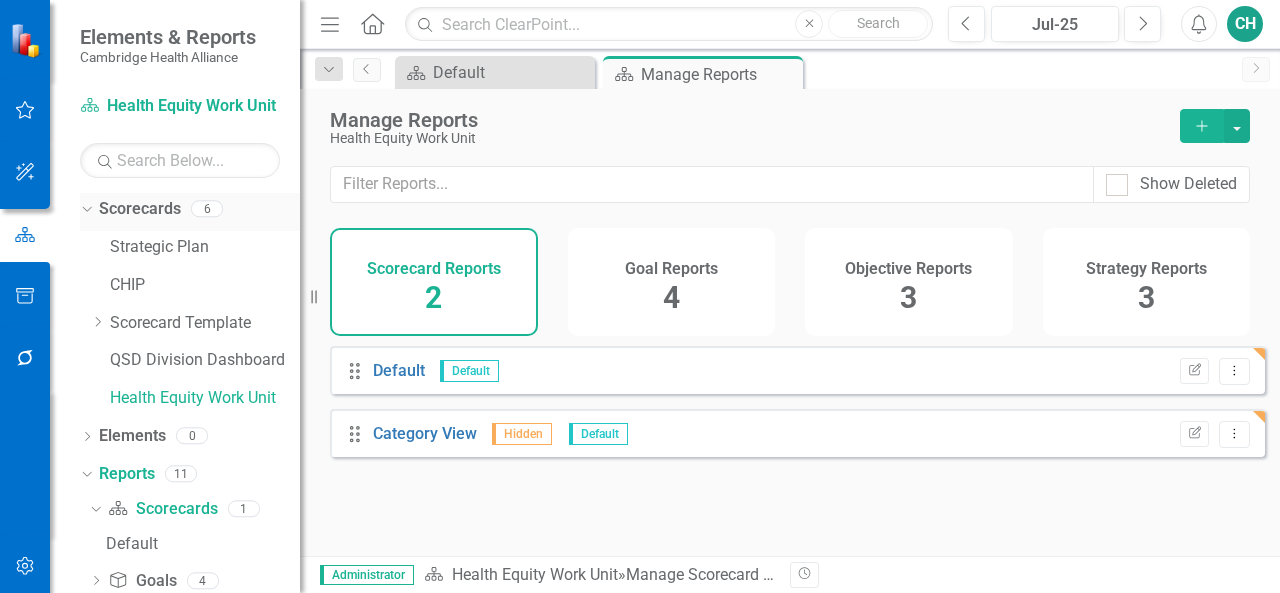 click on "Scorecards" at bounding box center [140, 209] 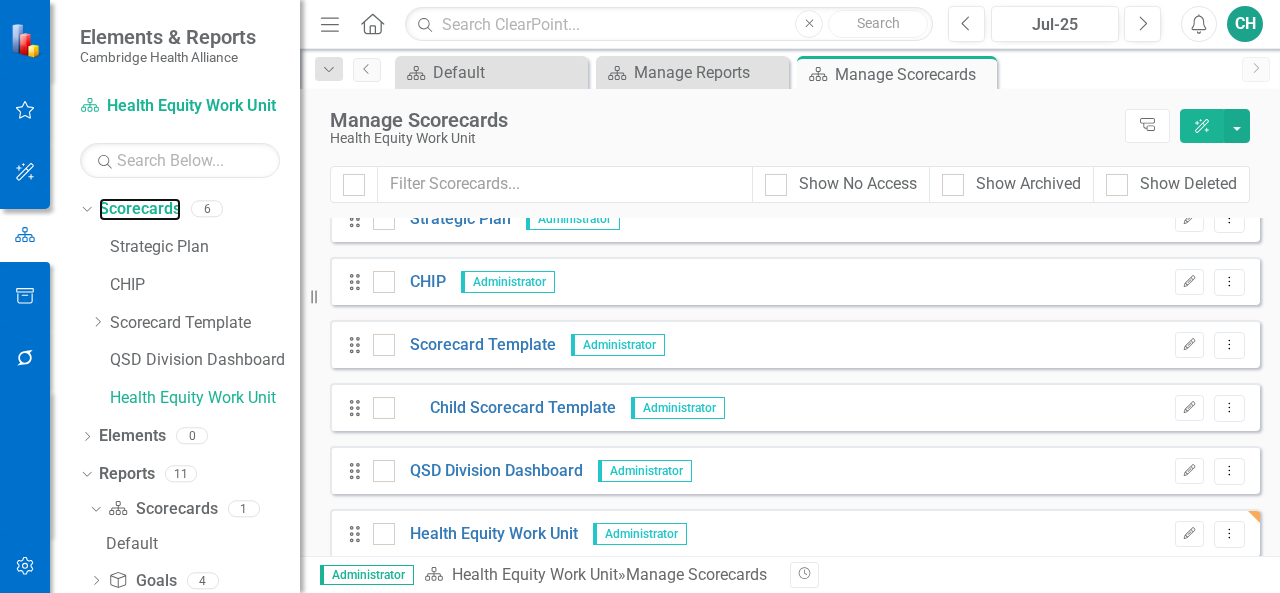scroll, scrollTop: 38, scrollLeft: 0, axis: vertical 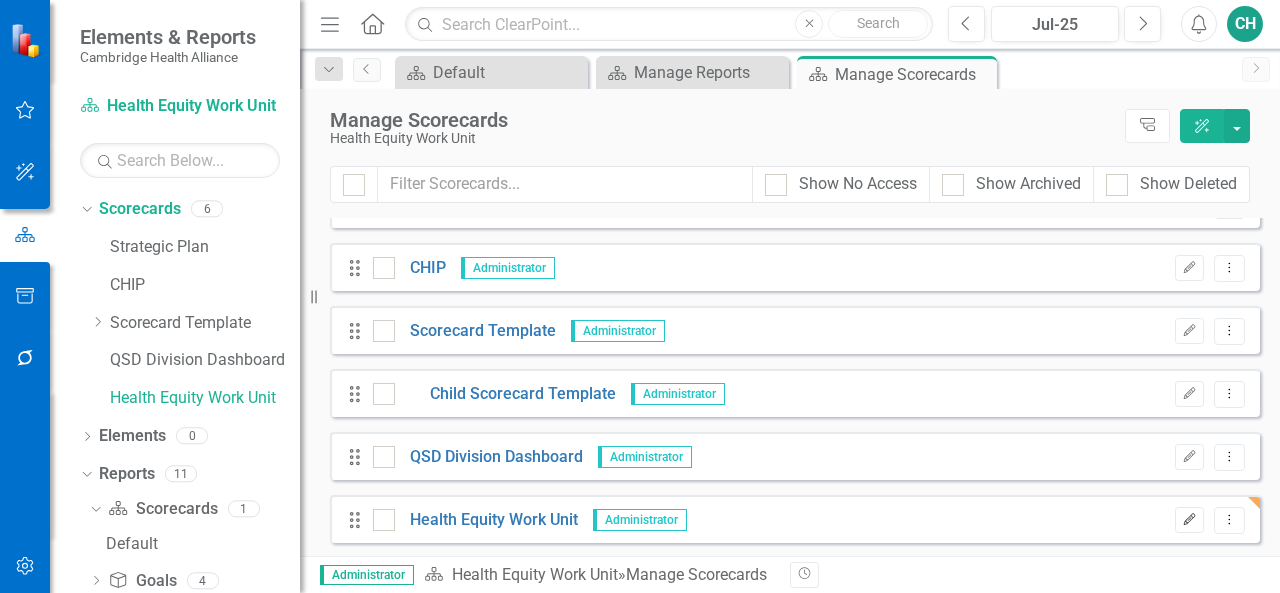 click on "Edit" at bounding box center (1189, 520) 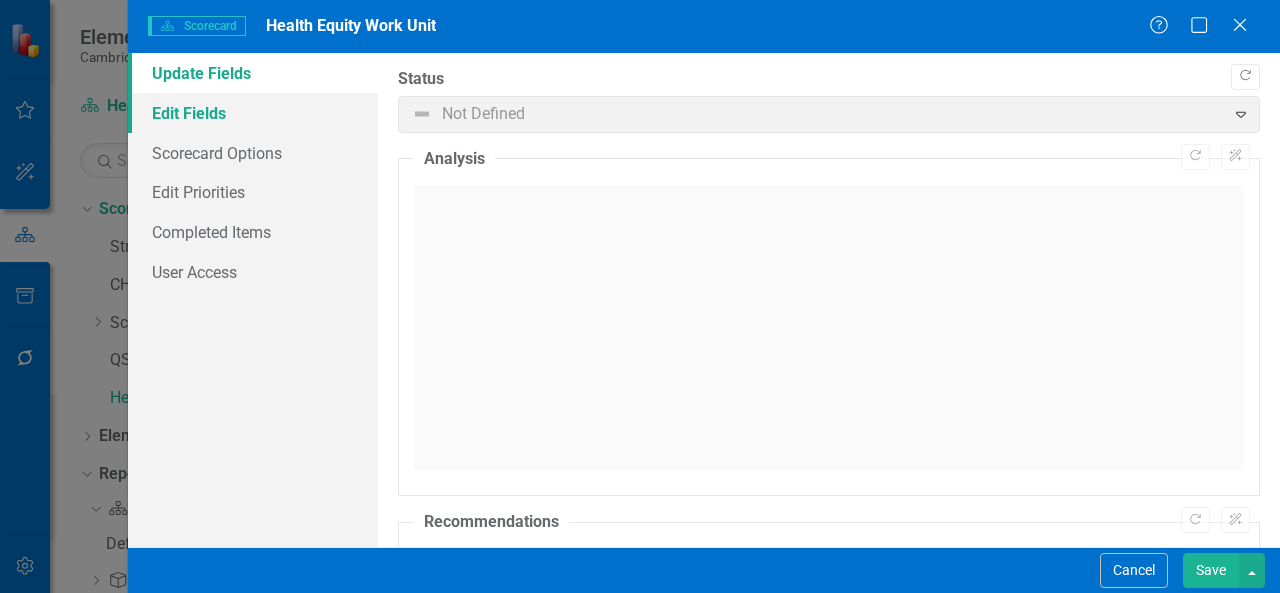 click on "Edit Fields" at bounding box center [253, 113] 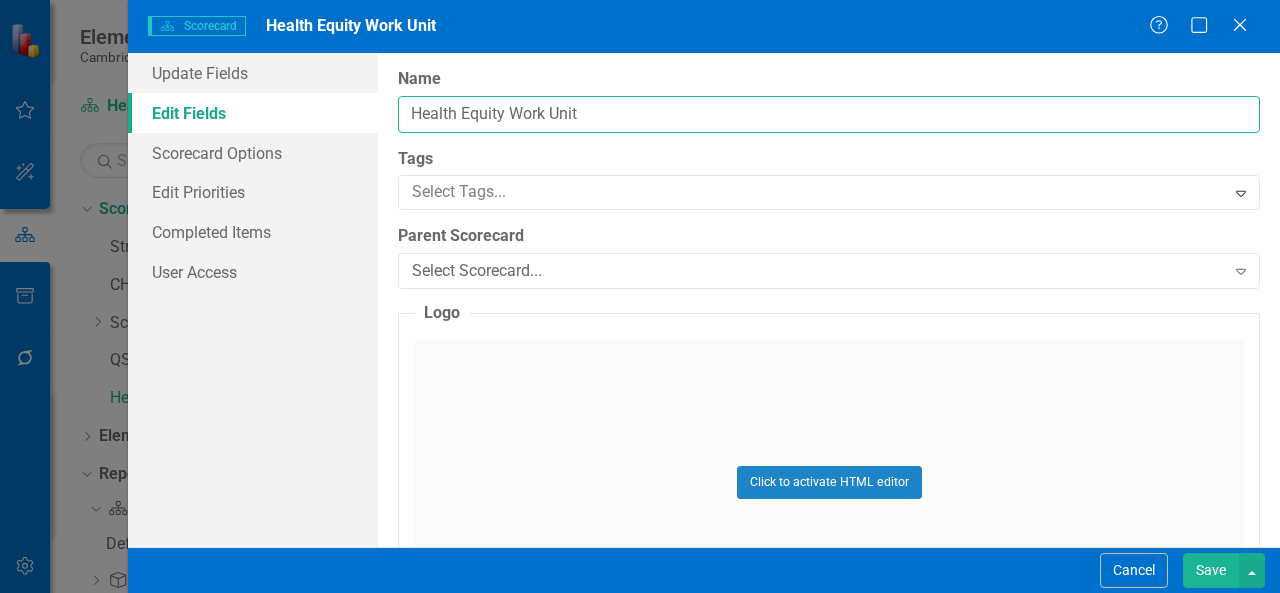 drag, startPoint x: 589, startPoint y: 117, endPoint x: 511, endPoint y: 112, distance: 78.160095 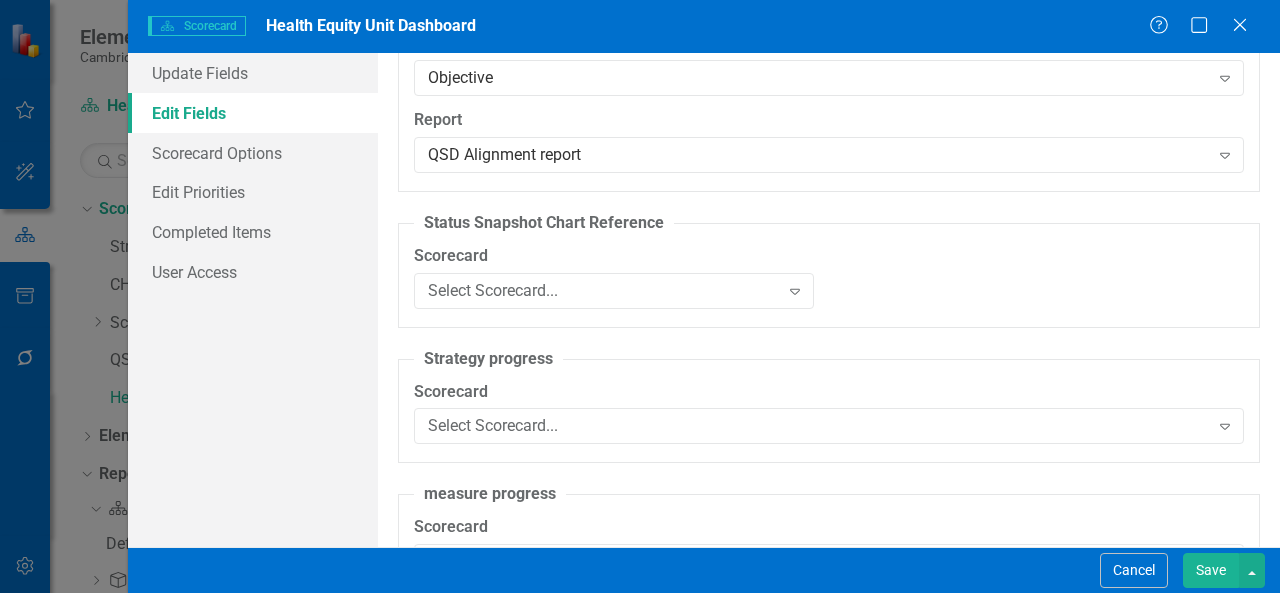 scroll, scrollTop: 2100, scrollLeft: 0, axis: vertical 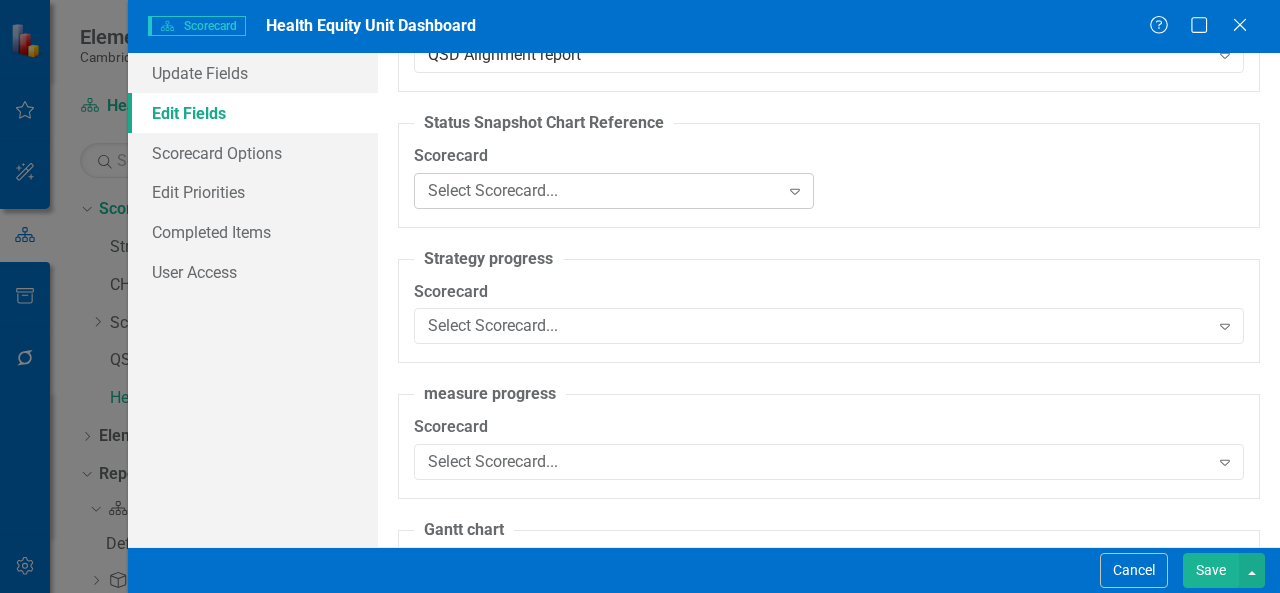 type on "Health Equity Unit Dashboard" 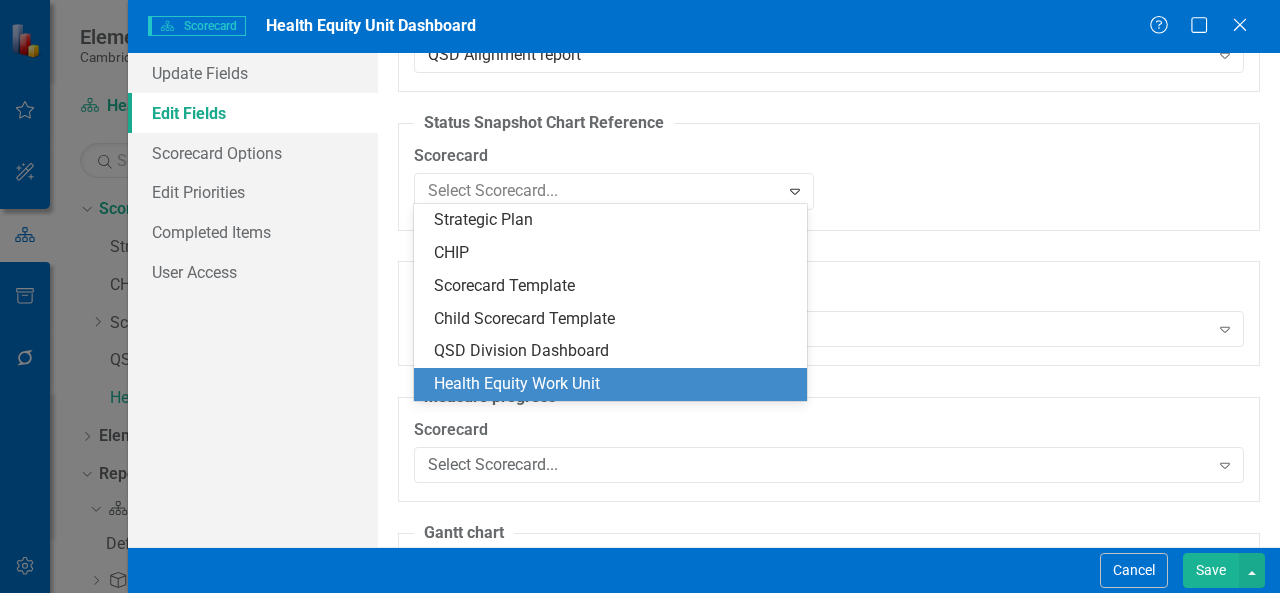 click on "Health Equity Work Unit" at bounding box center (614, 384) 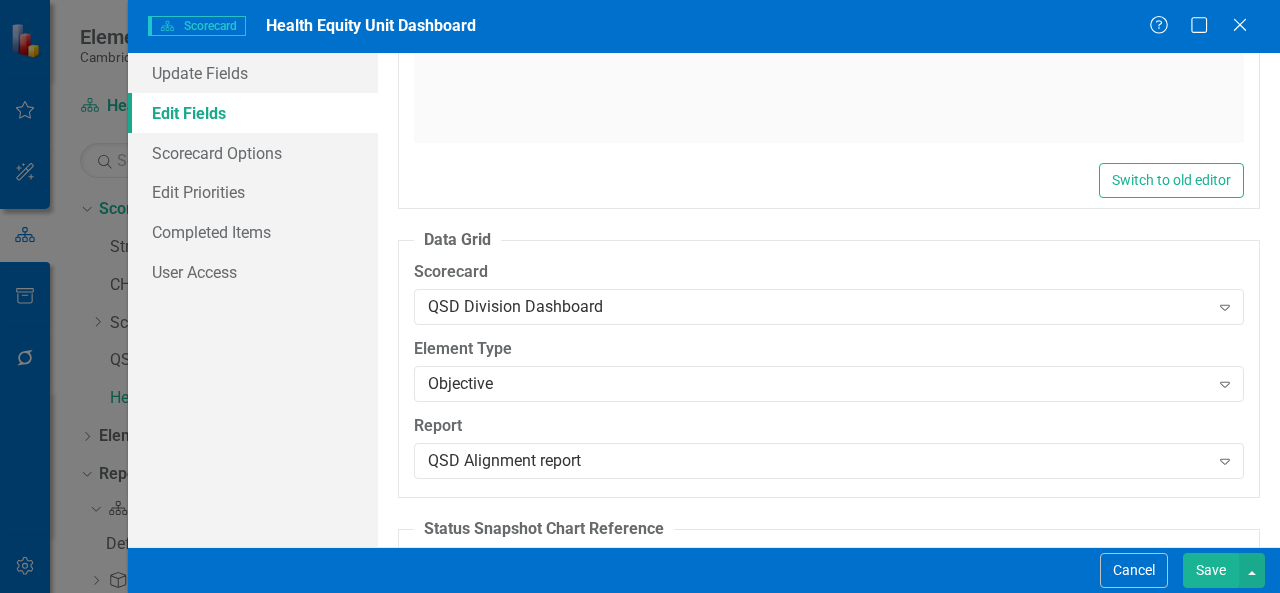scroll, scrollTop: 1700, scrollLeft: 0, axis: vertical 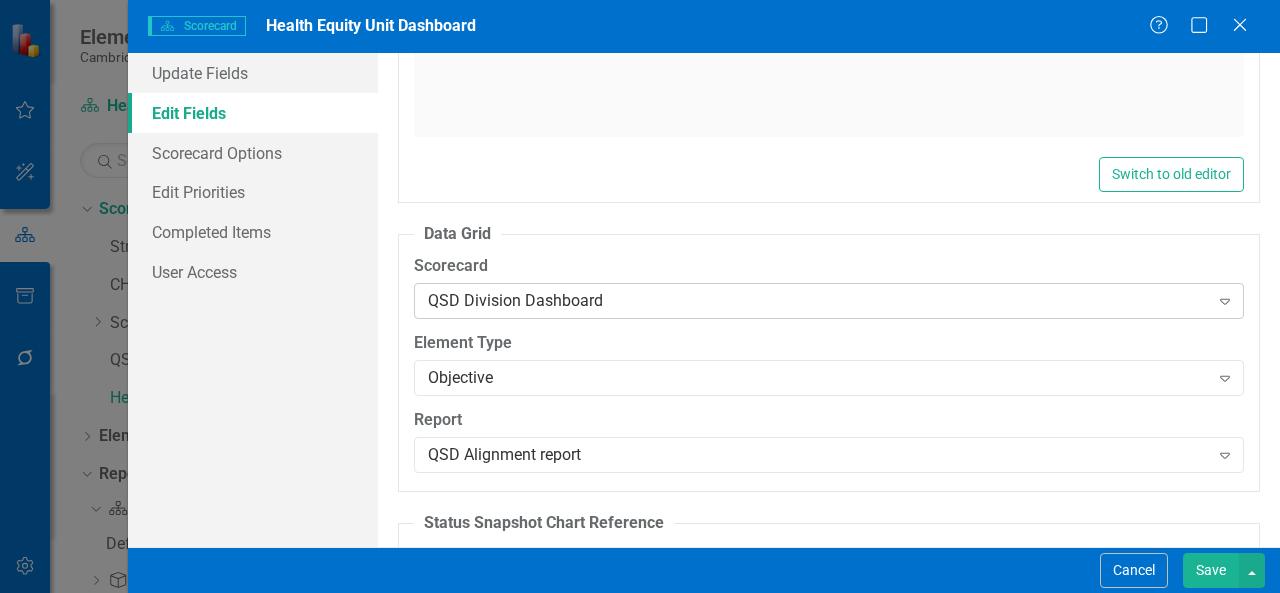 click on "QSD Division Dashboard Expand" at bounding box center (829, 301) 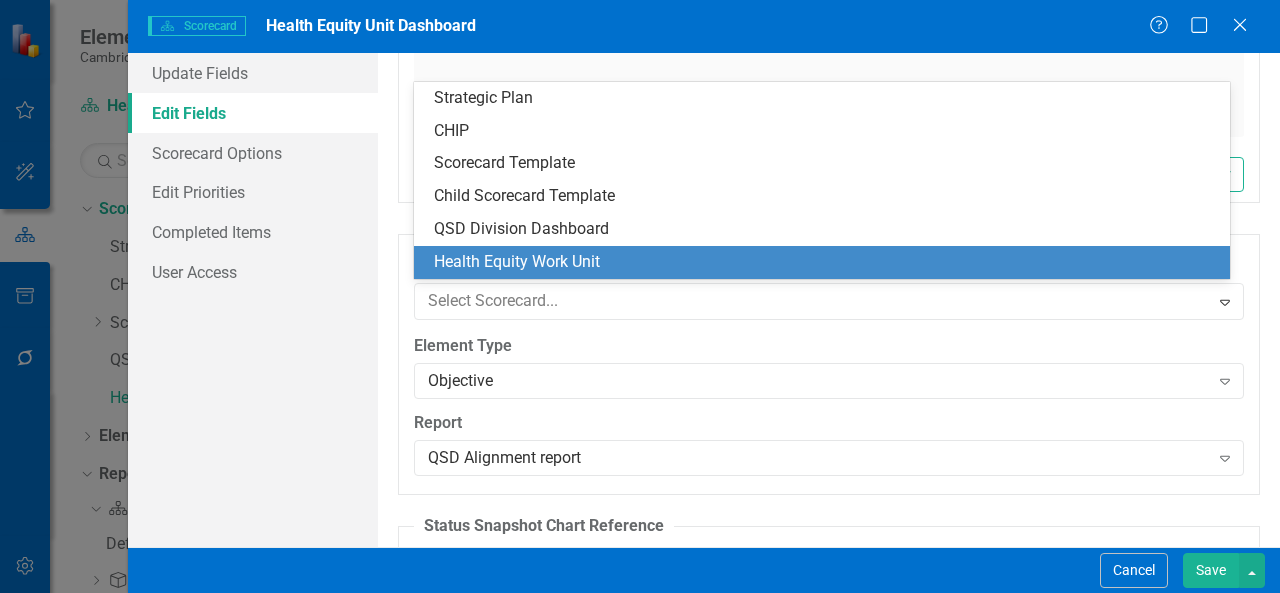 click on "Health Equity Work Unit" at bounding box center [826, 262] 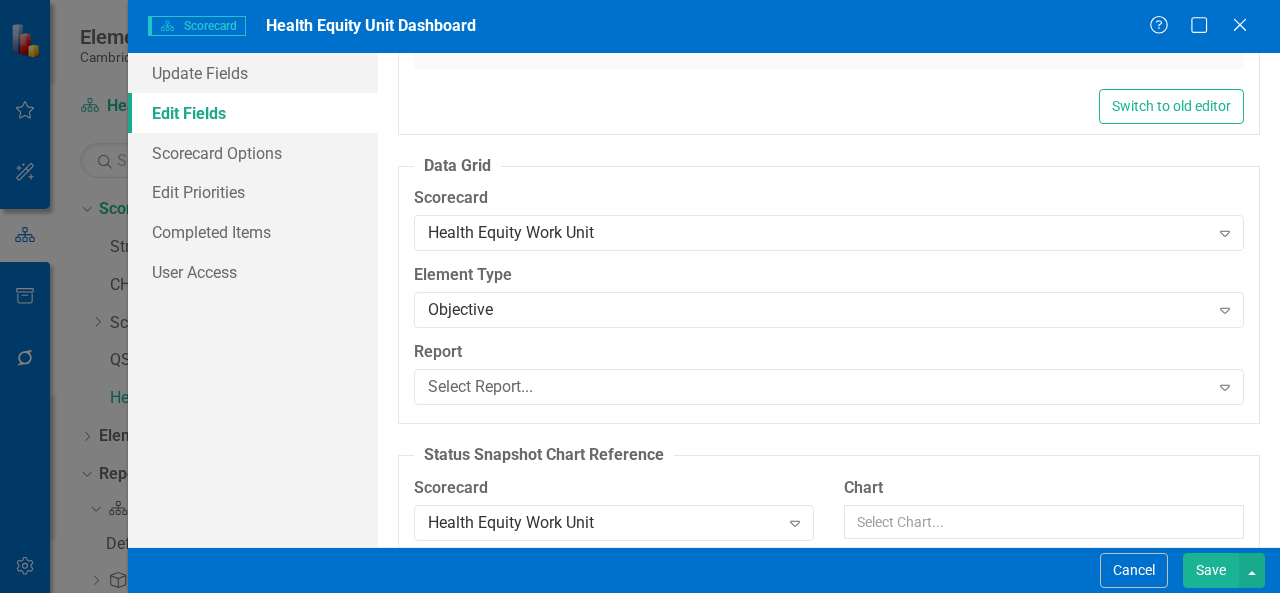 scroll, scrollTop: 1800, scrollLeft: 0, axis: vertical 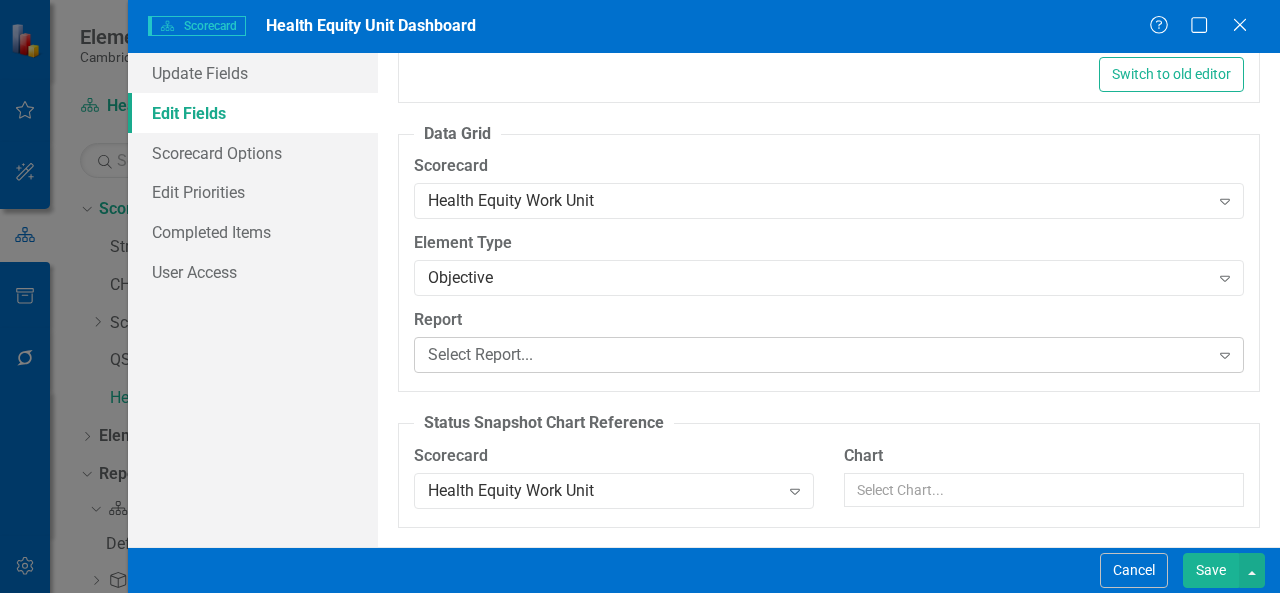click on "Select Report..." at bounding box center [818, 355] 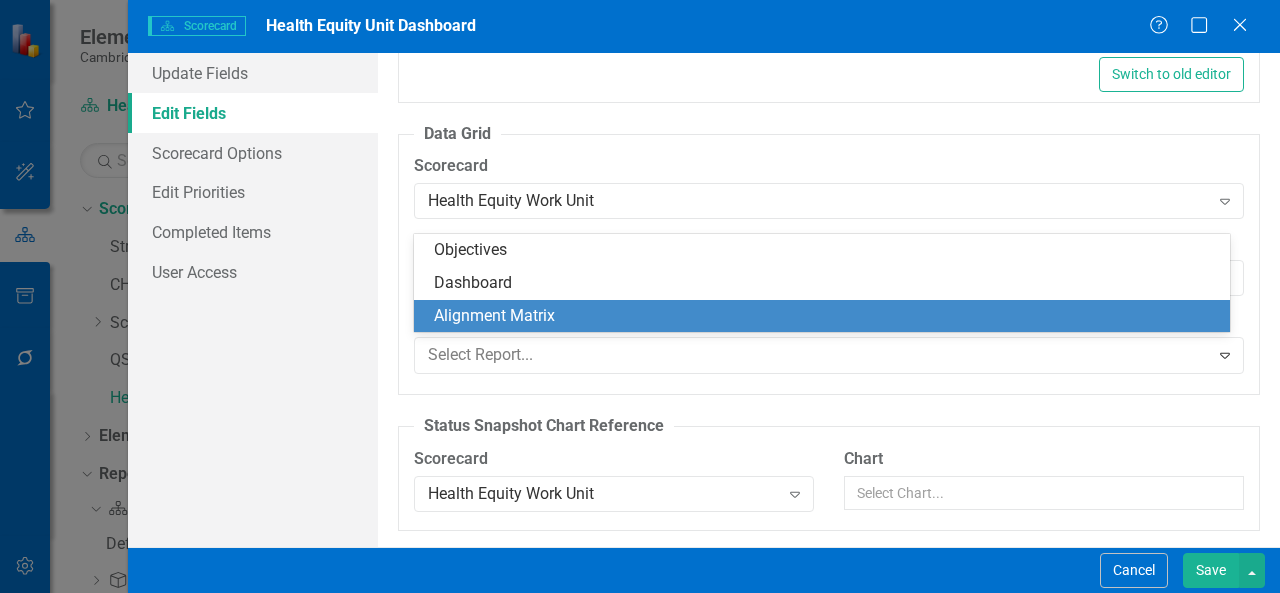 click on "Alignment Matrix" at bounding box center (826, 316) 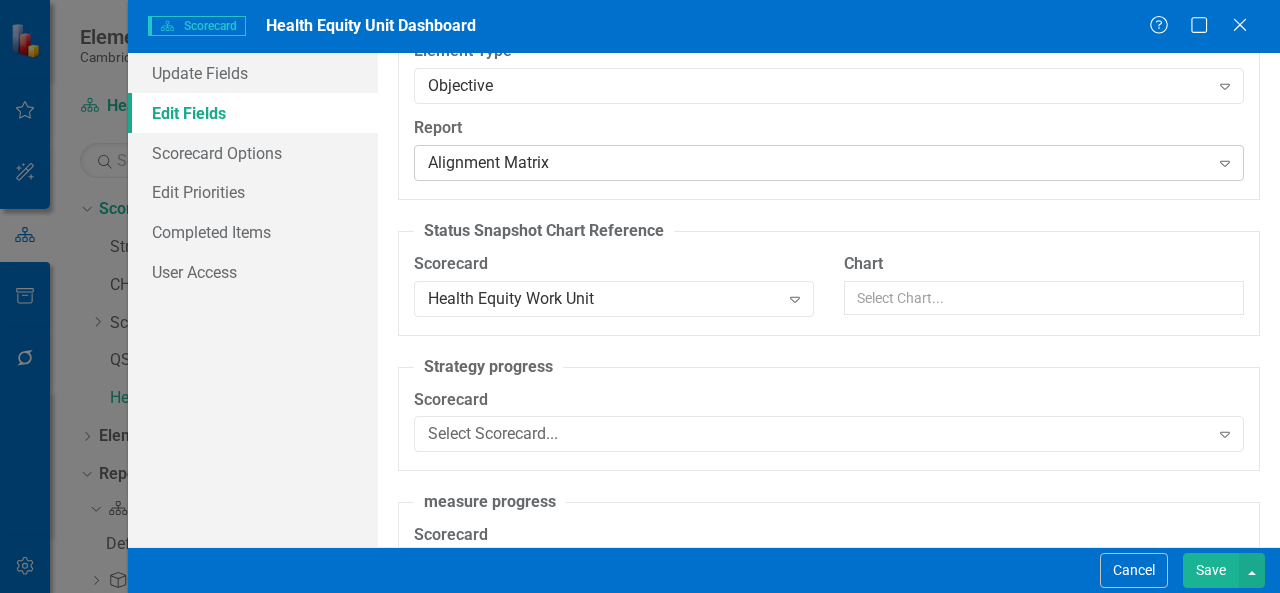 scroll, scrollTop: 2000, scrollLeft: 0, axis: vertical 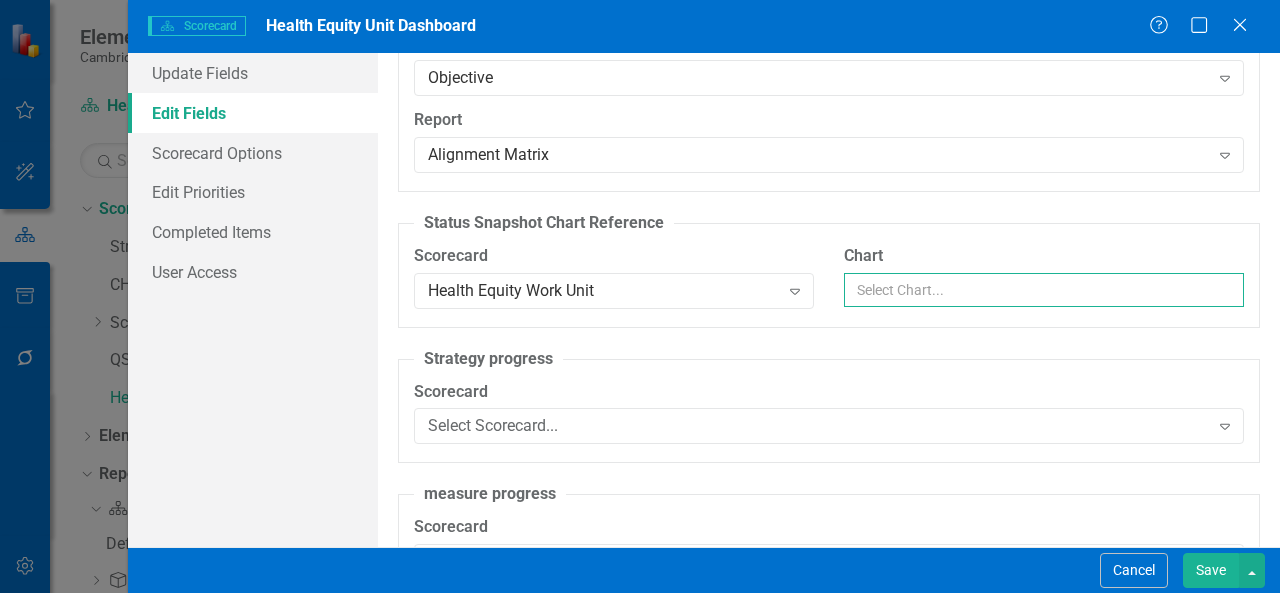 click on "Chart" at bounding box center [1044, 290] 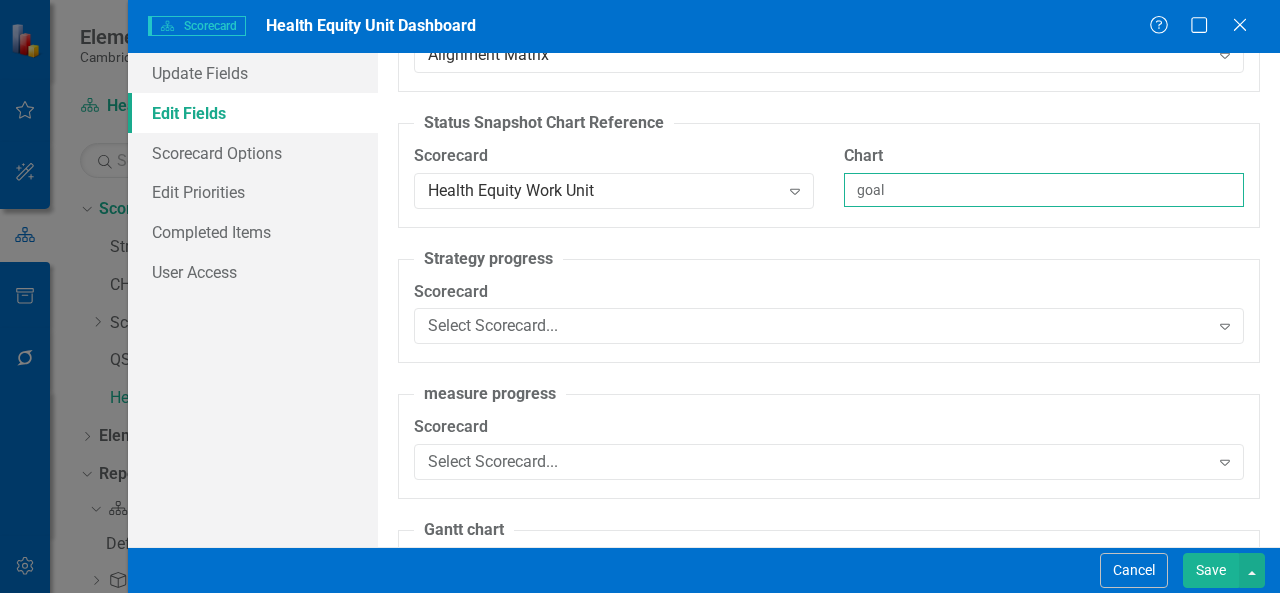 type on "goal" 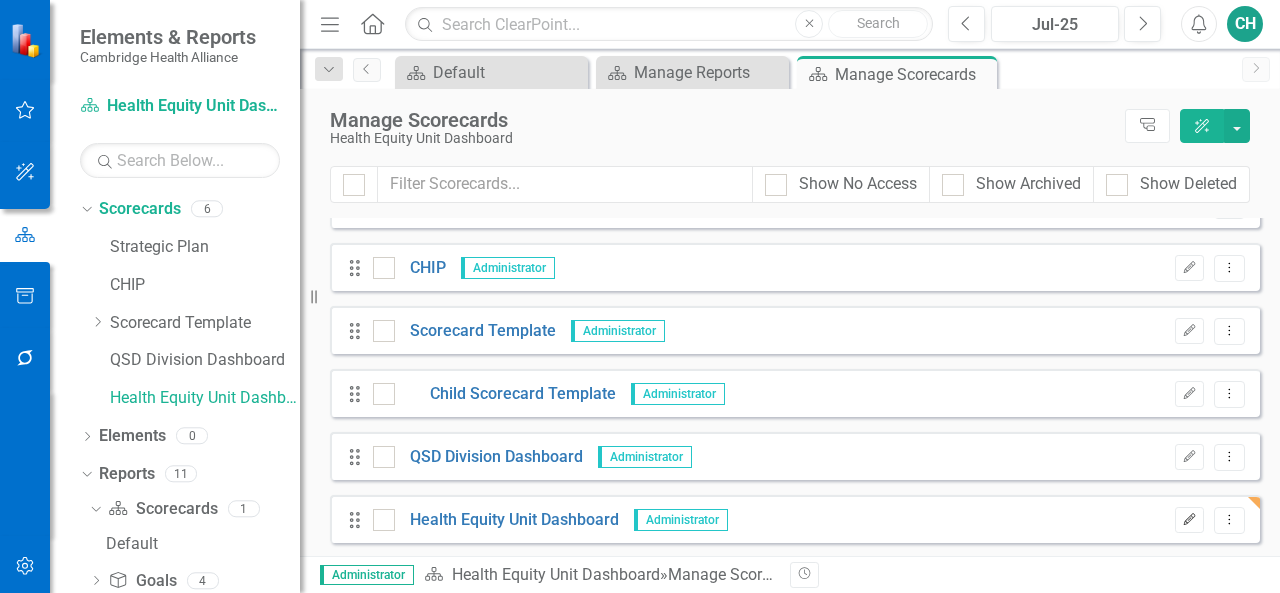 click on "Edit" 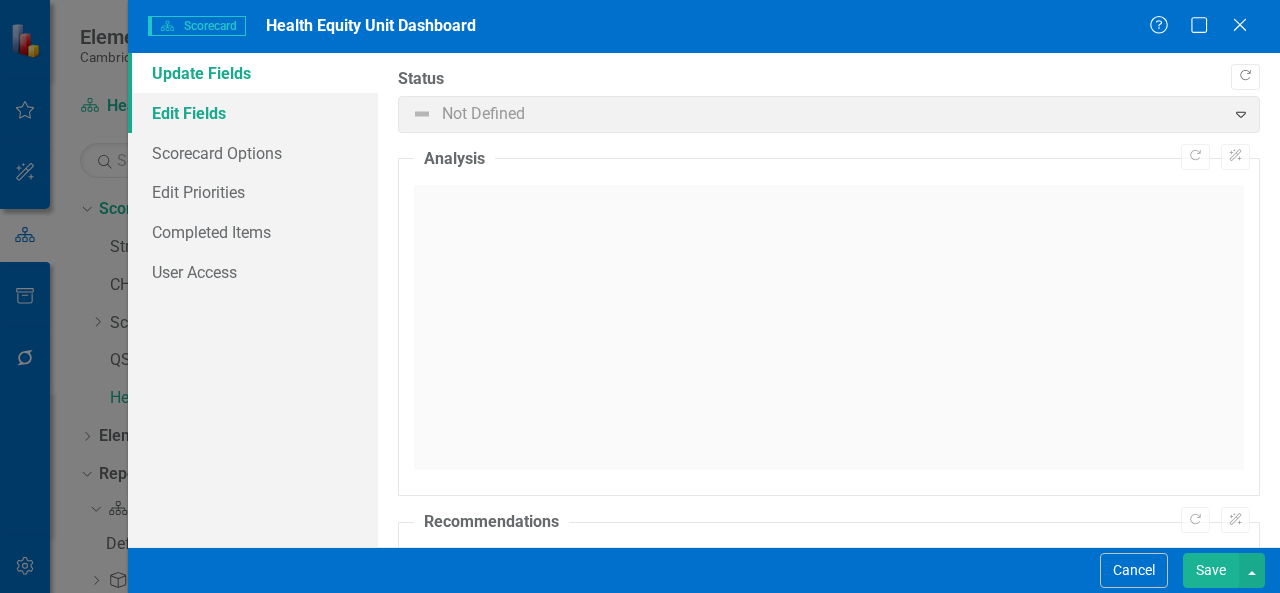 click on "Edit Fields" at bounding box center [253, 113] 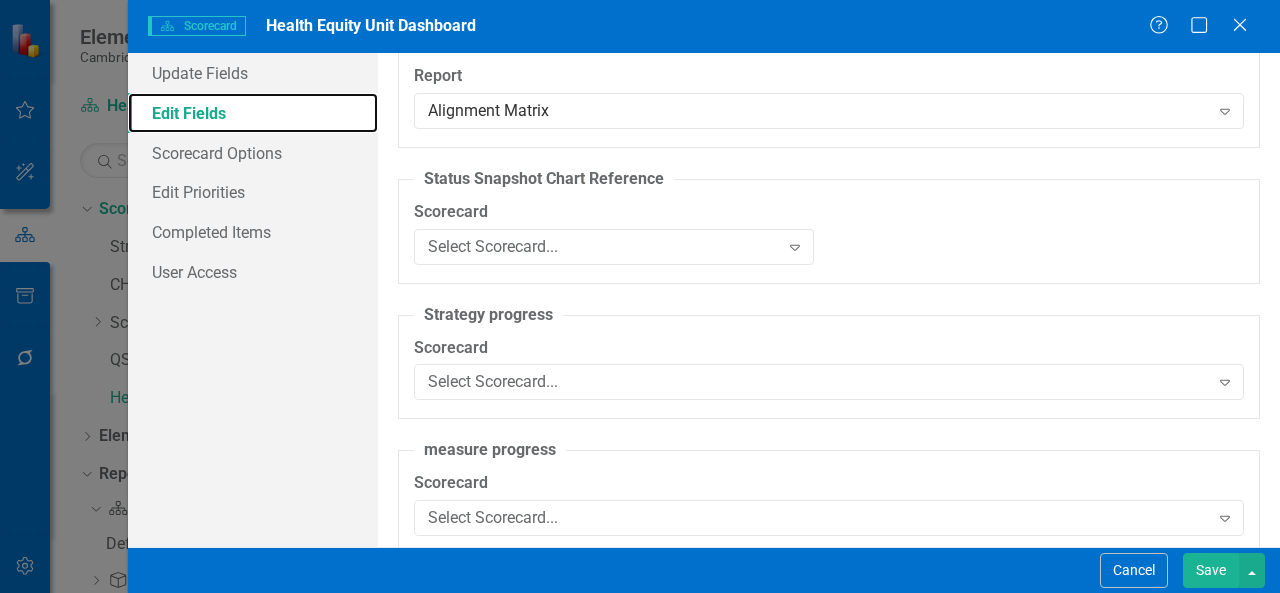 scroll, scrollTop: 2076, scrollLeft: 0, axis: vertical 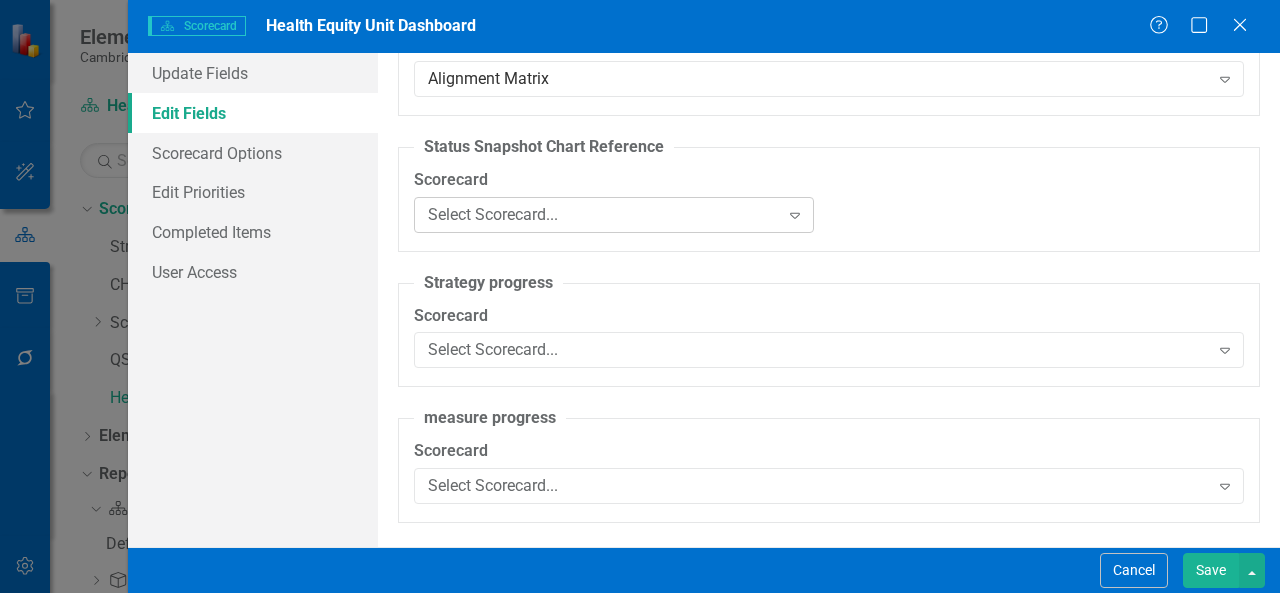 click on "Select Scorecard..." at bounding box center (603, 214) 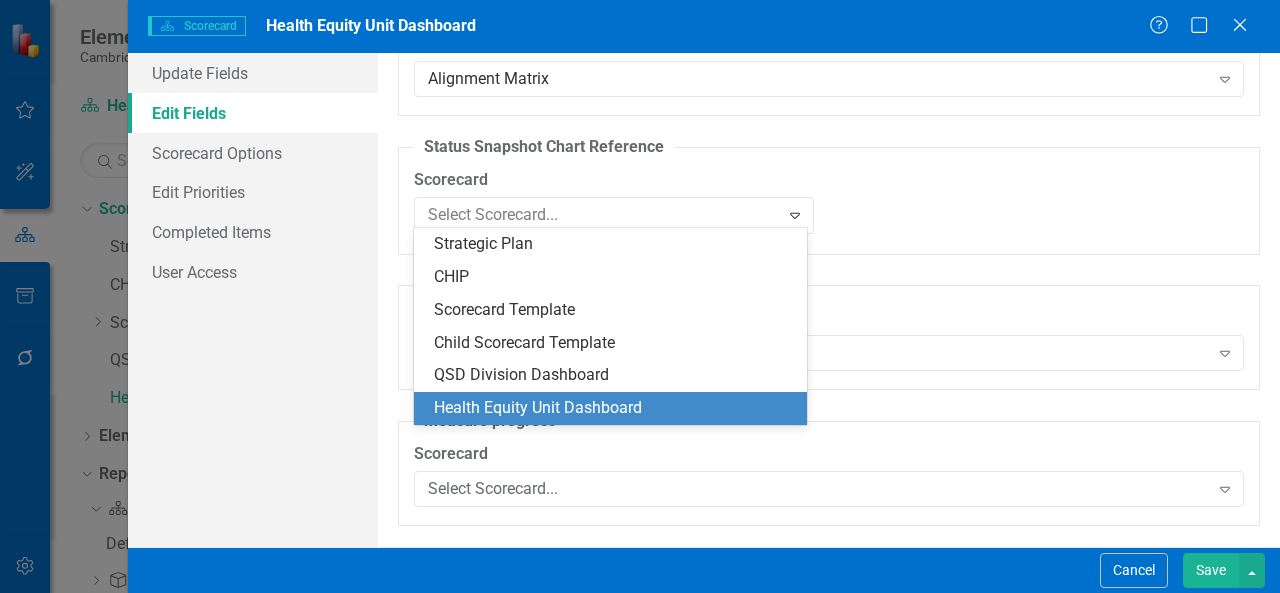 click on "Health Equity Unit Dashboard" at bounding box center [614, 408] 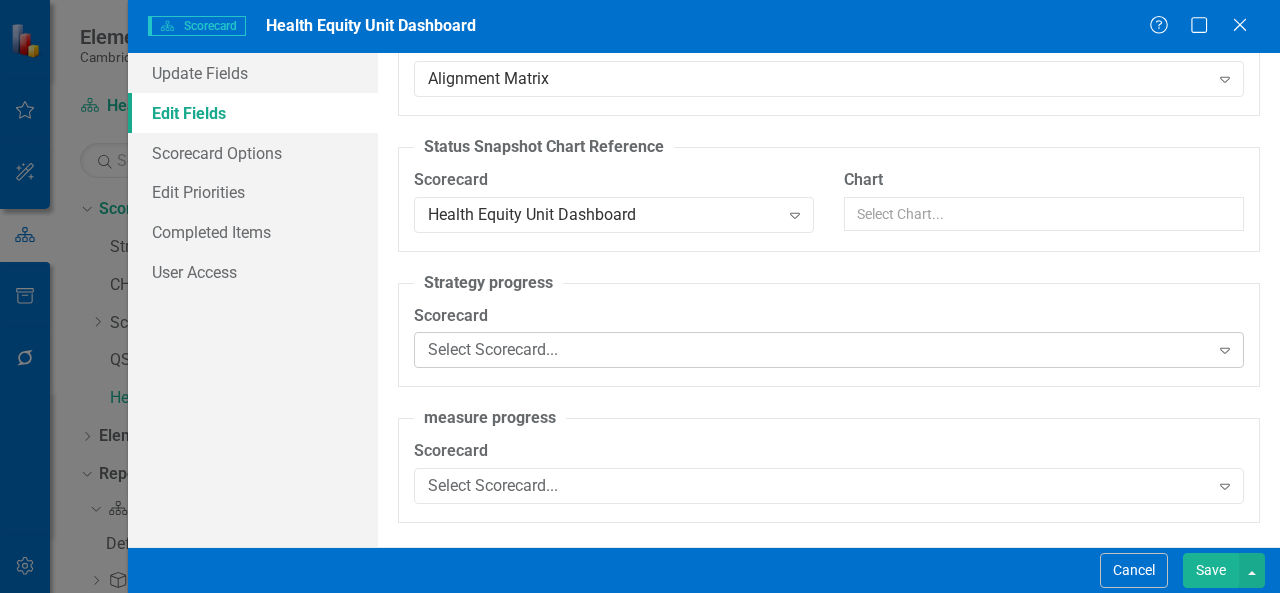 click on "Select Scorecard..." at bounding box center (818, 350) 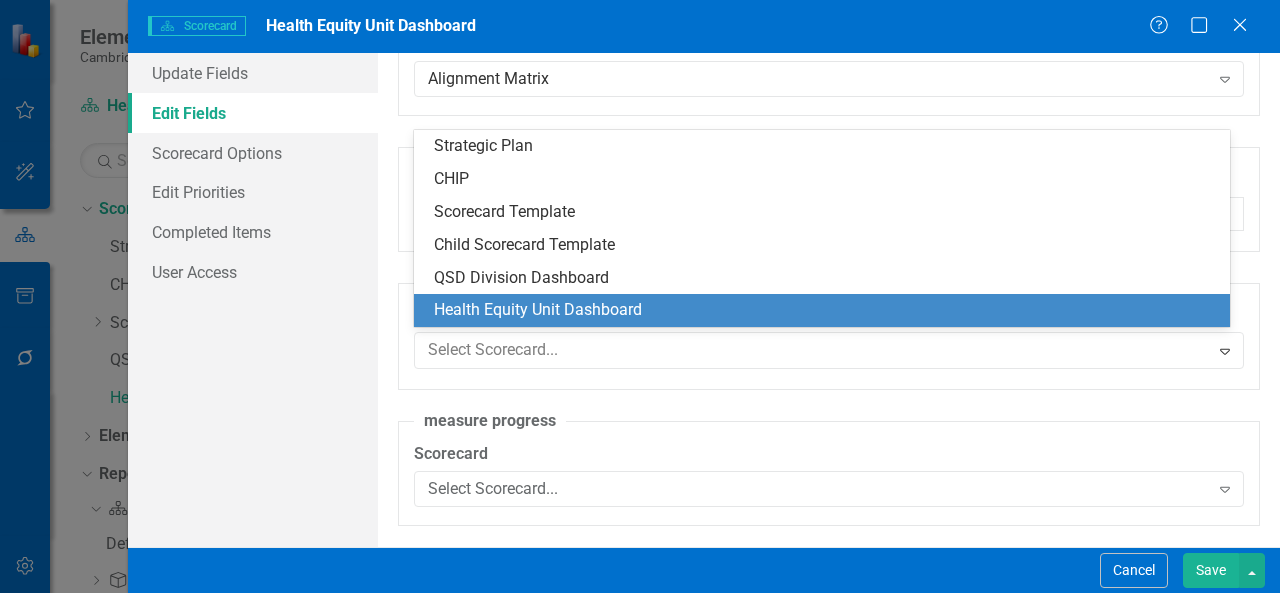 click on "Health Equity Unit Dashboard" at bounding box center (826, 310) 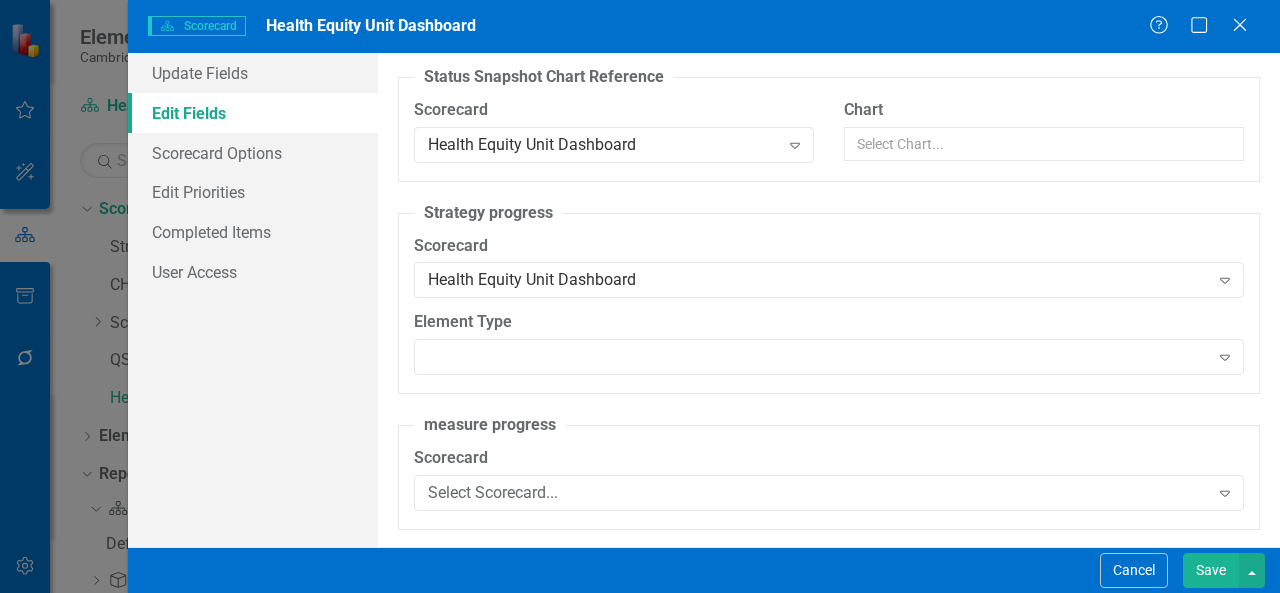 scroll, scrollTop: 2276, scrollLeft: 0, axis: vertical 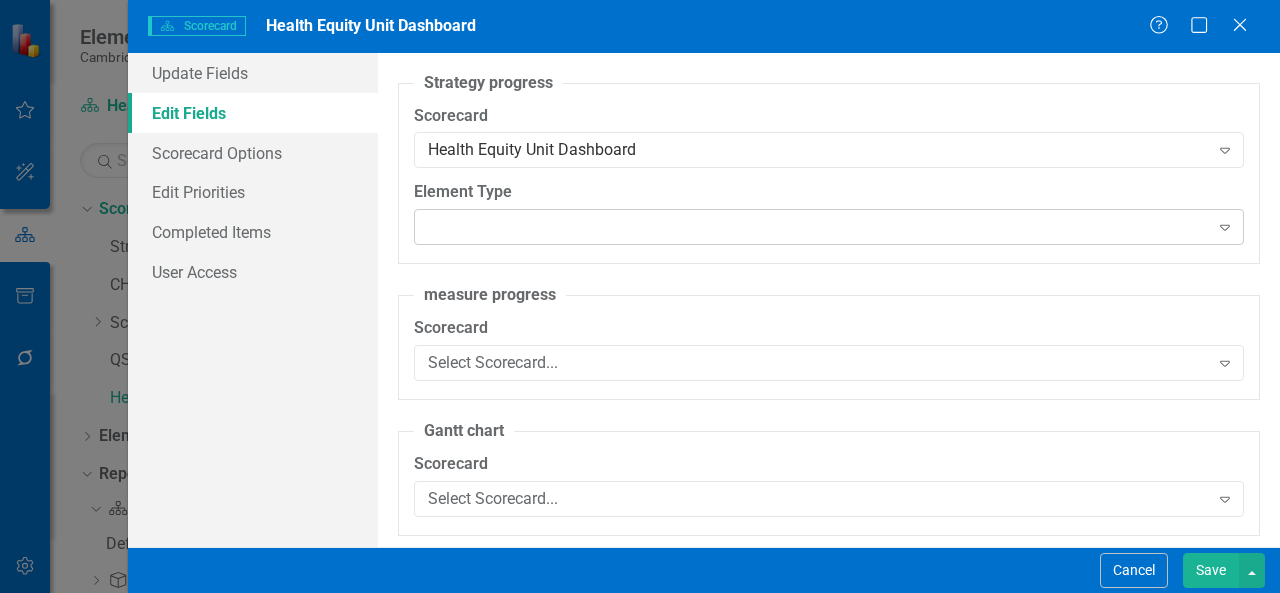 click at bounding box center (812, 227) 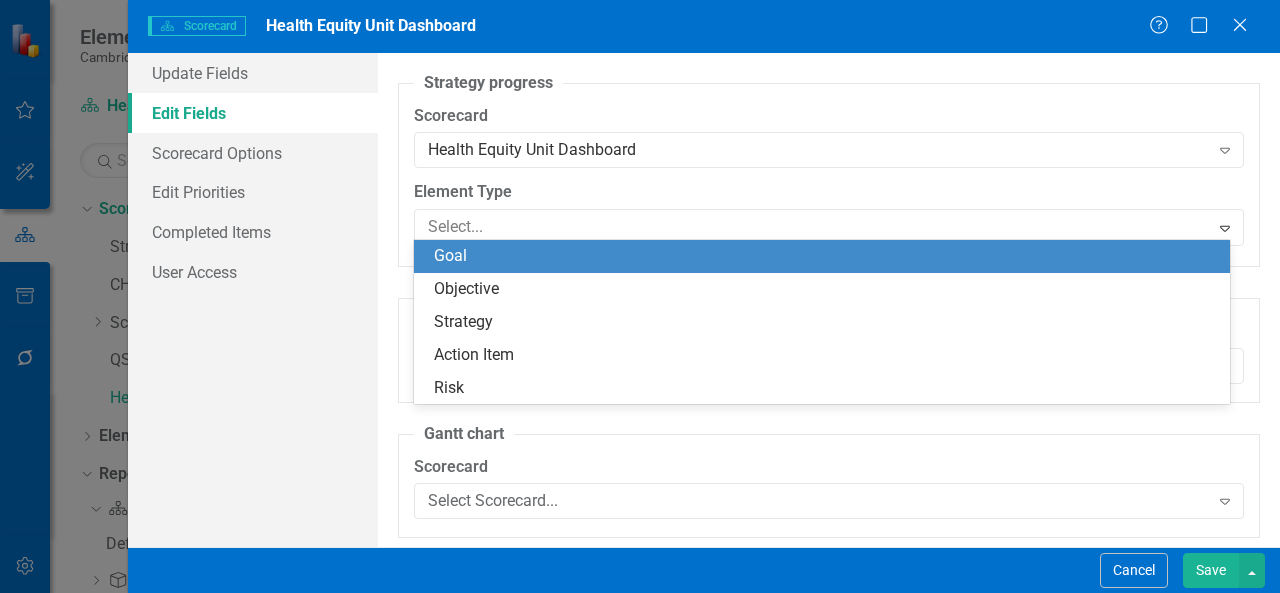 click on "Goal" at bounding box center (826, 256) 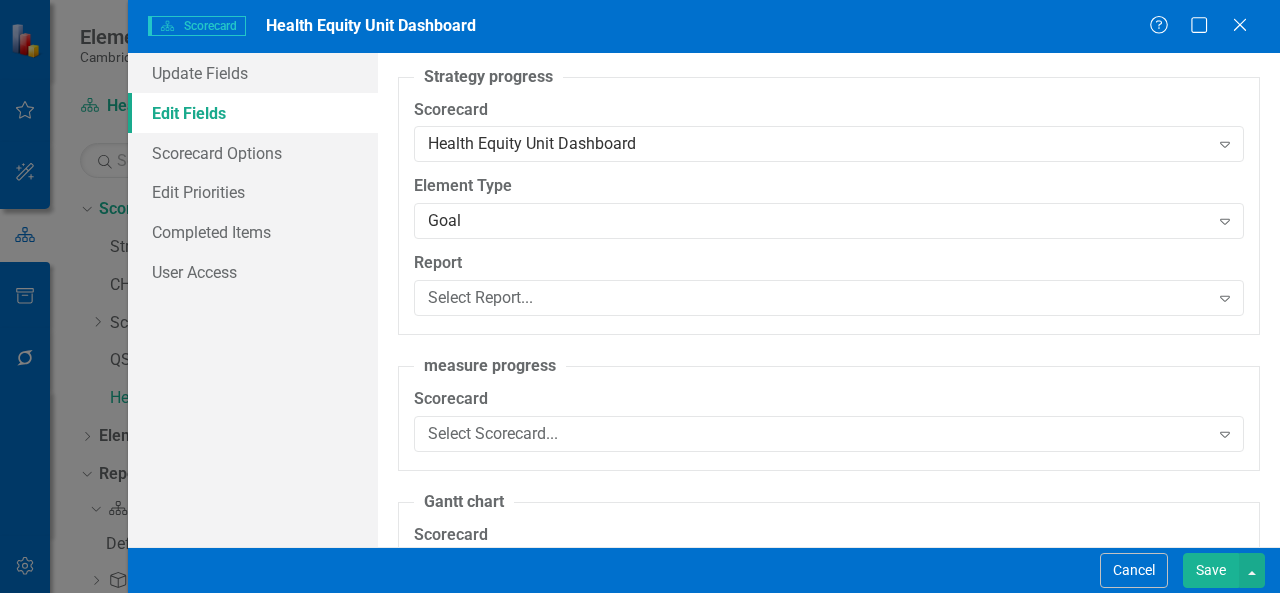 scroll, scrollTop: 2252, scrollLeft: 0, axis: vertical 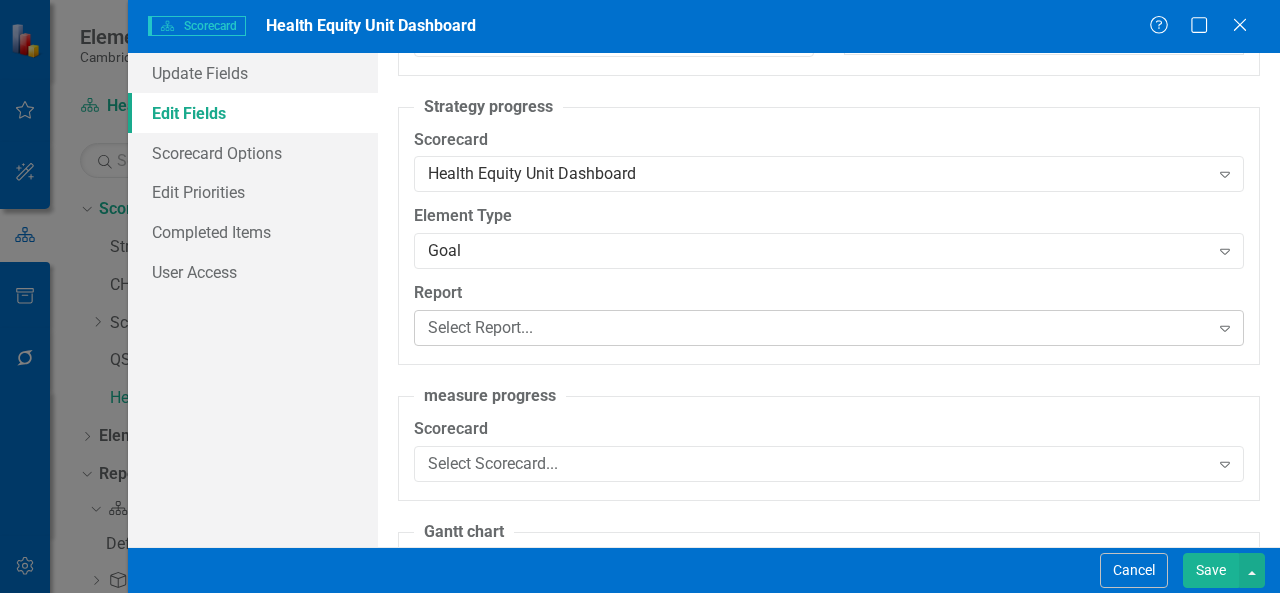 click on "Select Report..." at bounding box center [818, 328] 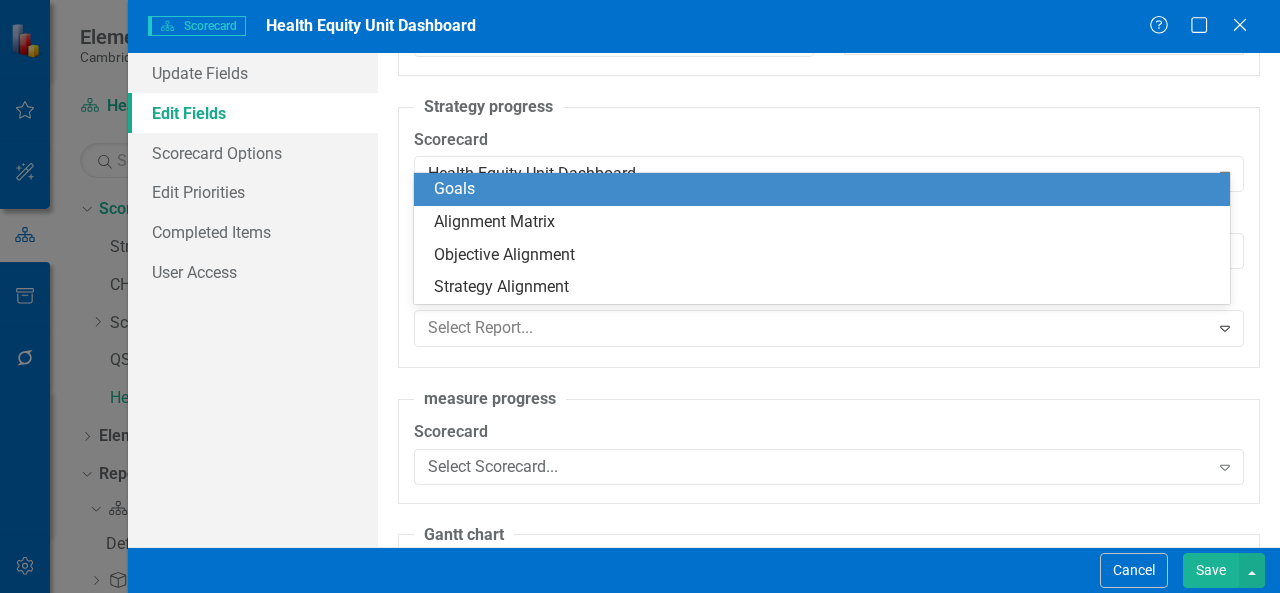 click on "Goals" at bounding box center (826, 189) 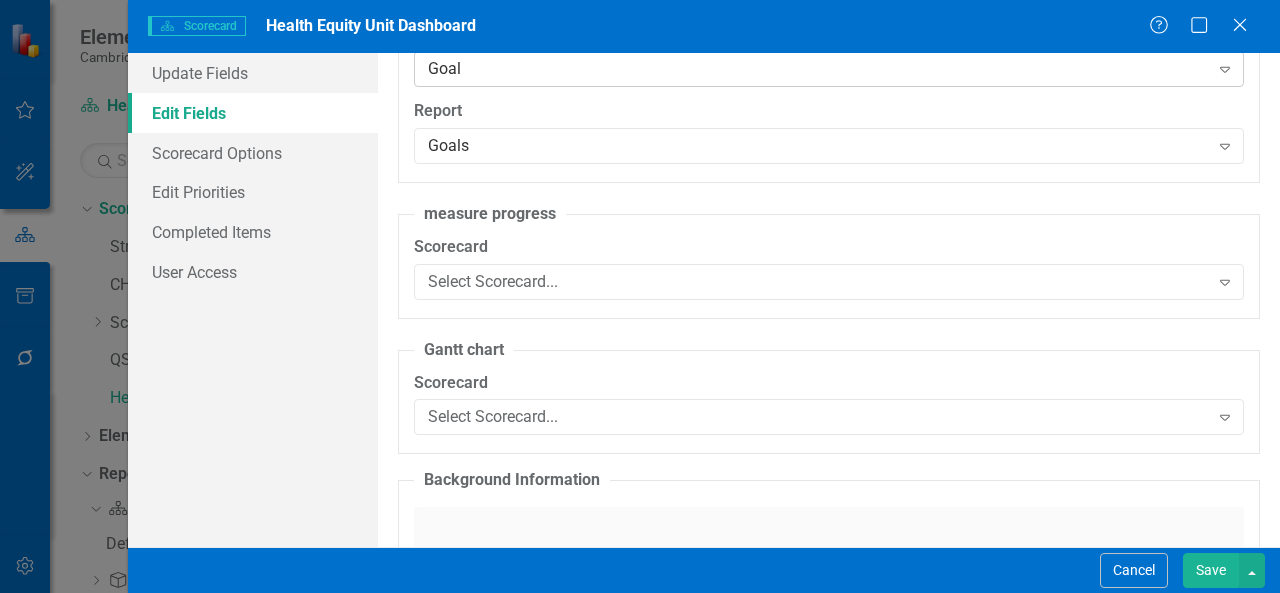 scroll, scrollTop: 2452, scrollLeft: 0, axis: vertical 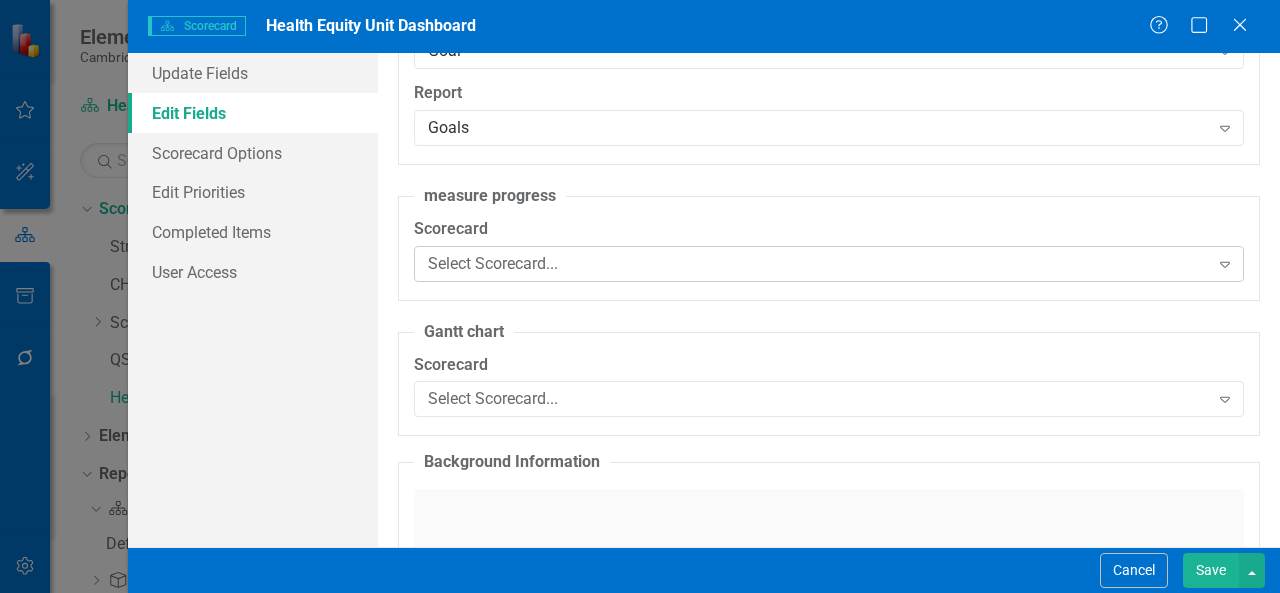 click on "Select Scorecard..." at bounding box center (818, 263) 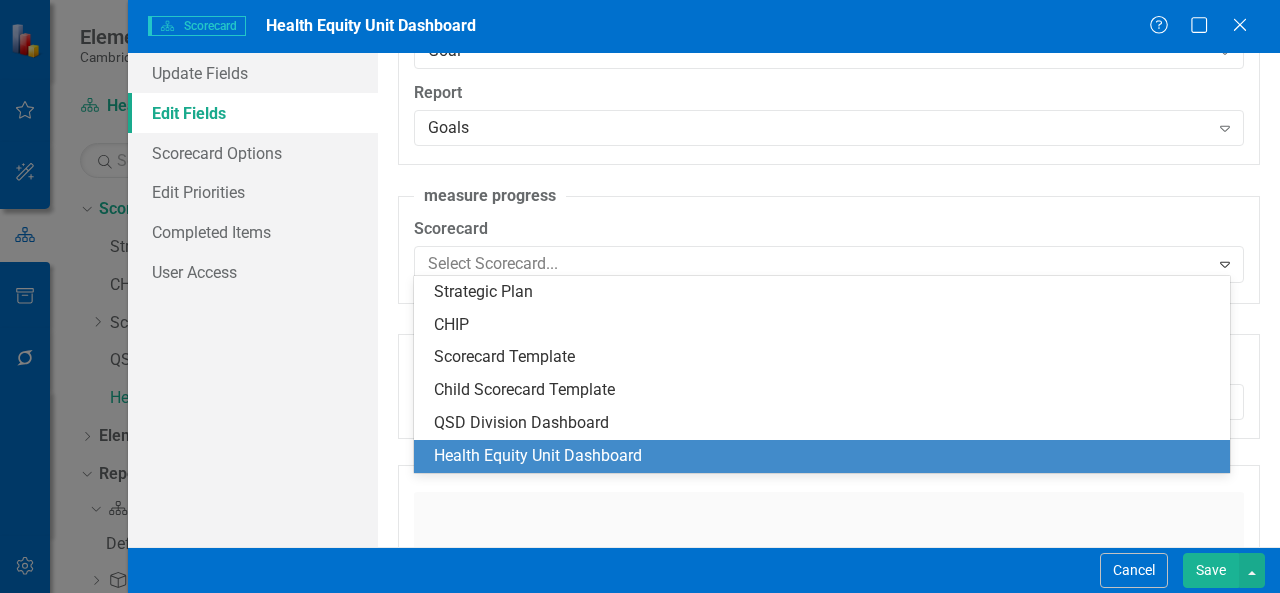 click on "Health Equity Unit Dashboard" at bounding box center (826, 456) 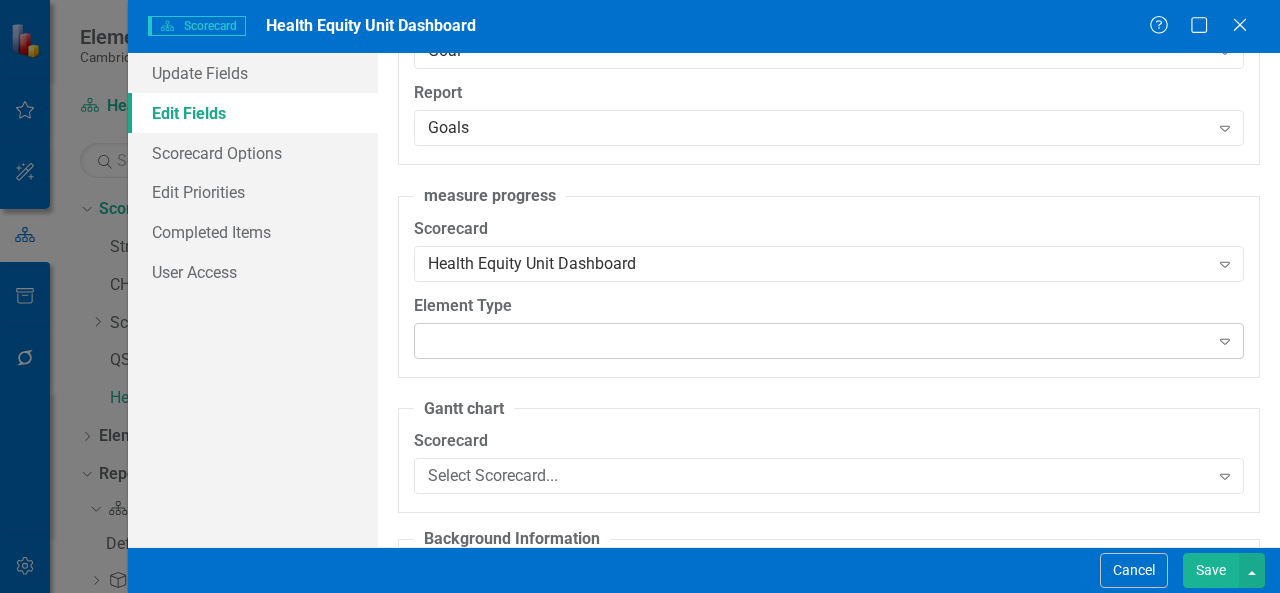 click on "Expand" at bounding box center (829, 341) 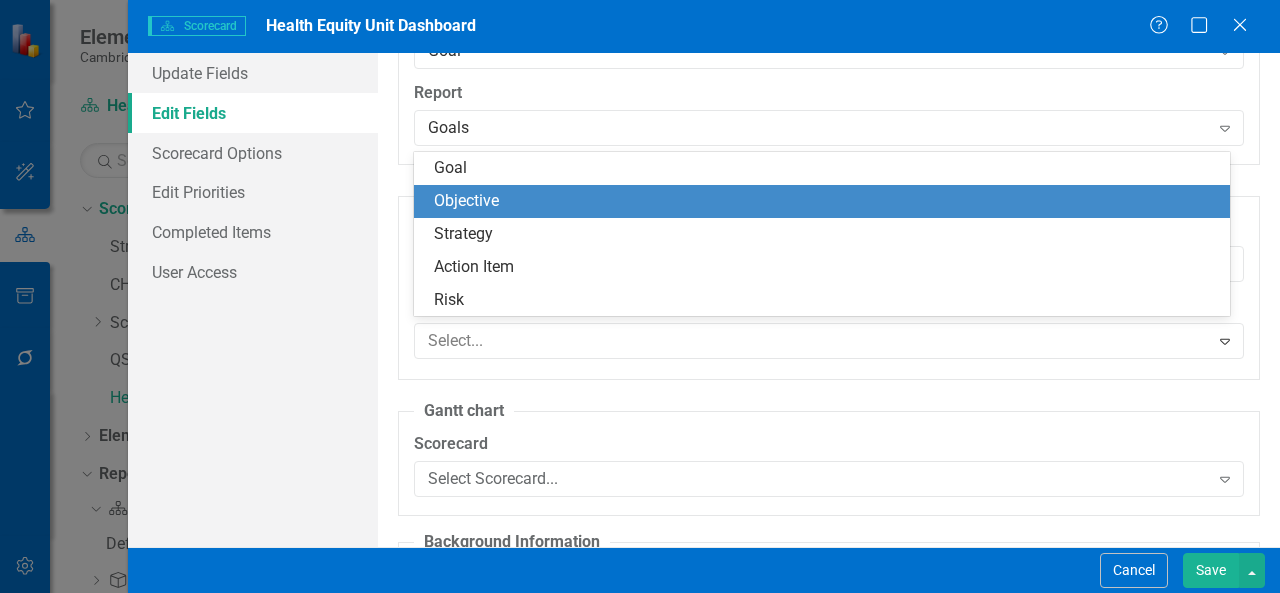 click on "Objective" at bounding box center [826, 201] 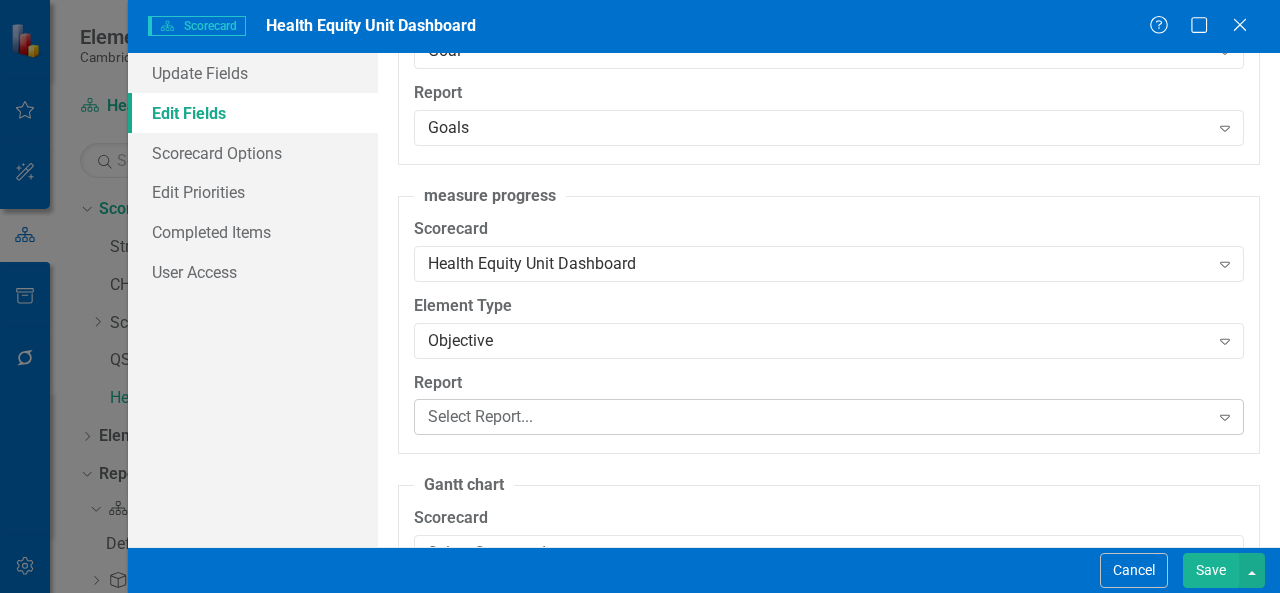 click on "Select Report..." at bounding box center (818, 417) 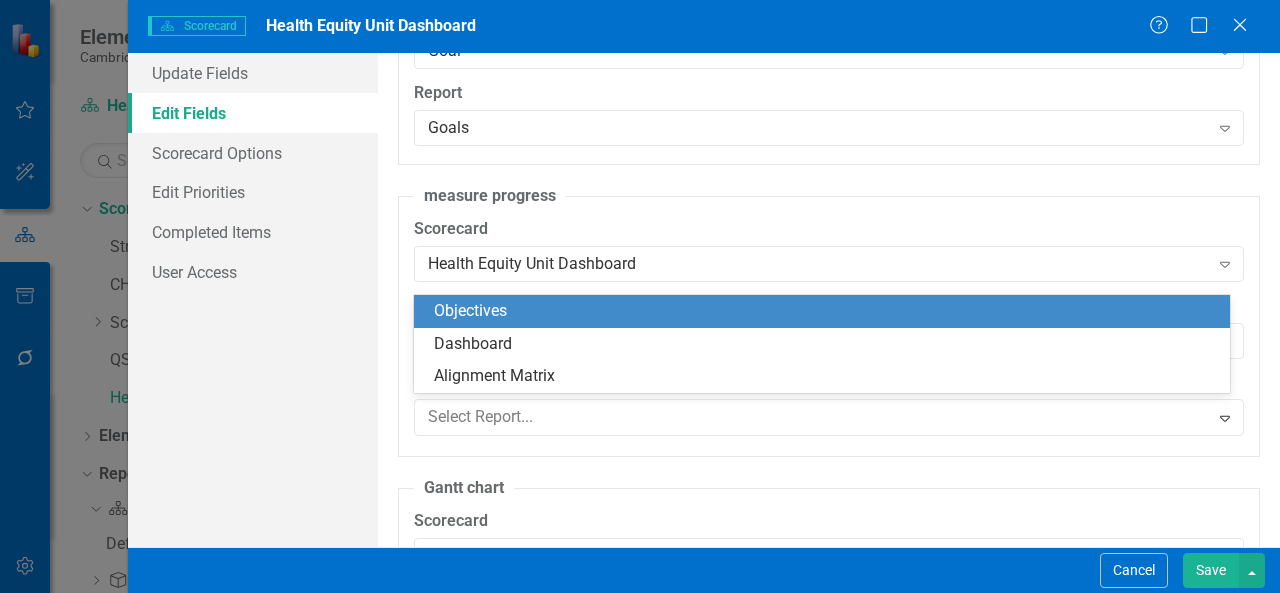 click on "Objectives" at bounding box center [826, 311] 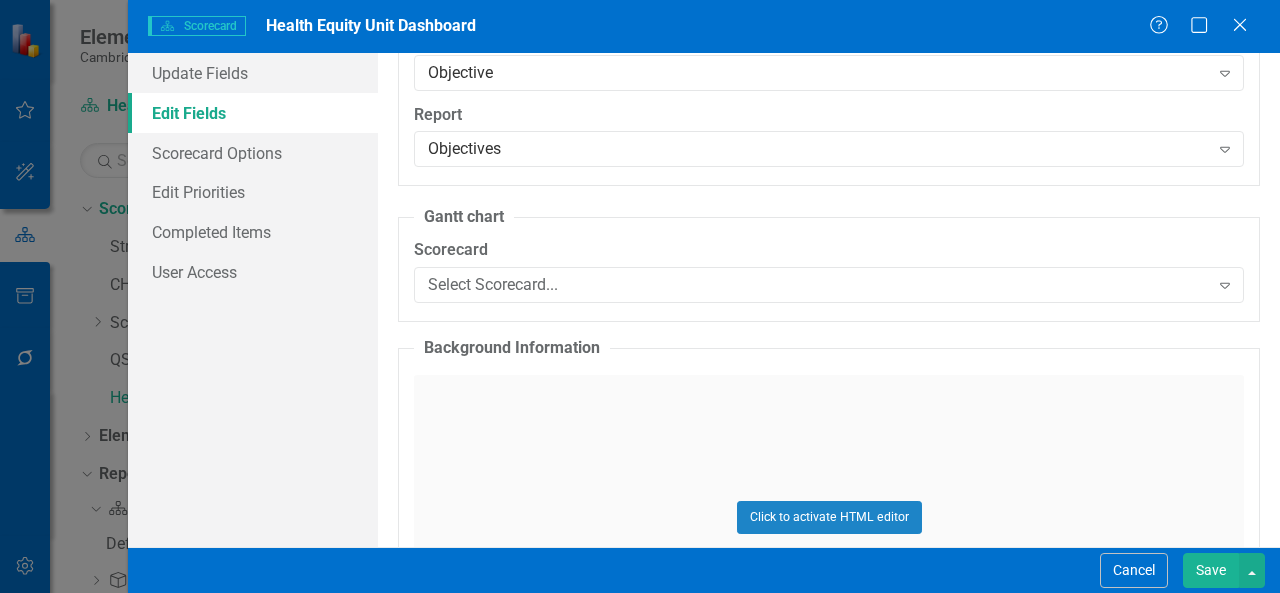 scroll, scrollTop: 2752, scrollLeft: 0, axis: vertical 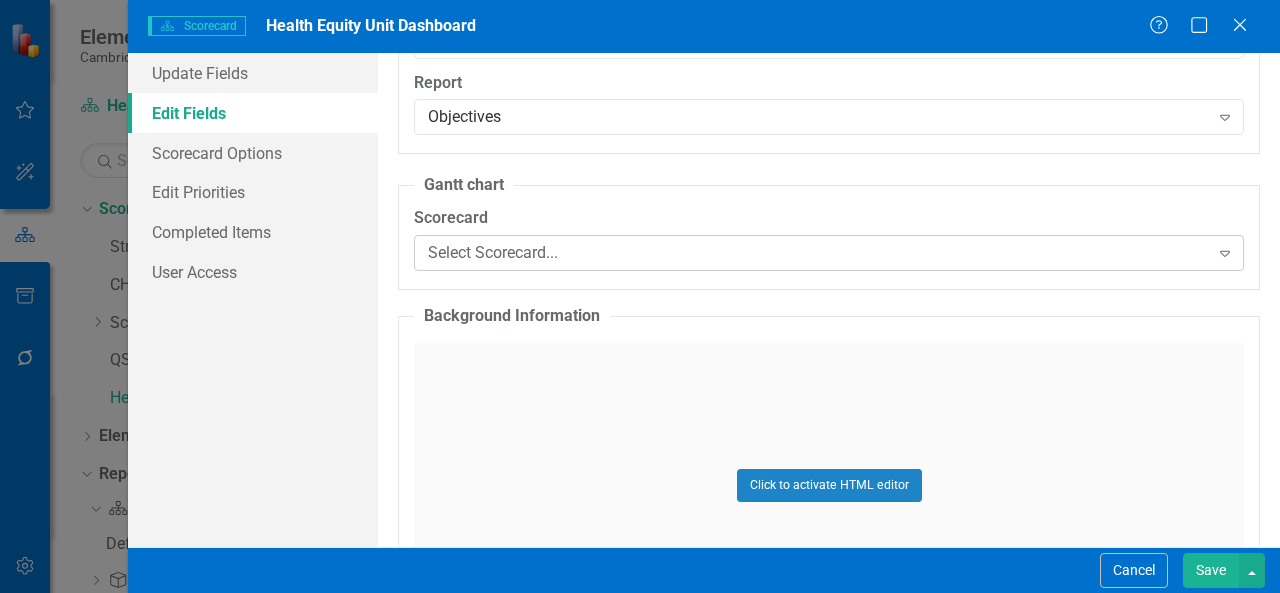 click on "Select Scorecard..." at bounding box center [818, 253] 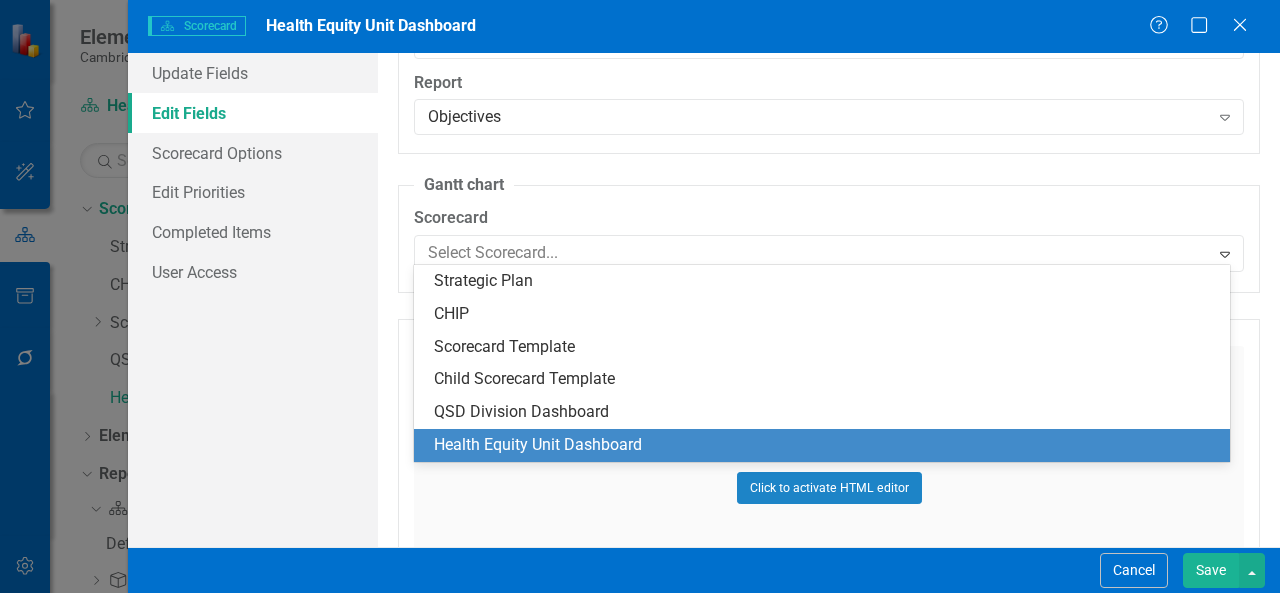 click on "Health Equity Unit Dashboard" at bounding box center [826, 445] 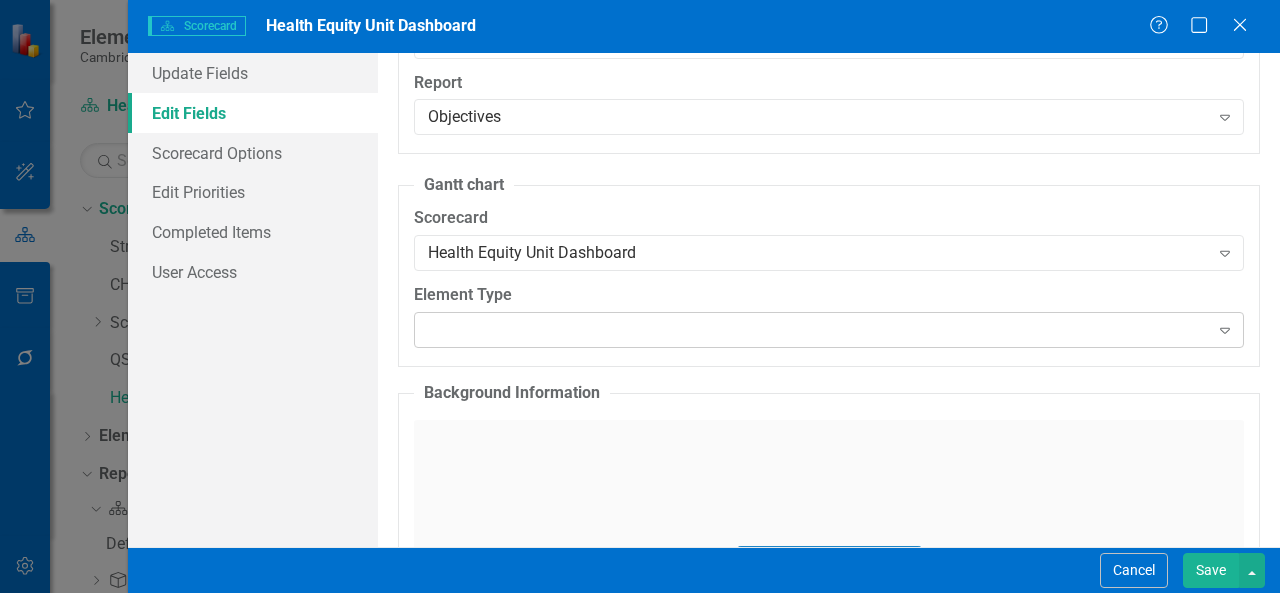 click on "Expand" at bounding box center [829, 330] 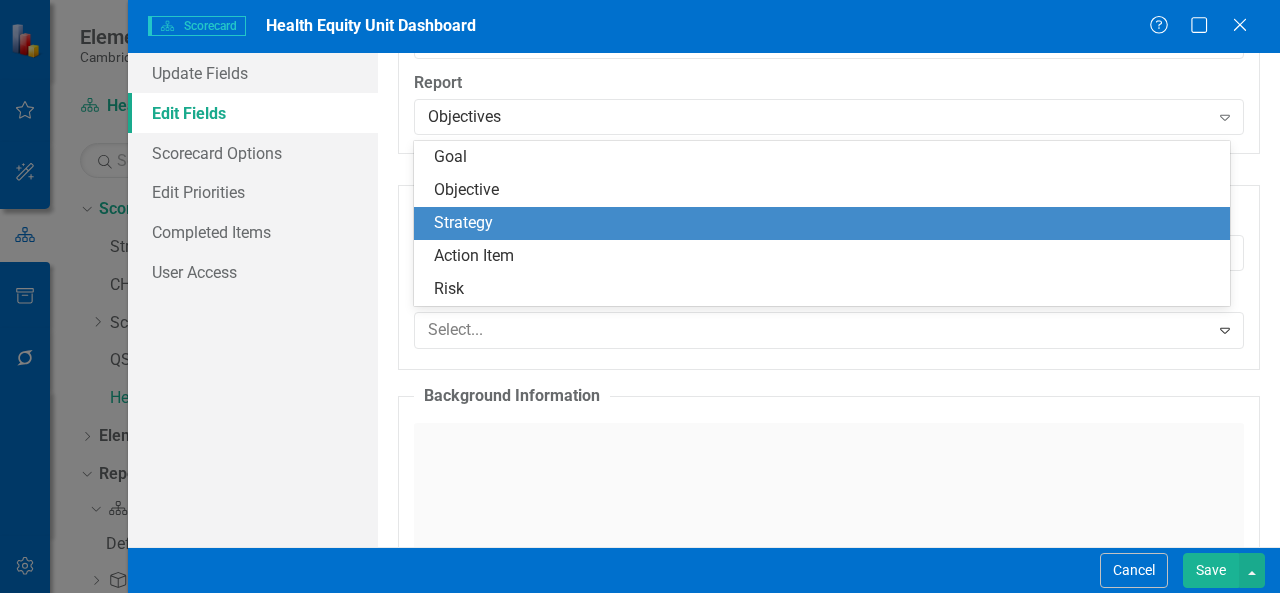 click on "Strategy" at bounding box center (826, 223) 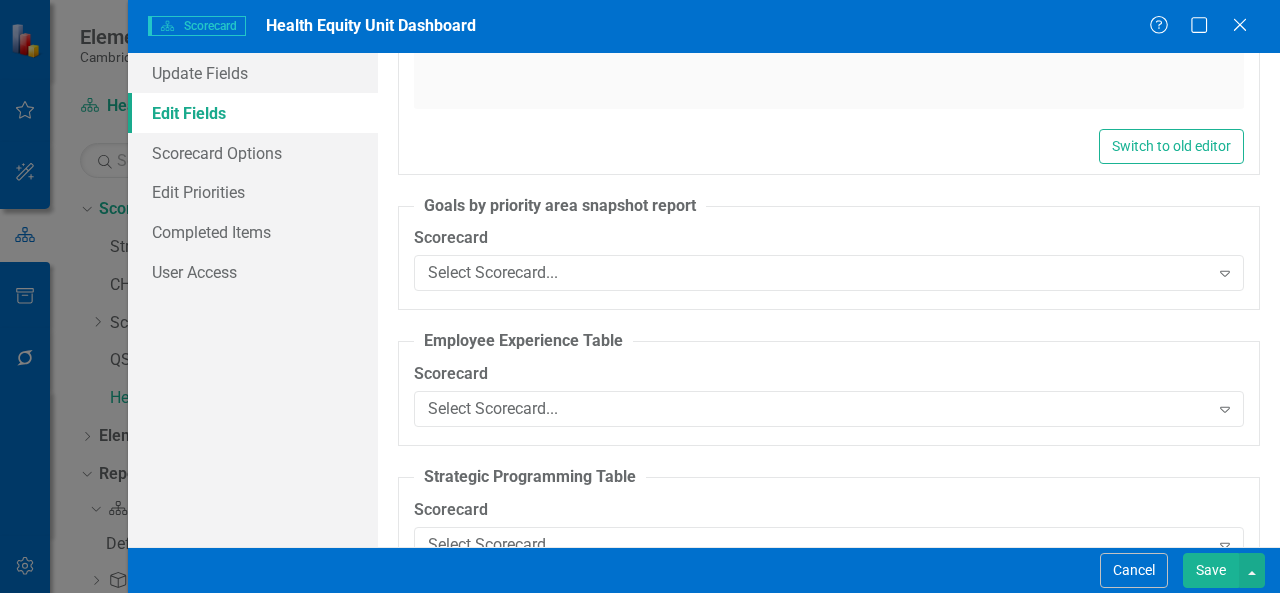 scroll, scrollTop: 3452, scrollLeft: 0, axis: vertical 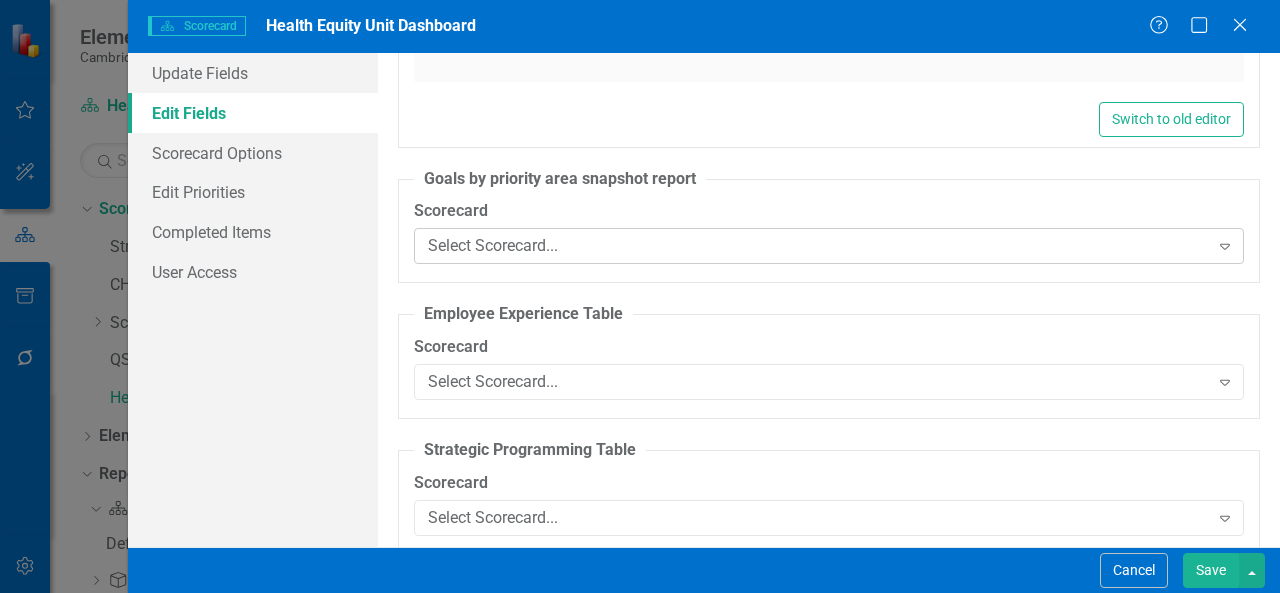 click on "Select Scorecard..." at bounding box center (818, 246) 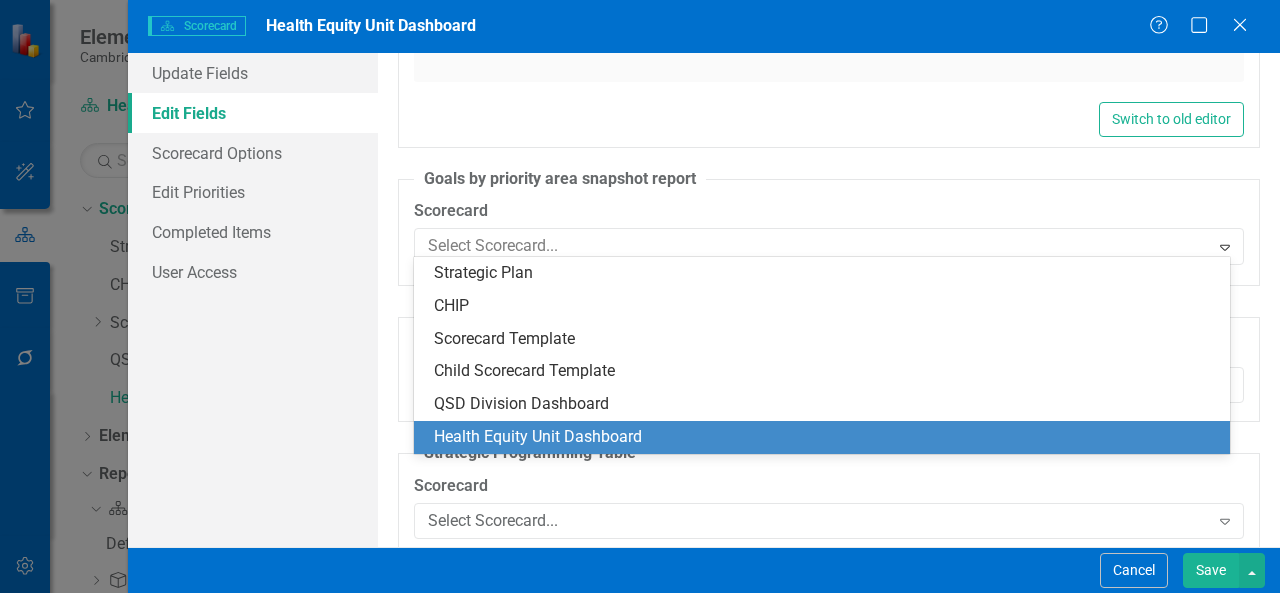 click on "Health Equity Unit Dashboard" at bounding box center [826, 437] 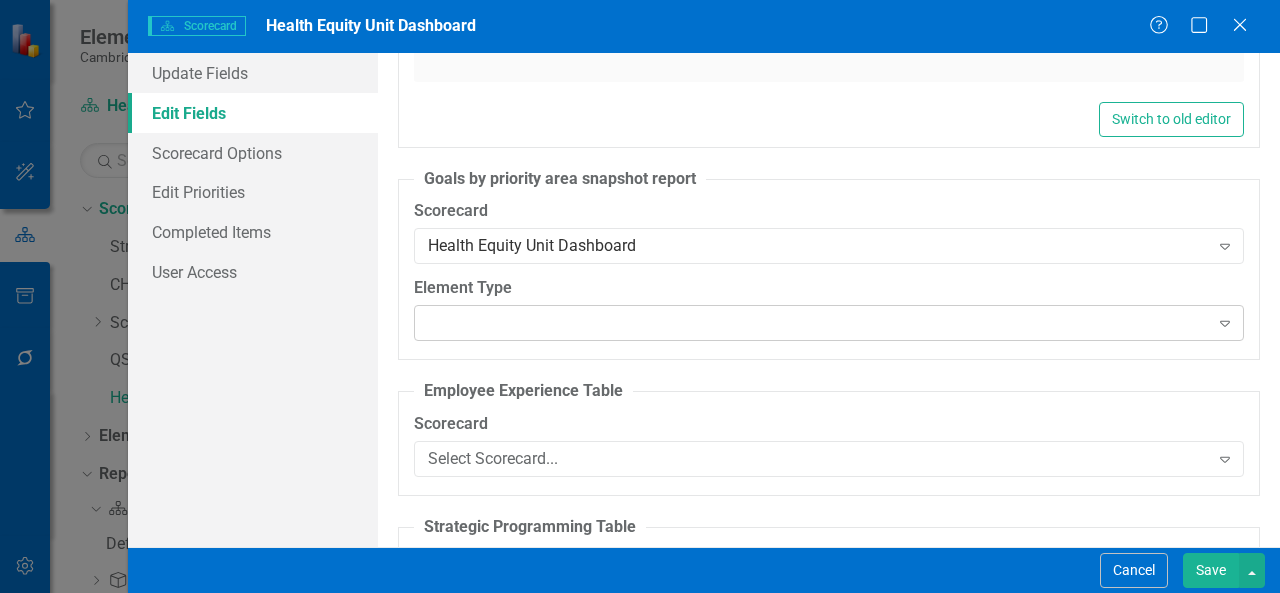 click at bounding box center [812, 323] 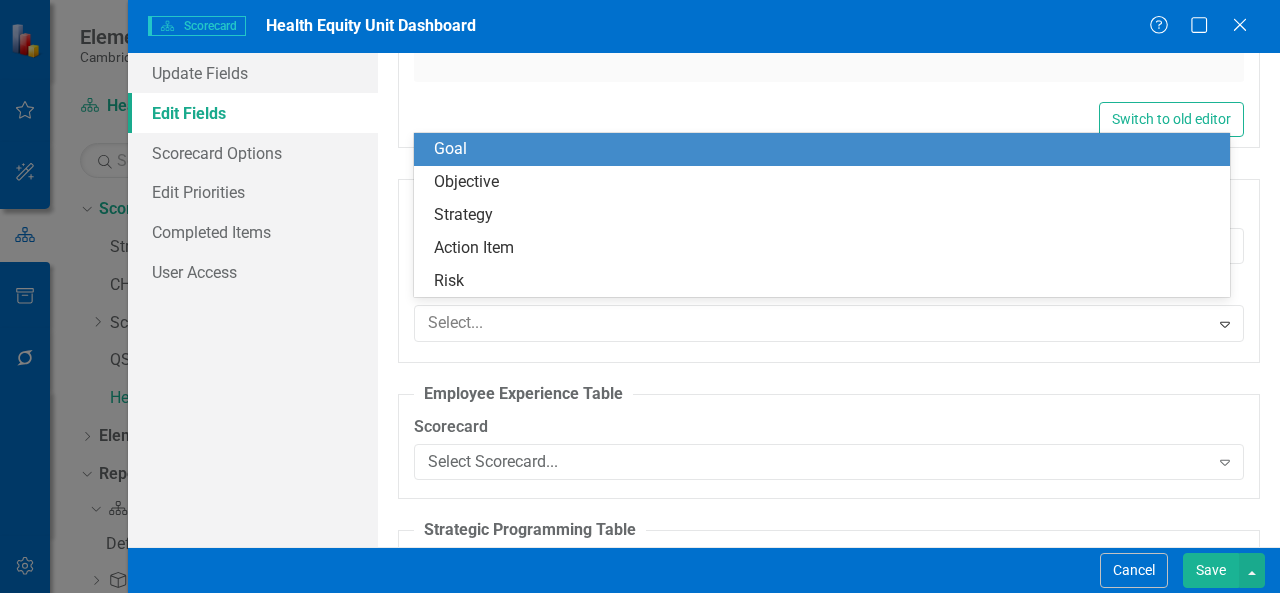 click on "Goal" at bounding box center [822, 149] 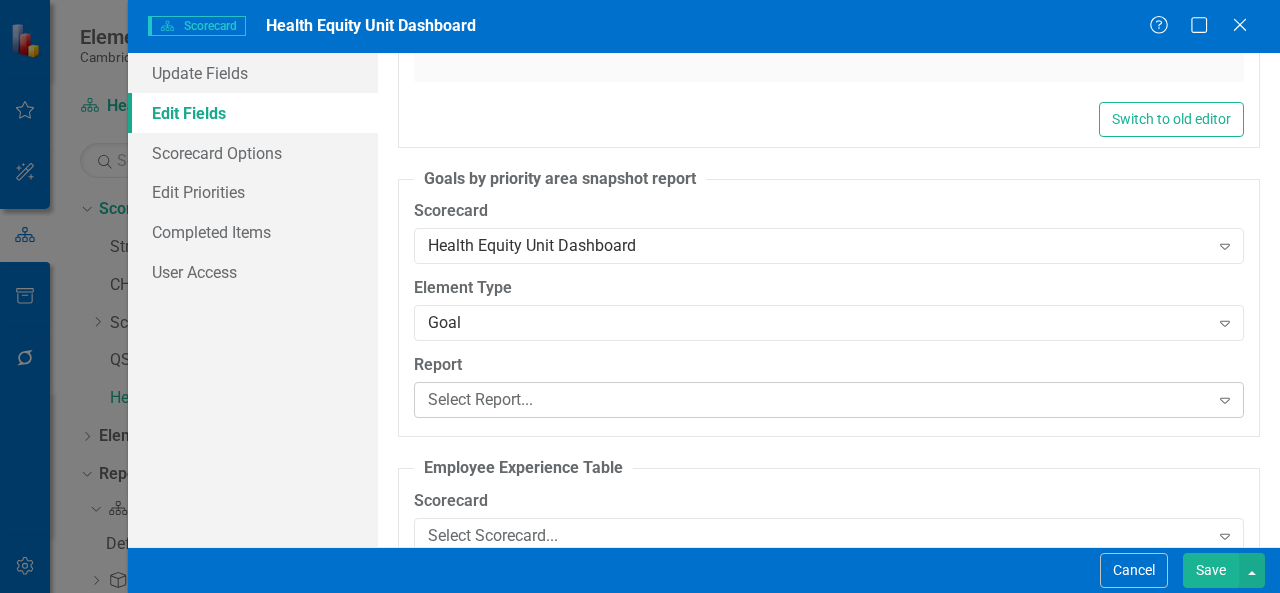 click on "Select Report..." at bounding box center [818, 400] 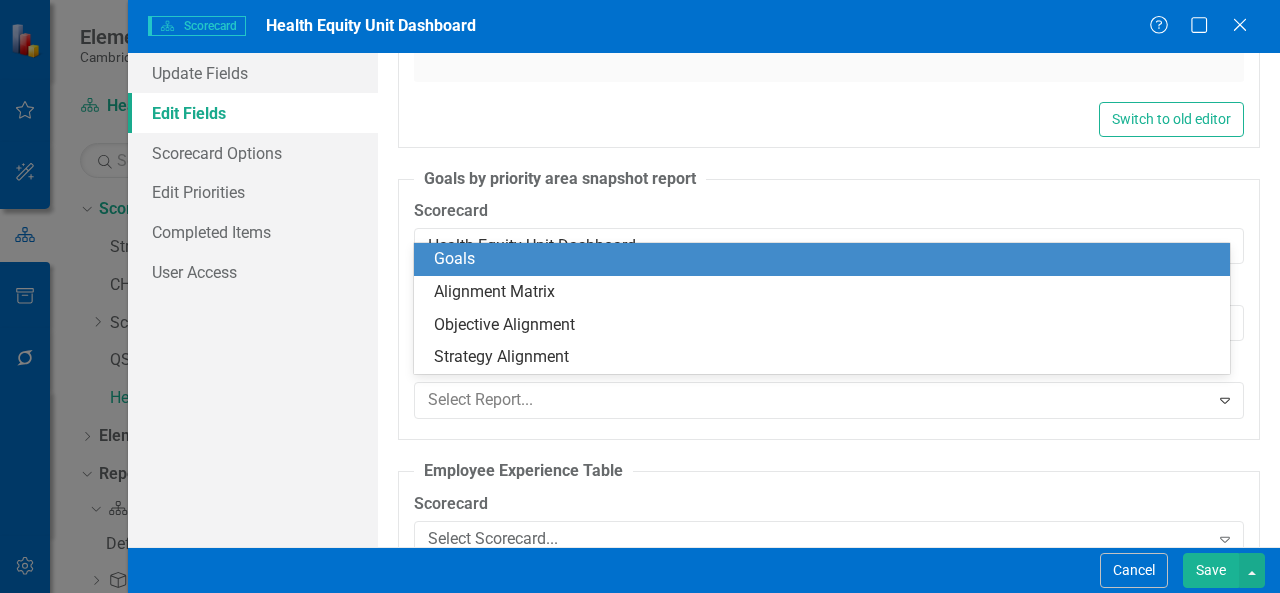 click on "Goals" at bounding box center (826, 259) 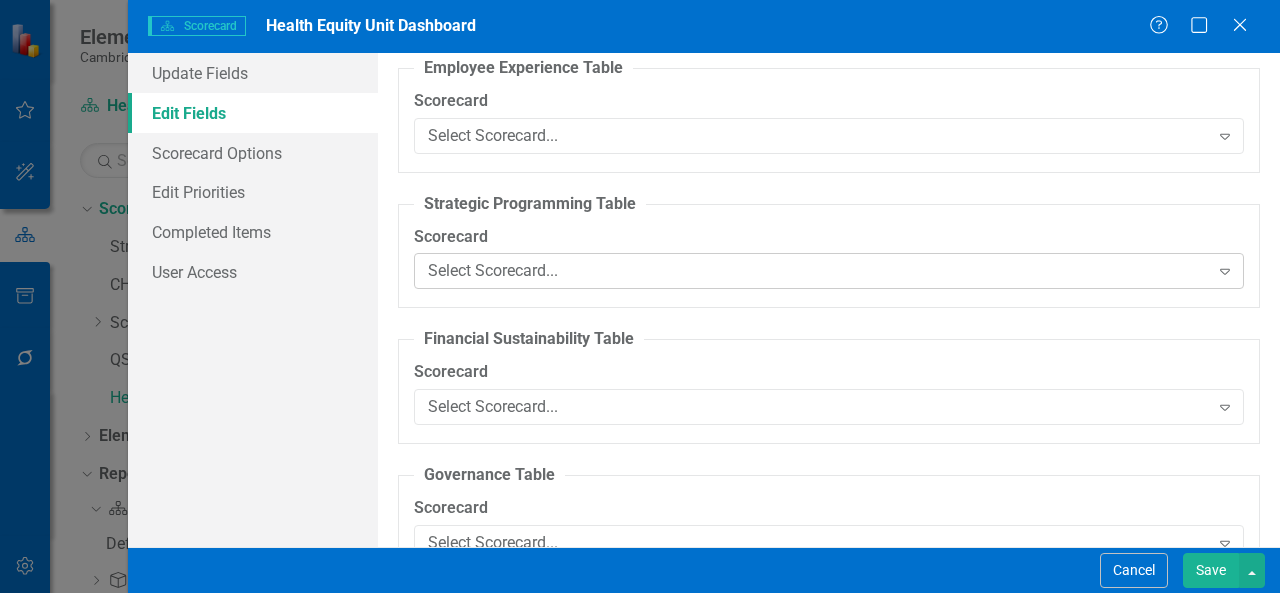 scroll, scrollTop: 3890, scrollLeft: 0, axis: vertical 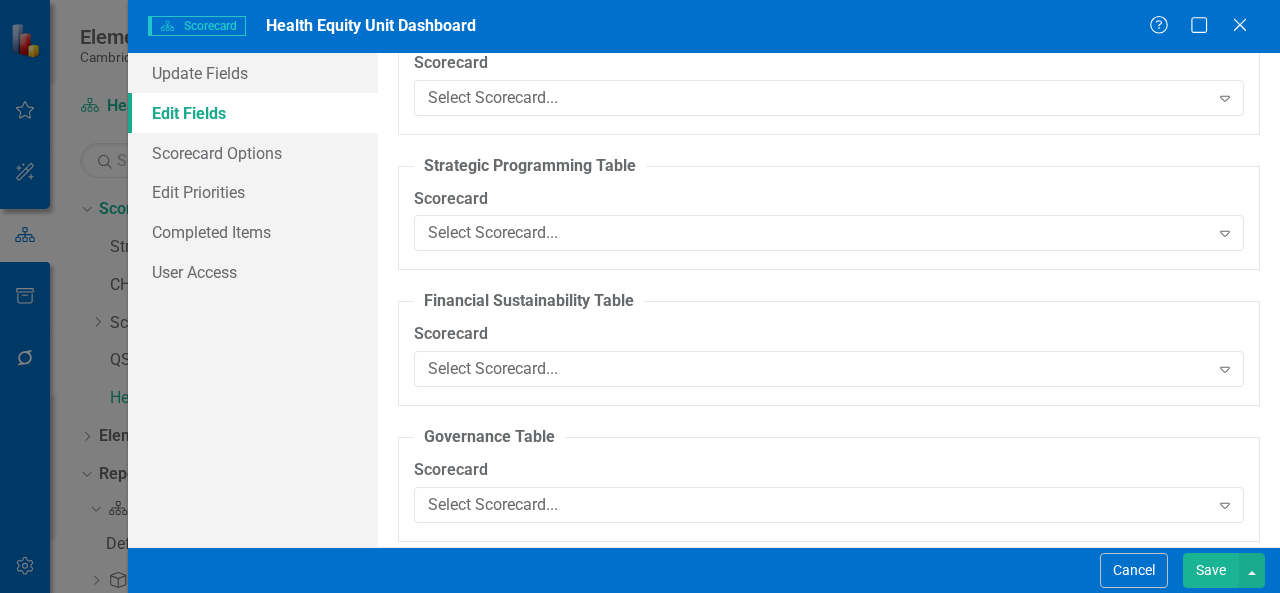 click on "Save" at bounding box center [1211, 570] 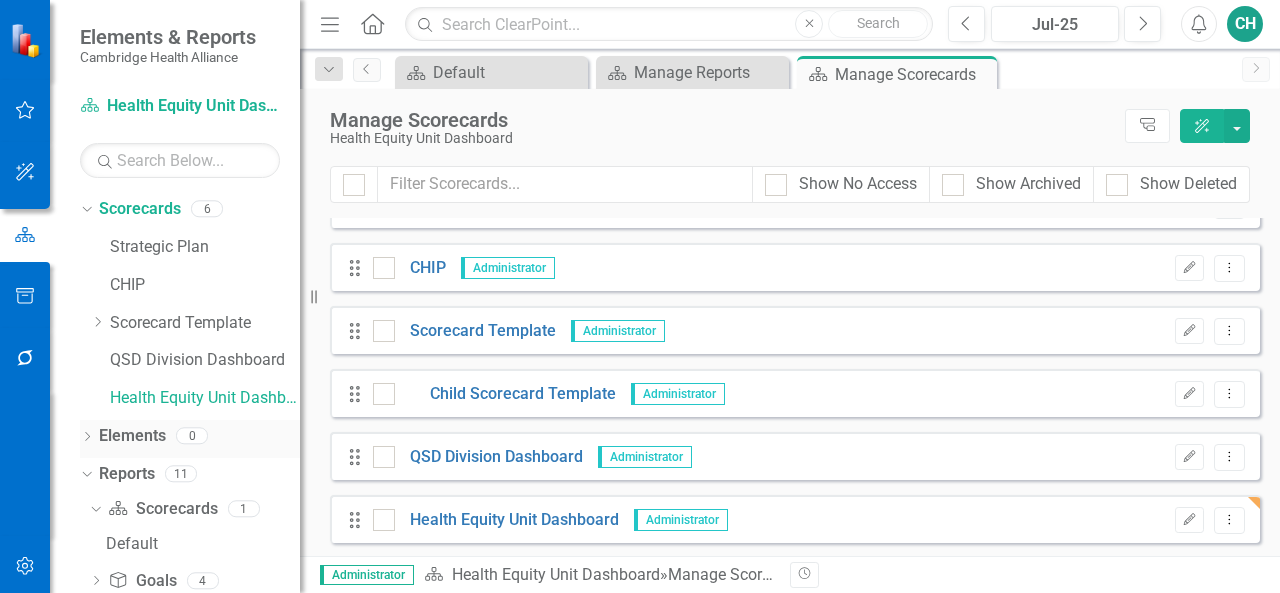 scroll, scrollTop: 114, scrollLeft: 0, axis: vertical 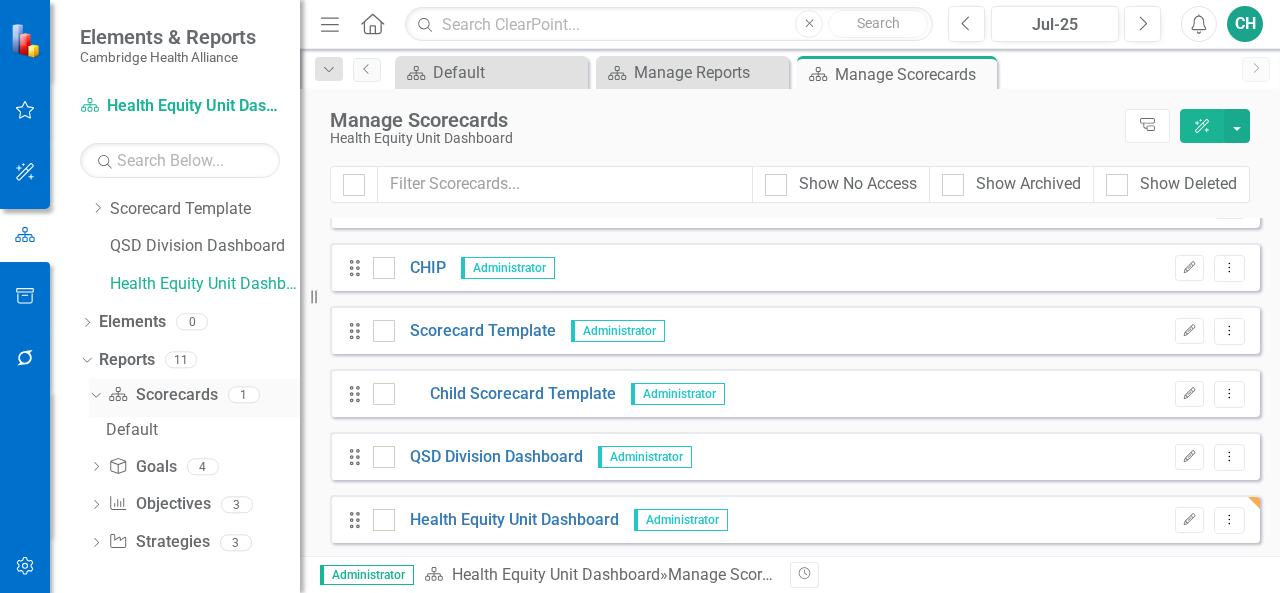 click on "Scorecard Scorecards" at bounding box center (162, 395) 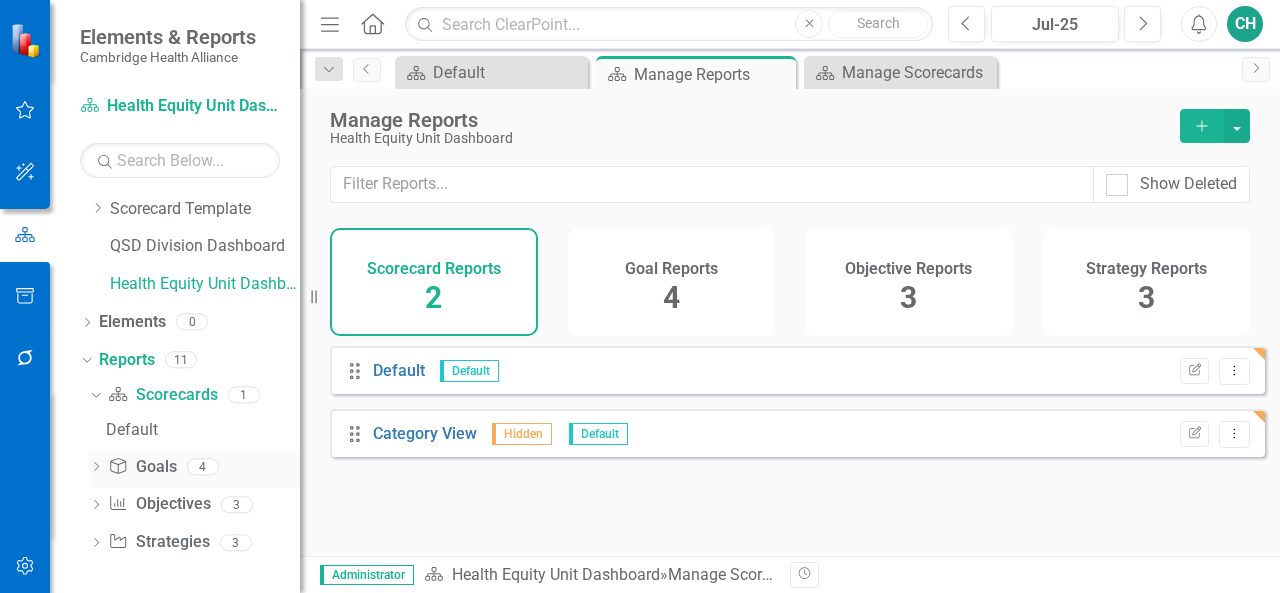click on "Goal Goals" at bounding box center (142, 467) 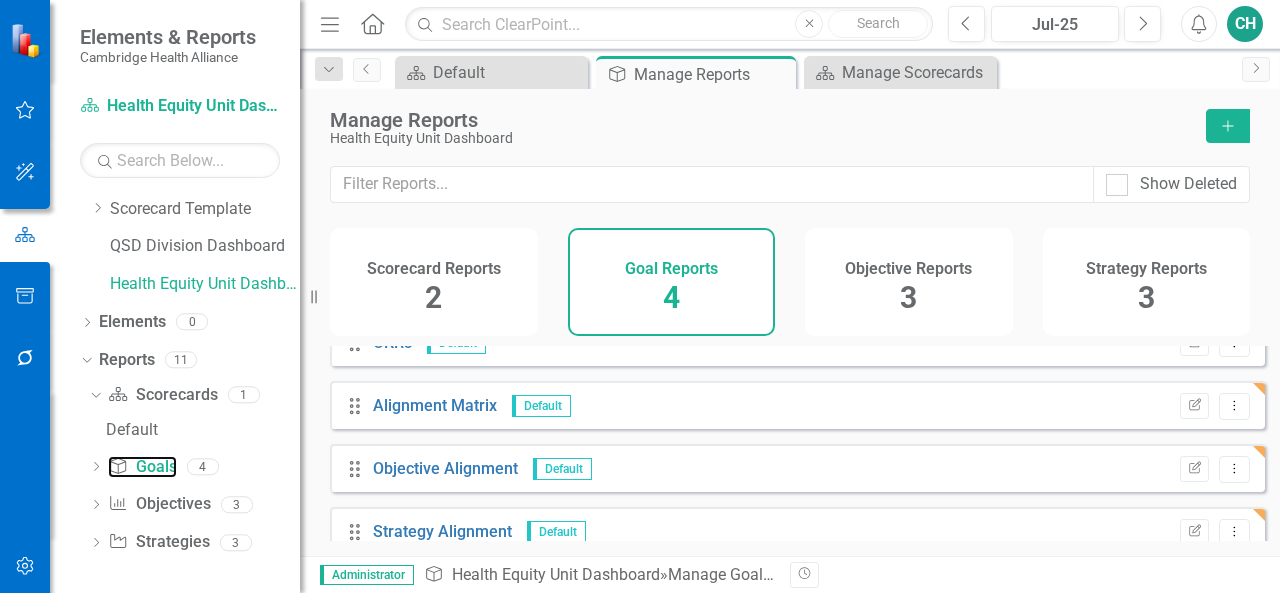scroll, scrollTop: 56, scrollLeft: 0, axis: vertical 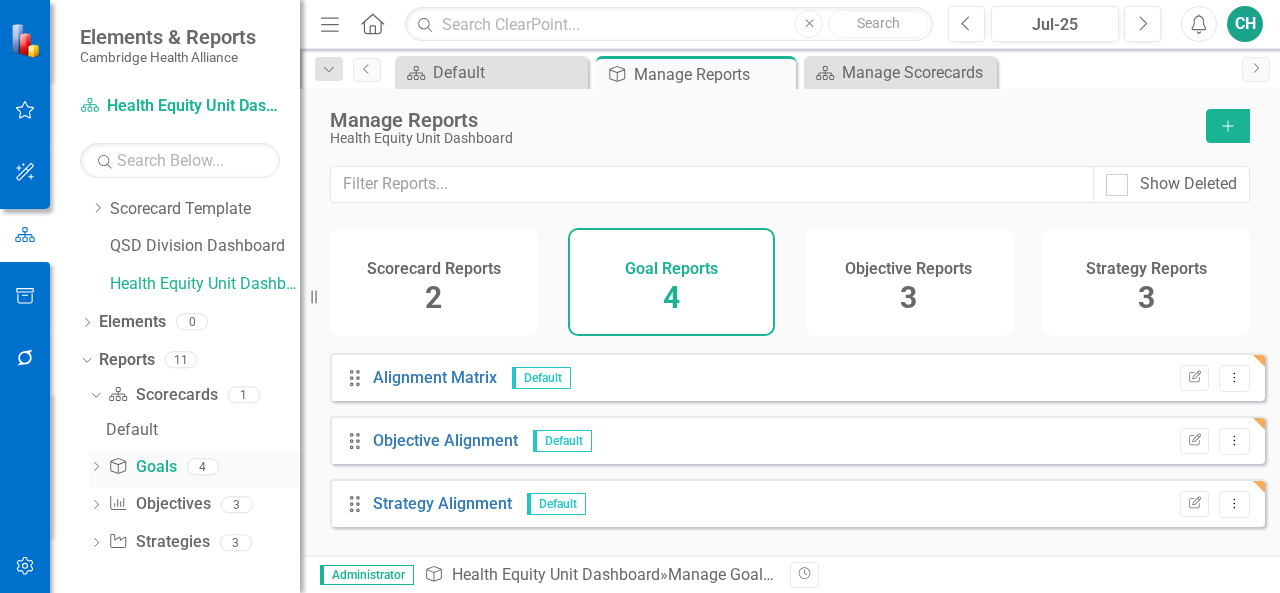 click on "Dropdown" 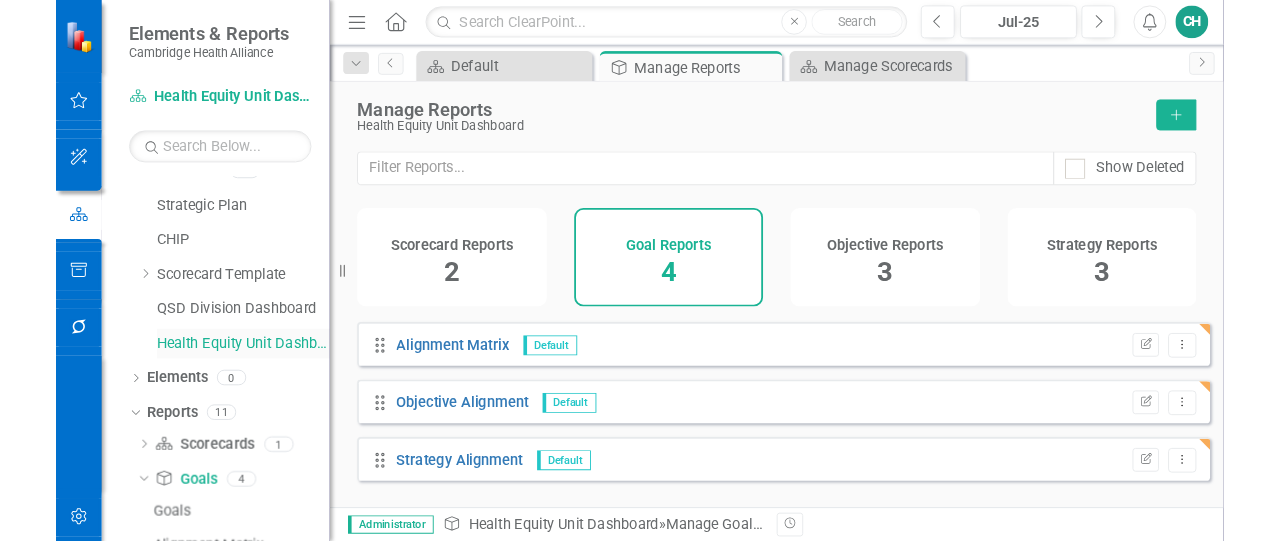 scroll, scrollTop: 14, scrollLeft: 0, axis: vertical 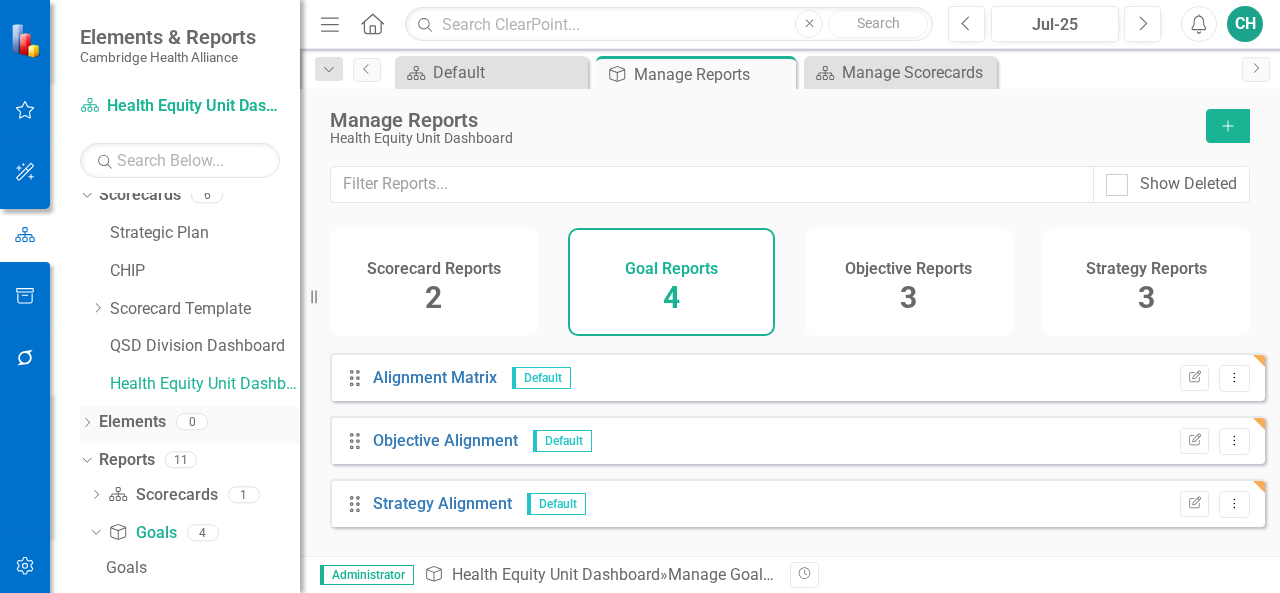 click on "Dropdown Elements 0" at bounding box center (190, 425) 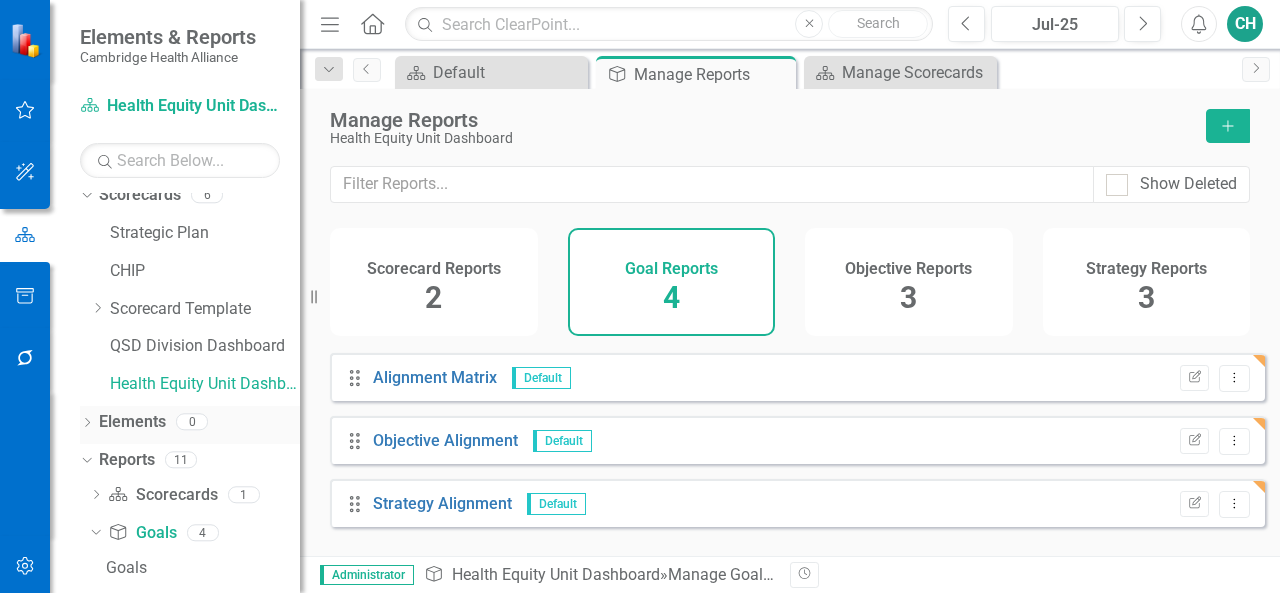 click on "Elements" at bounding box center (132, 422) 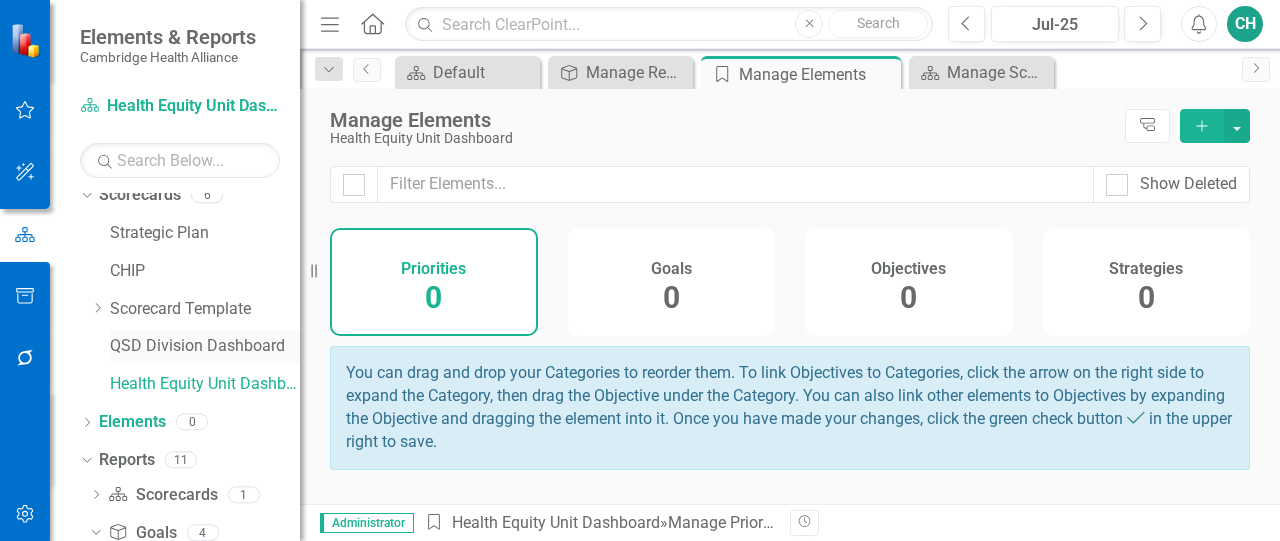click on "QSD Division Dashboard" at bounding box center [205, 346] 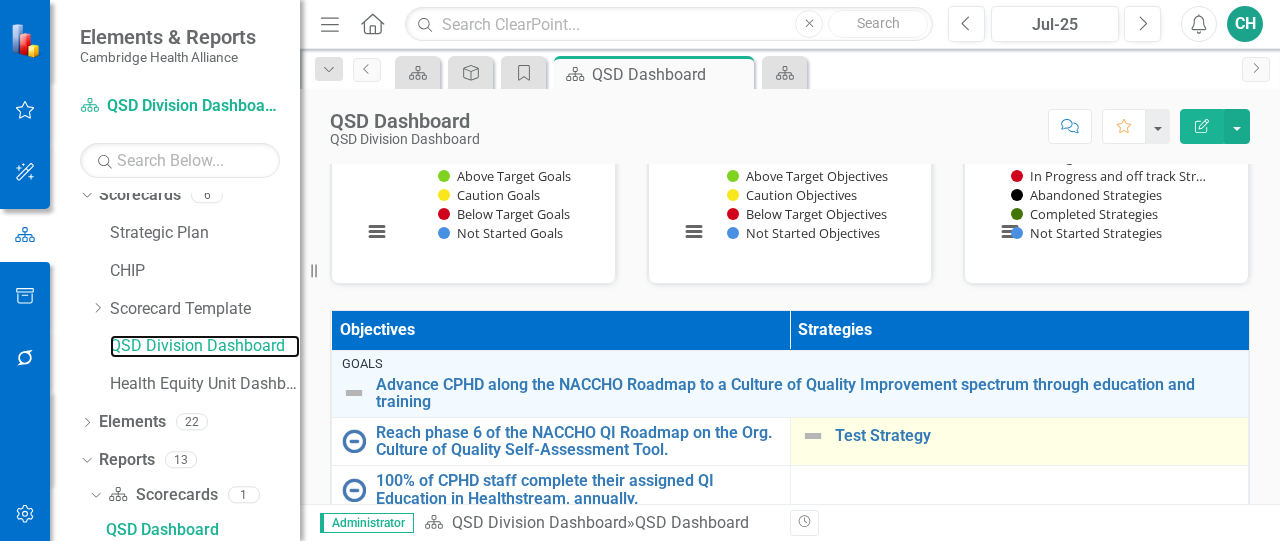 scroll, scrollTop: 800, scrollLeft: 0, axis: vertical 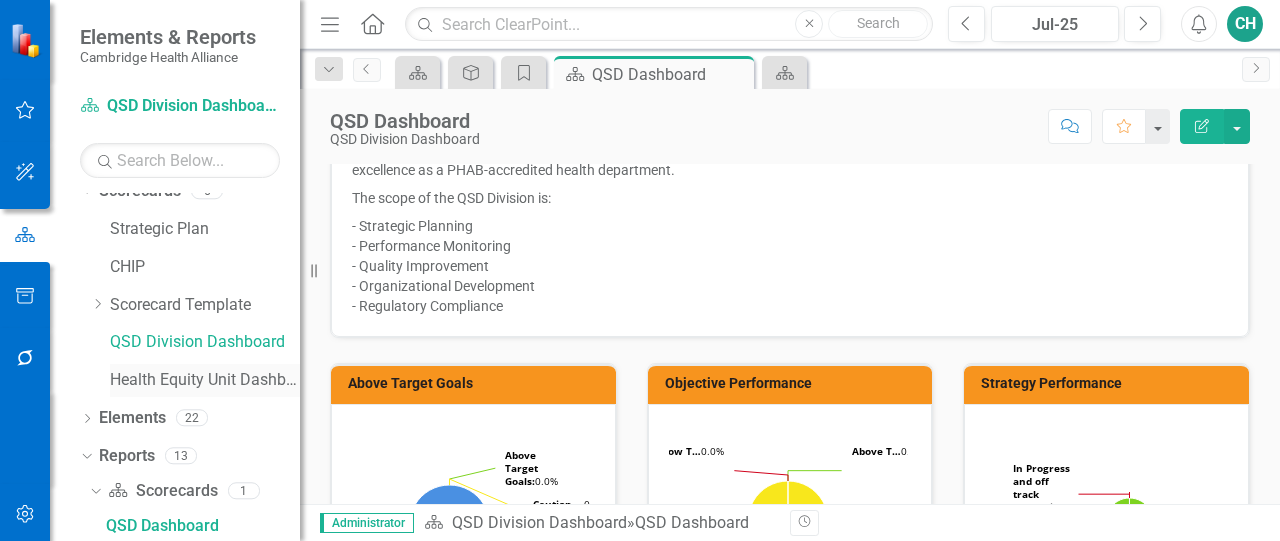 click on "Health Equity Unit Dashboard" at bounding box center [205, 380] 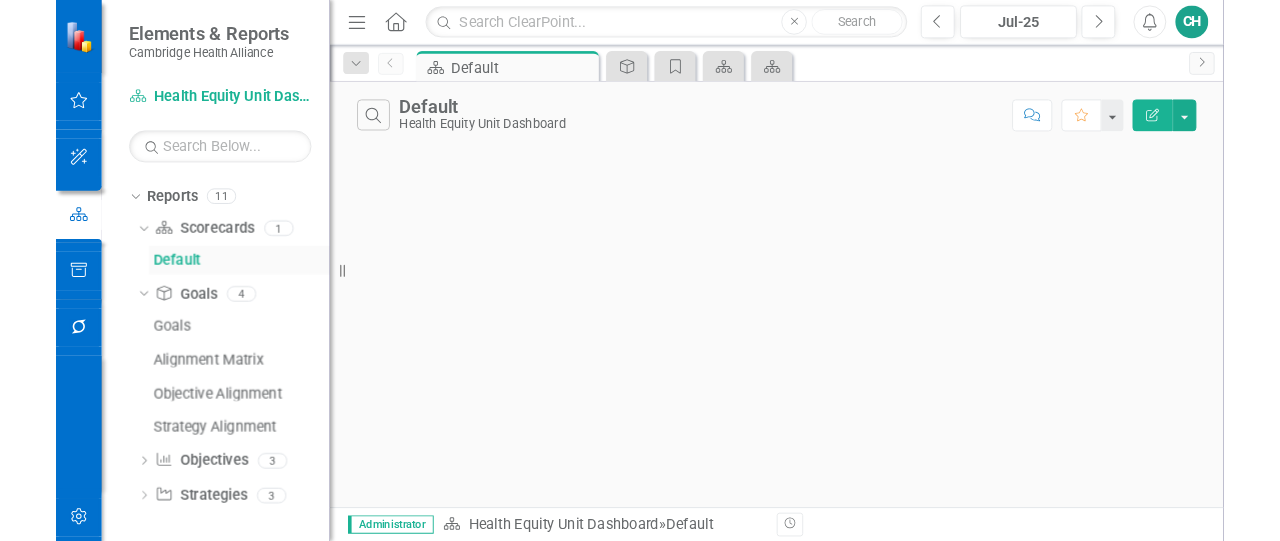 scroll, scrollTop: 59, scrollLeft: 0, axis: vertical 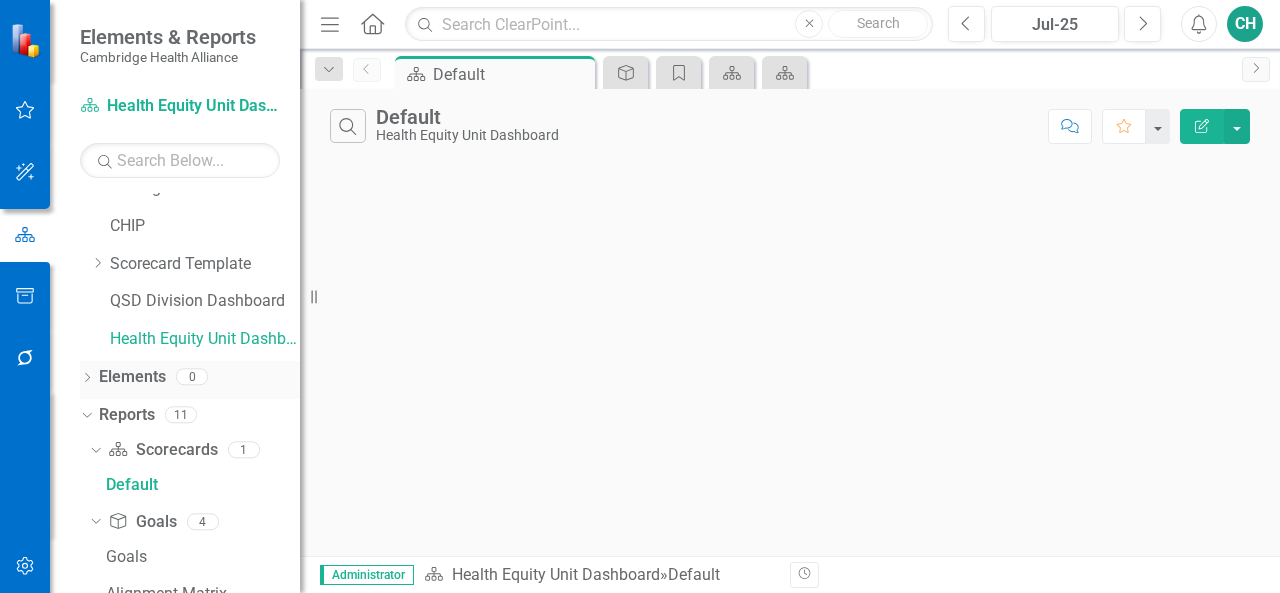click on "Elements" at bounding box center (132, 377) 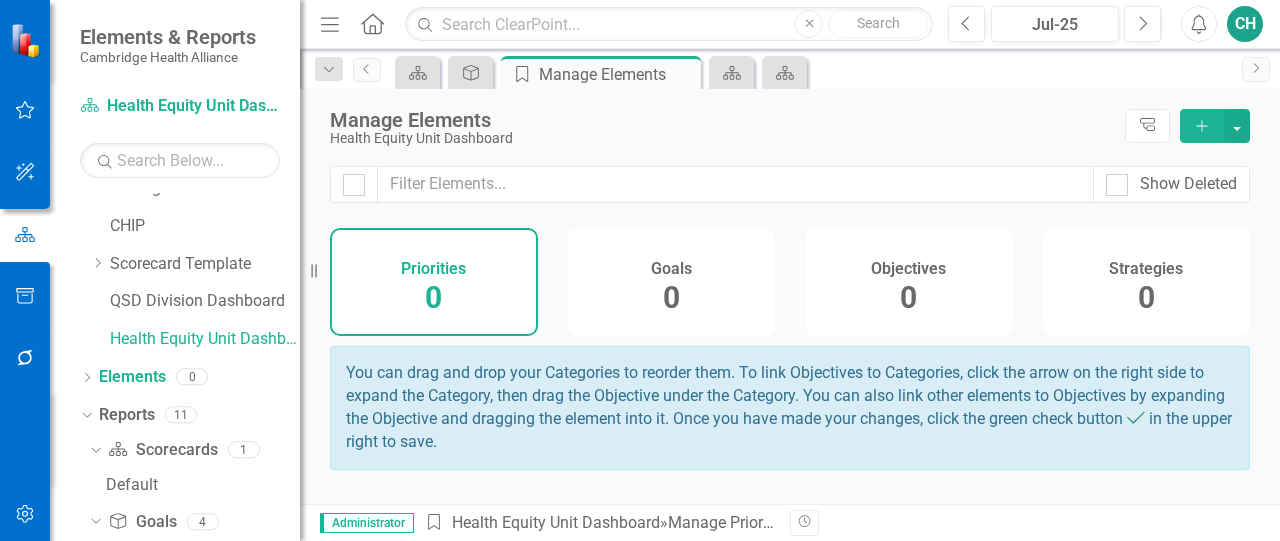 click on "Goals 0" at bounding box center (672, 282) 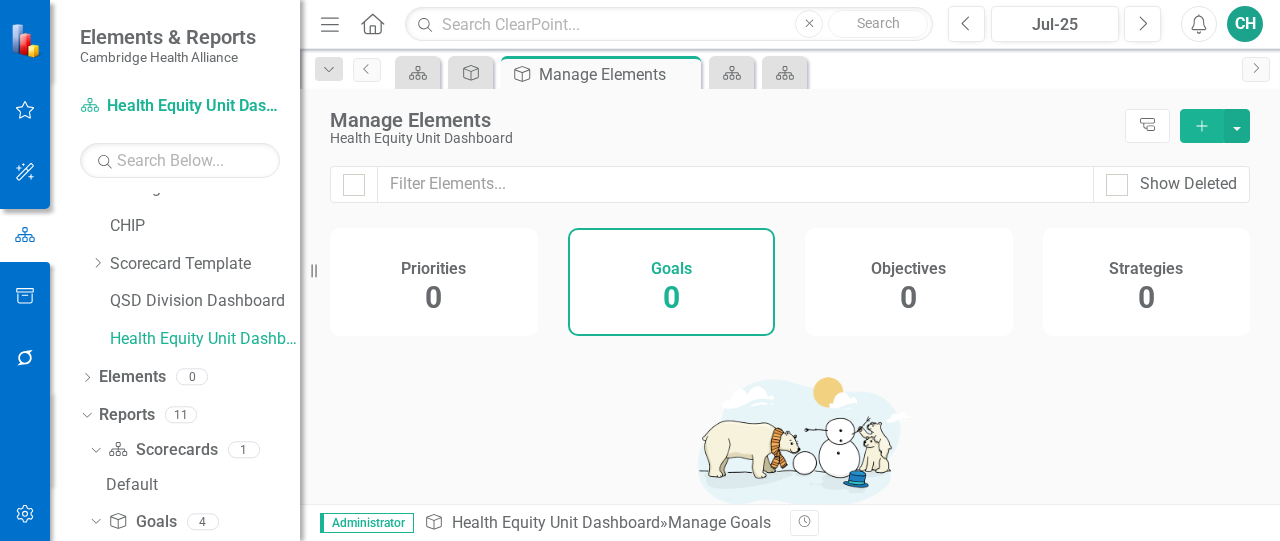 click on "Objectives 0" at bounding box center (909, 282) 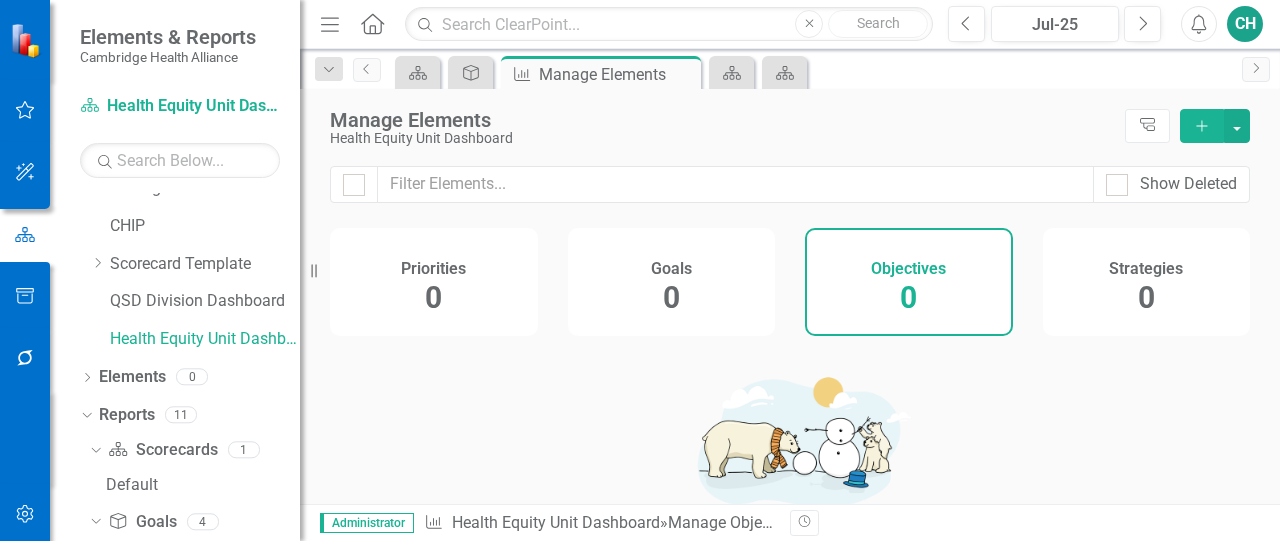 click on "Strategies 0" at bounding box center (1147, 282) 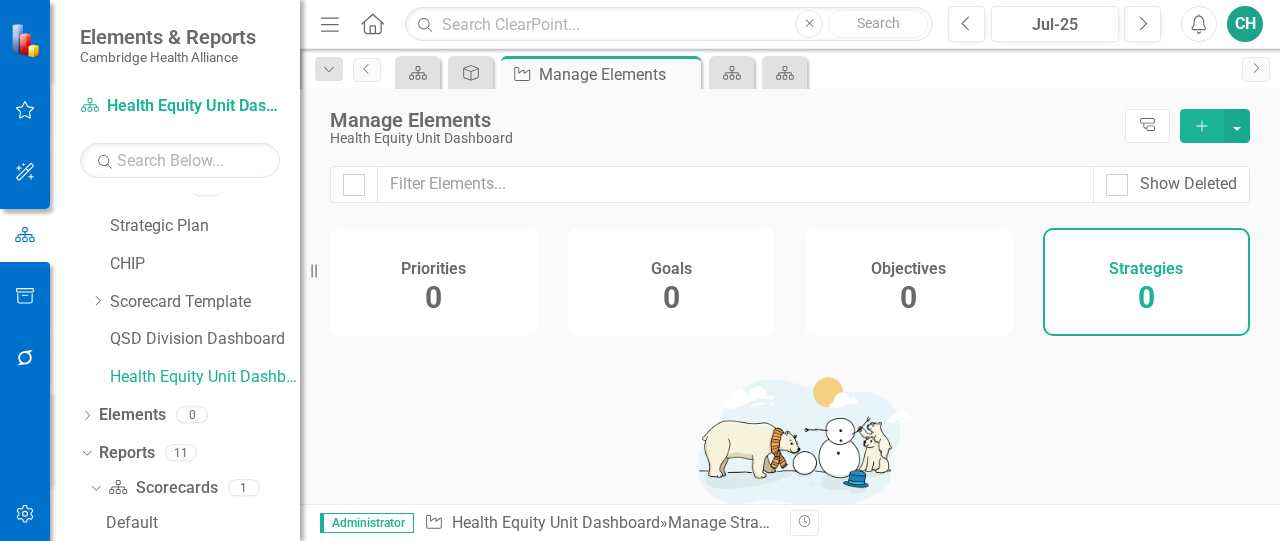 scroll, scrollTop: 0, scrollLeft: 0, axis: both 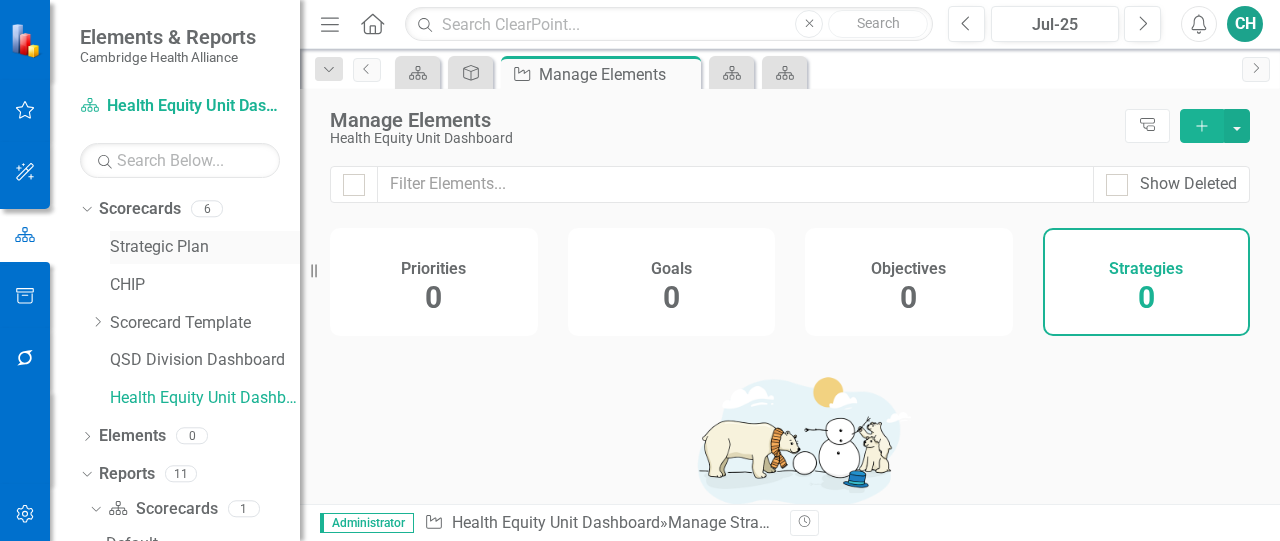 click on "Strategic Plan" at bounding box center [205, 247] 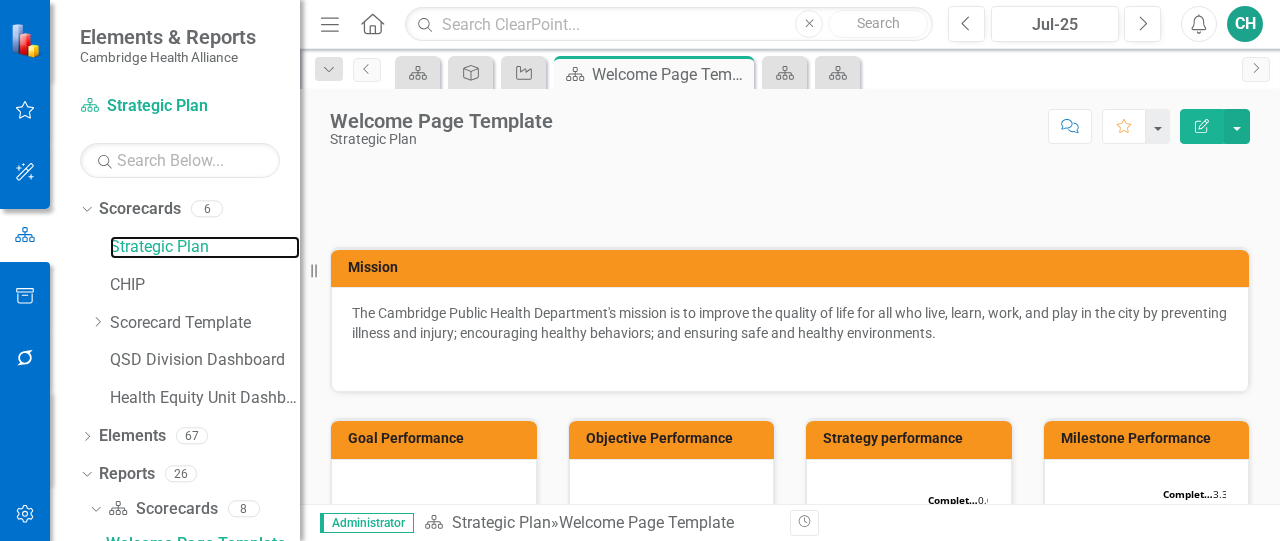 scroll, scrollTop: 598, scrollLeft: 0, axis: vertical 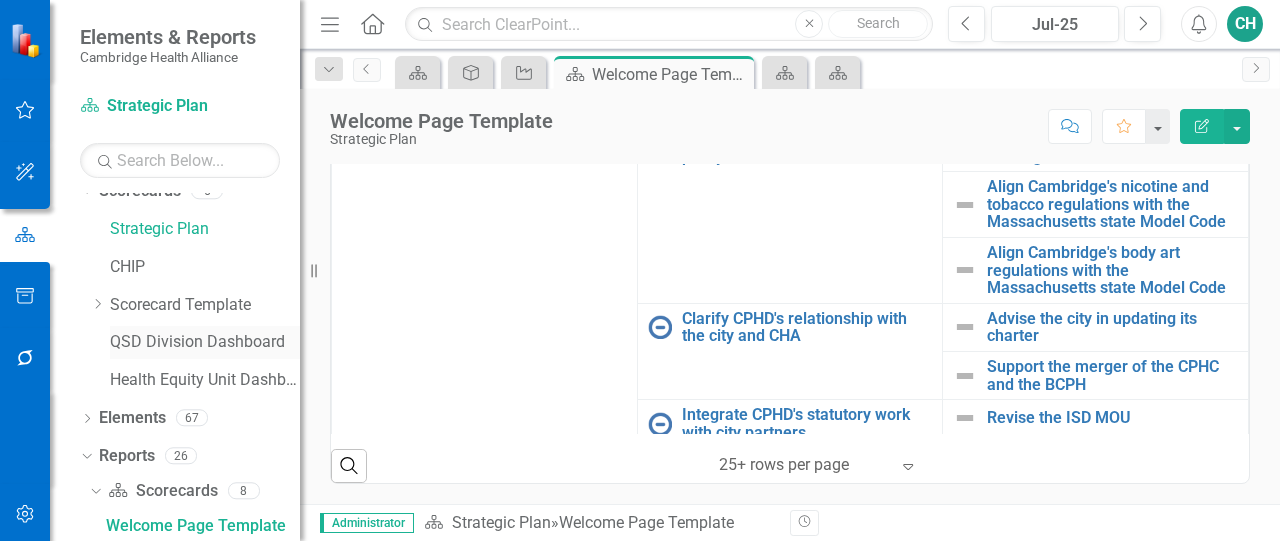 click on "QSD Division Dashboard" at bounding box center [205, 342] 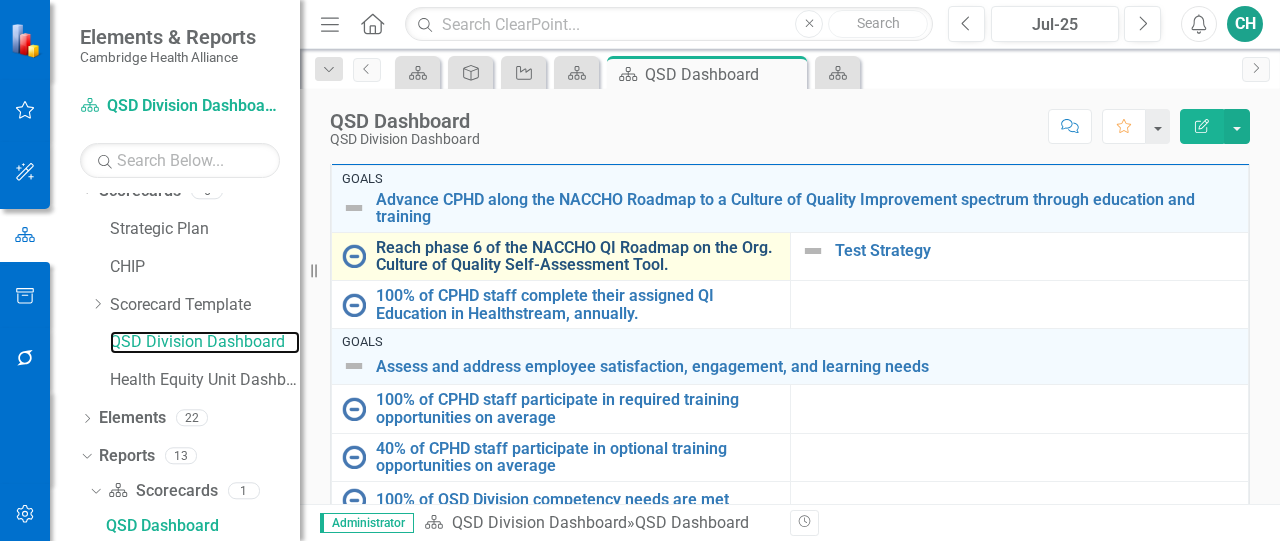 scroll, scrollTop: 700, scrollLeft: 0, axis: vertical 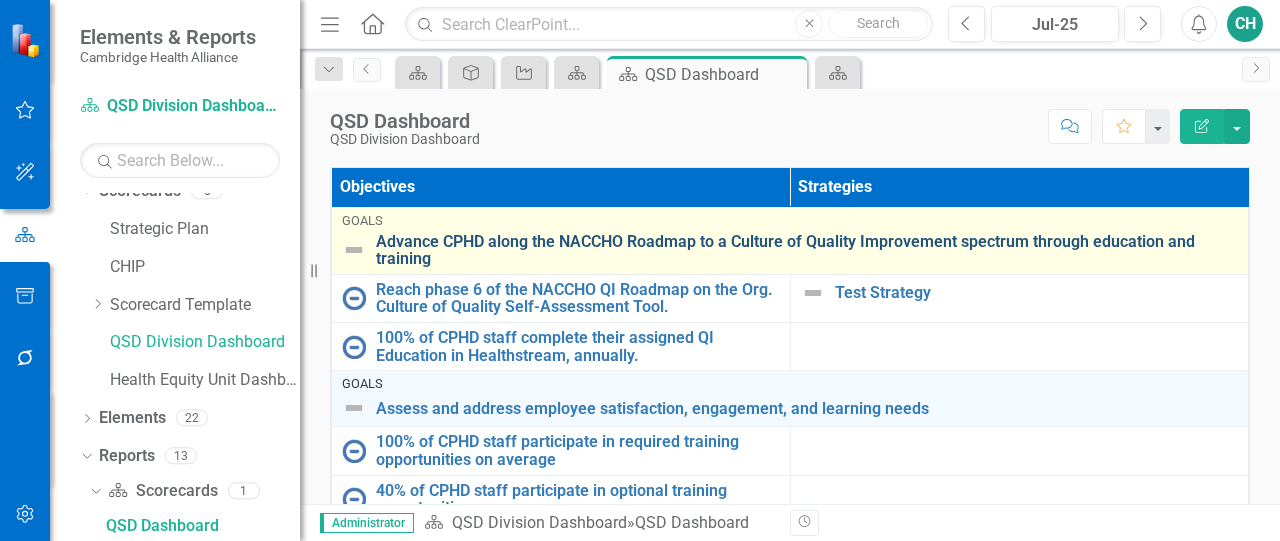click on "Advance CPHD along the NACCHO Roadmap to a Culture of Quality Improvement spectrum through education and training" at bounding box center [807, 250] 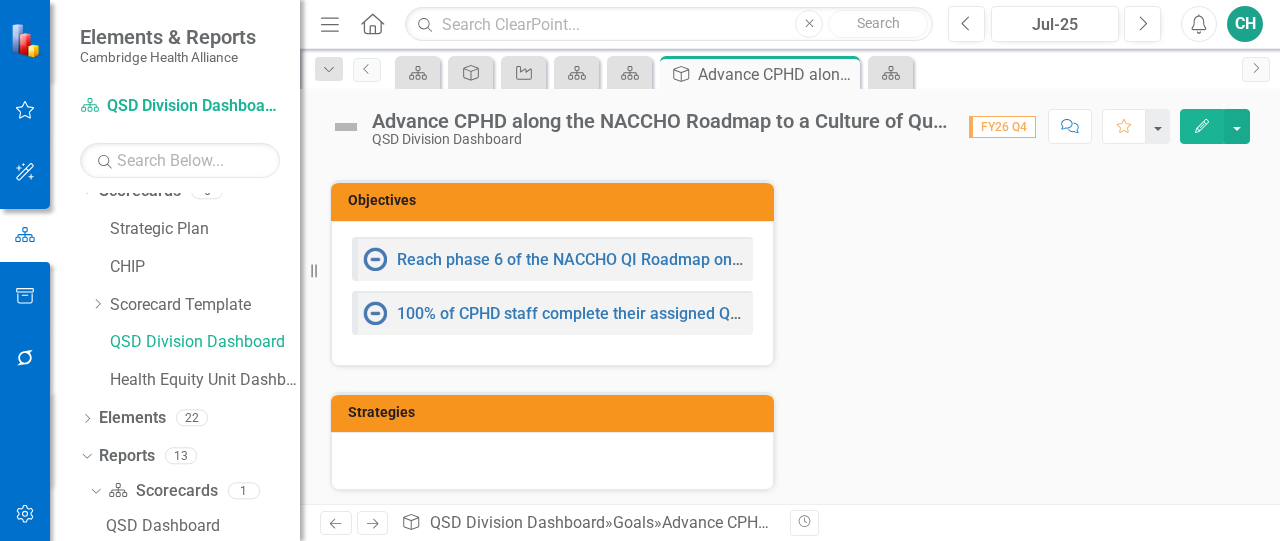 scroll, scrollTop: 0, scrollLeft: 0, axis: both 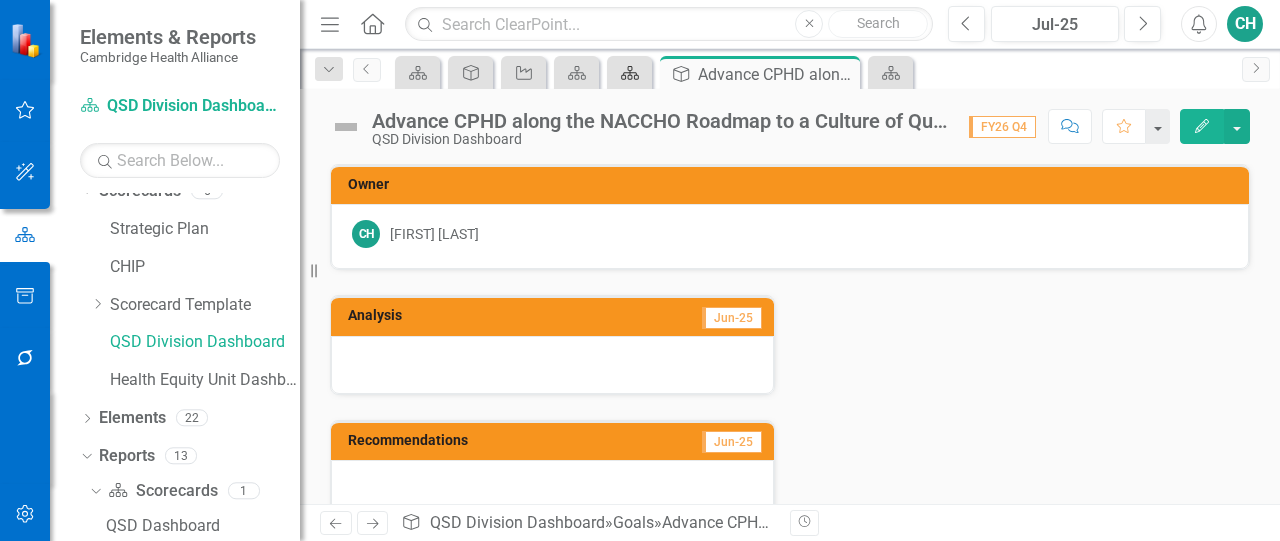 click 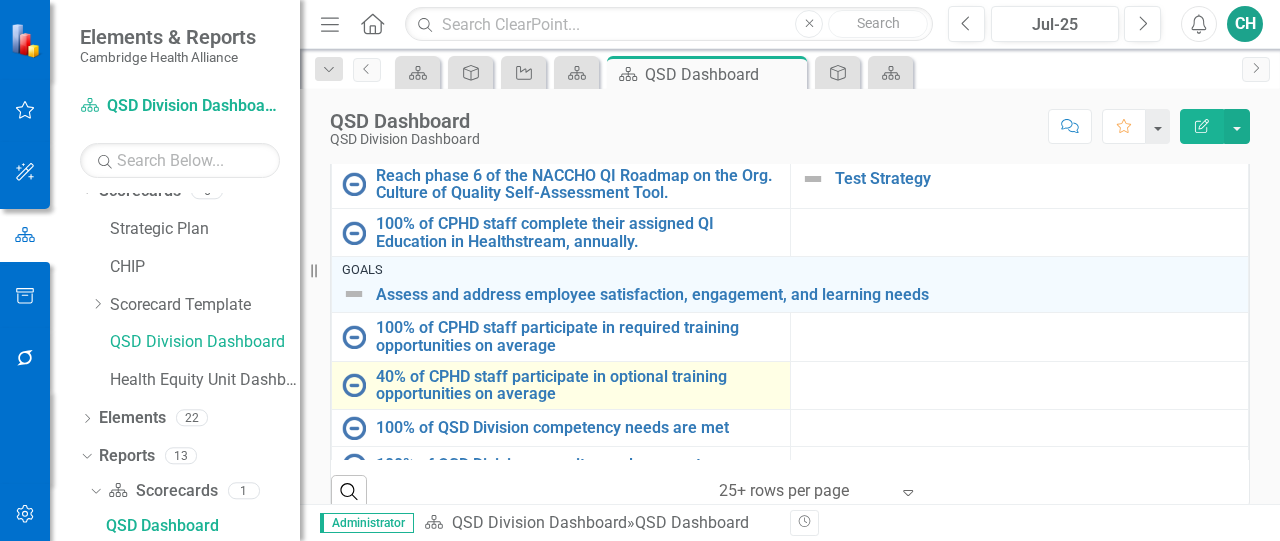 scroll, scrollTop: 700, scrollLeft: 0, axis: vertical 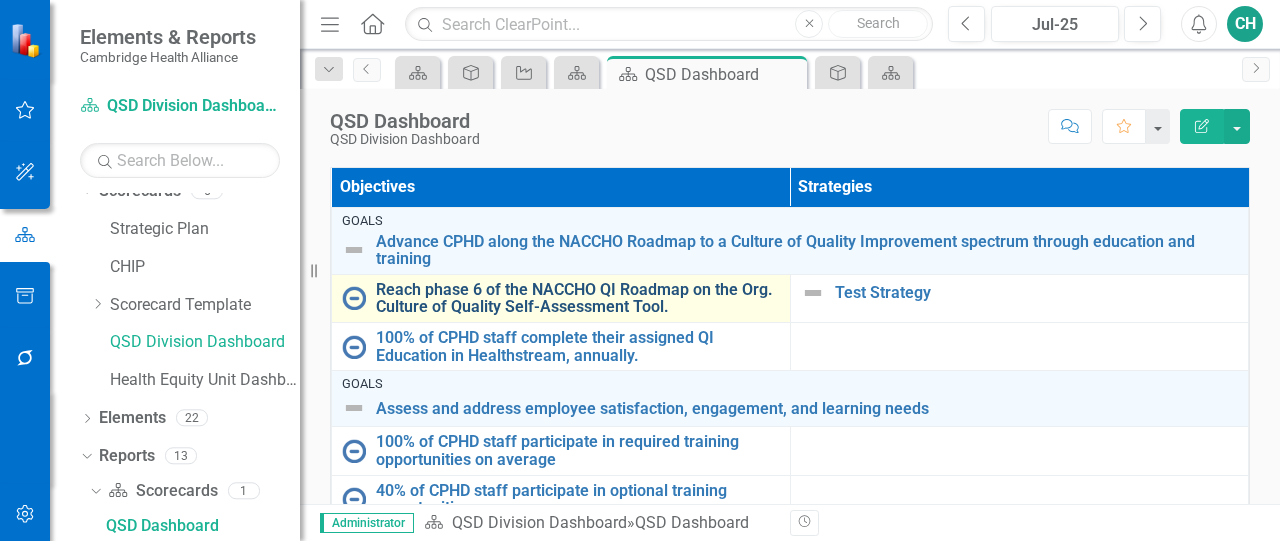 click on "Reach phase 6 of the NACCHO QI Roadmap on the Org. Culture of Quality Self-Assessment Tool." at bounding box center [578, 298] 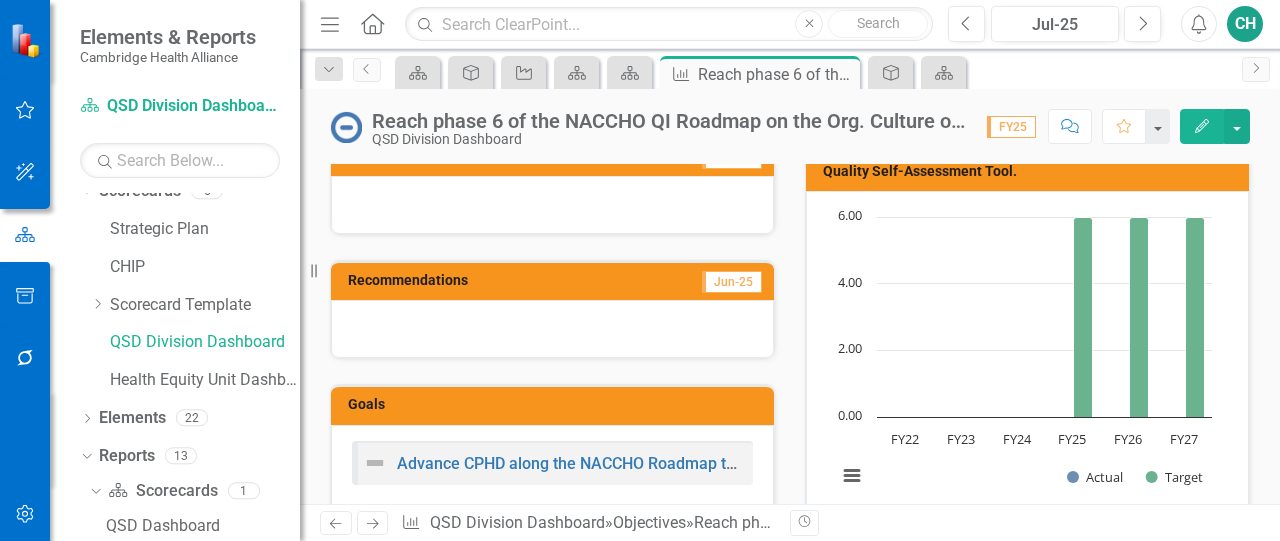 scroll, scrollTop: 0, scrollLeft: 0, axis: both 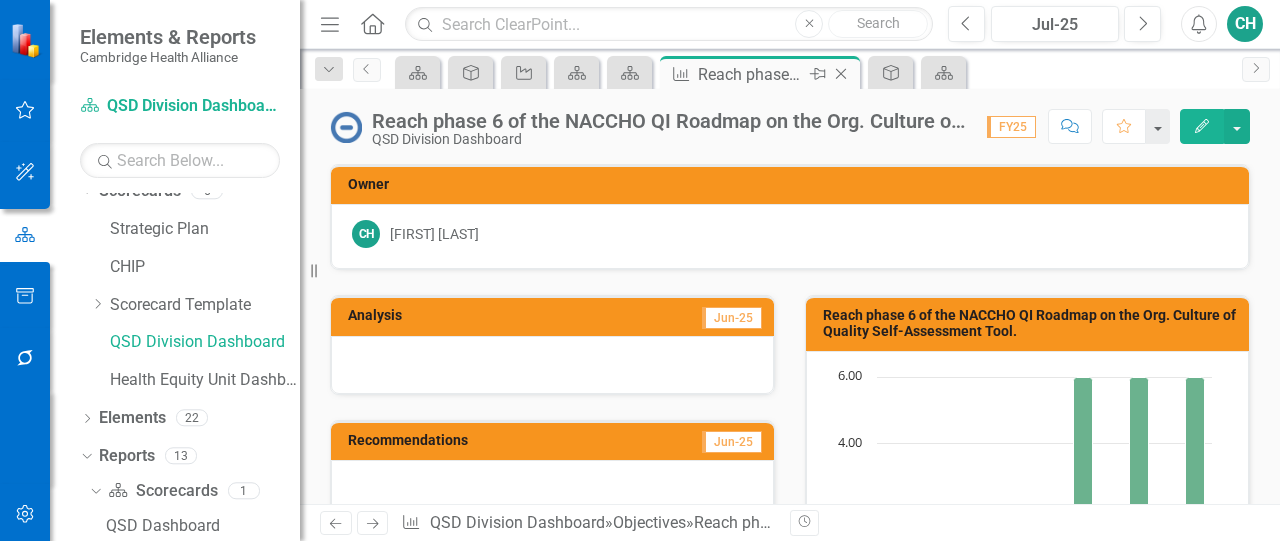 click on "Close" 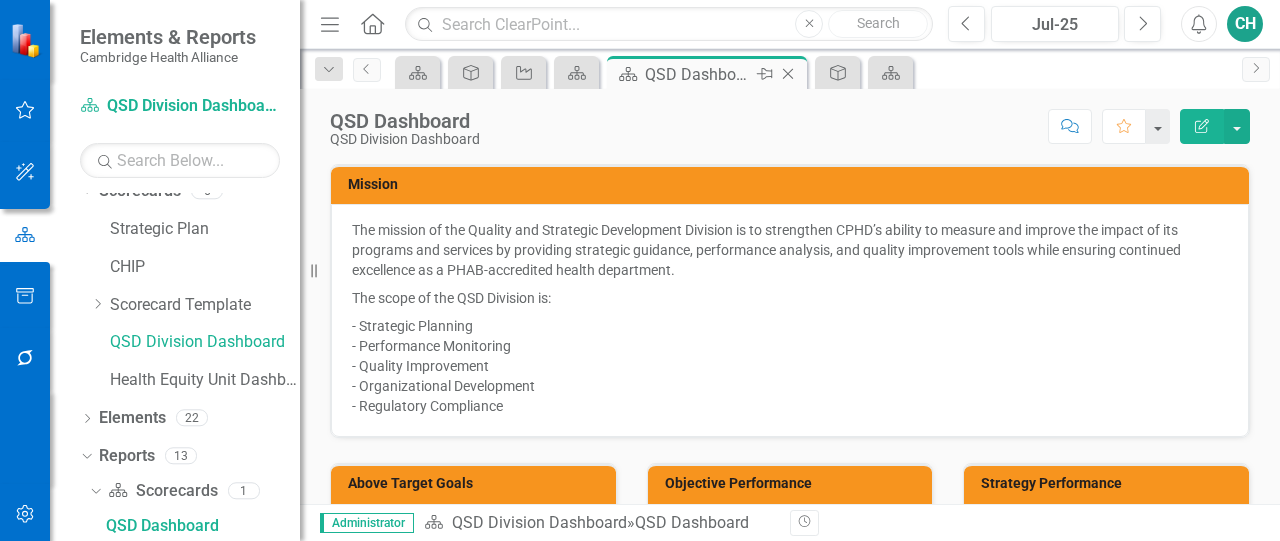 click on "Close" 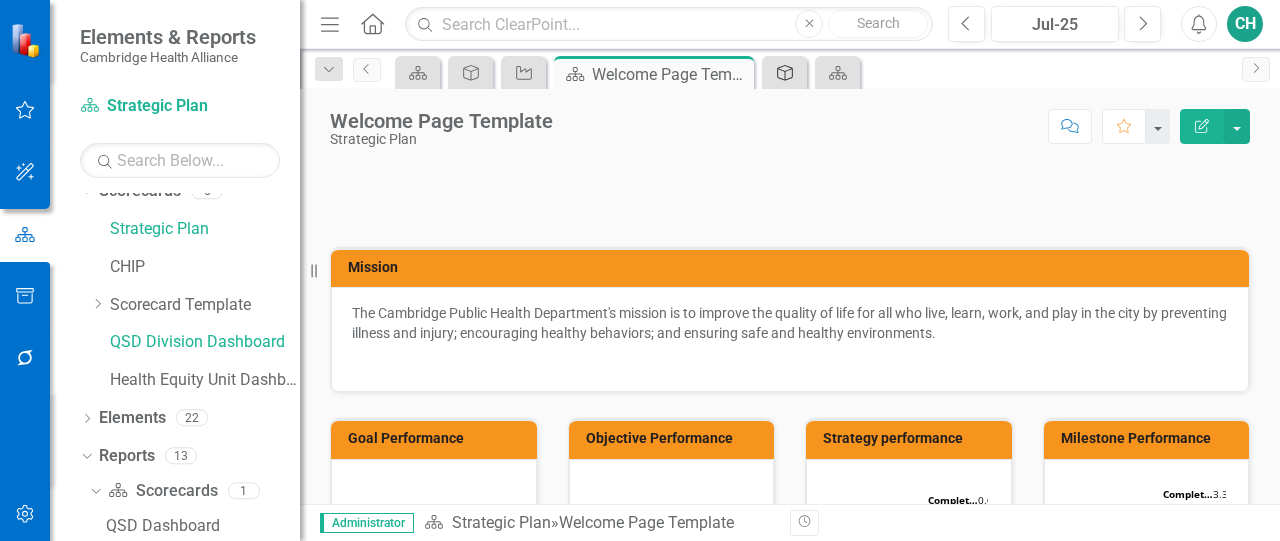 click on "Goal" at bounding box center (781, 72) 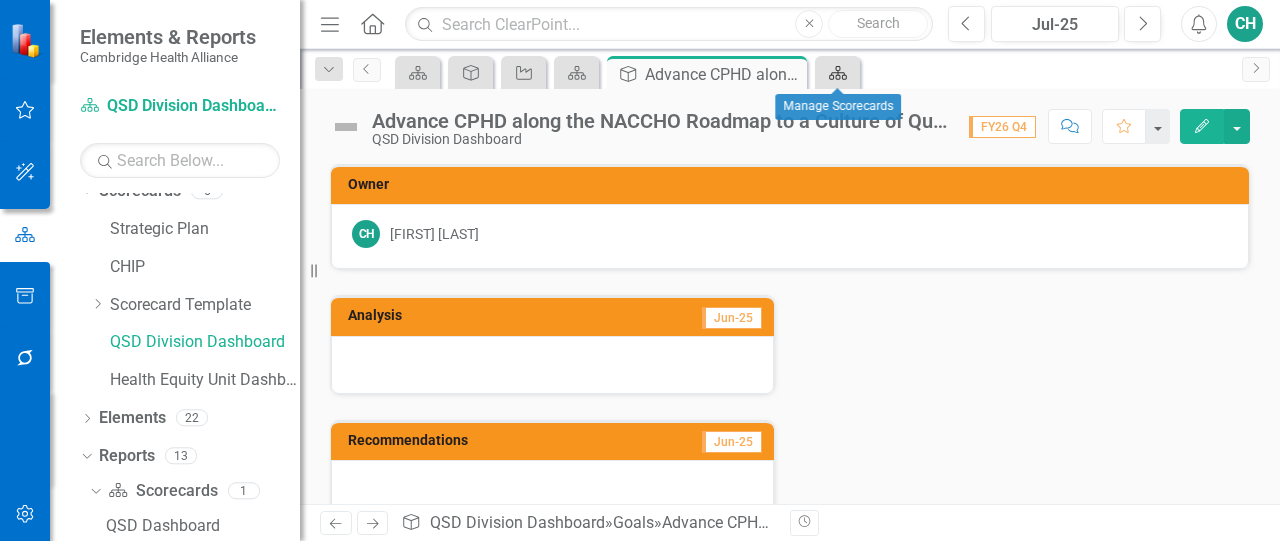 click on "Scorecard" at bounding box center (834, 72) 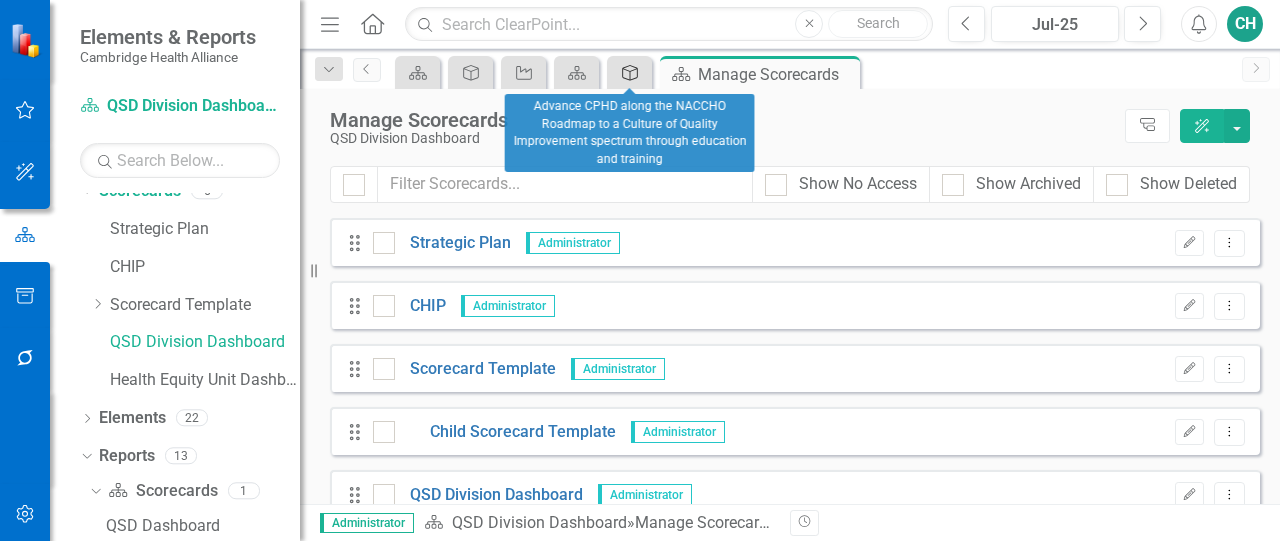 click on "Goal" 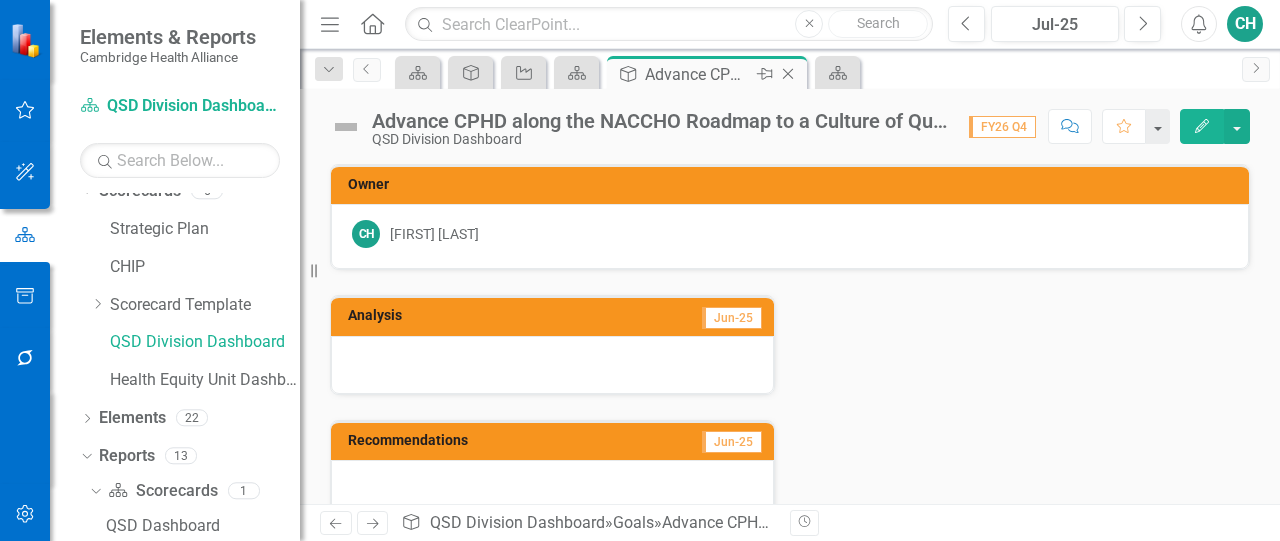 click on "Close" at bounding box center [789, 74] 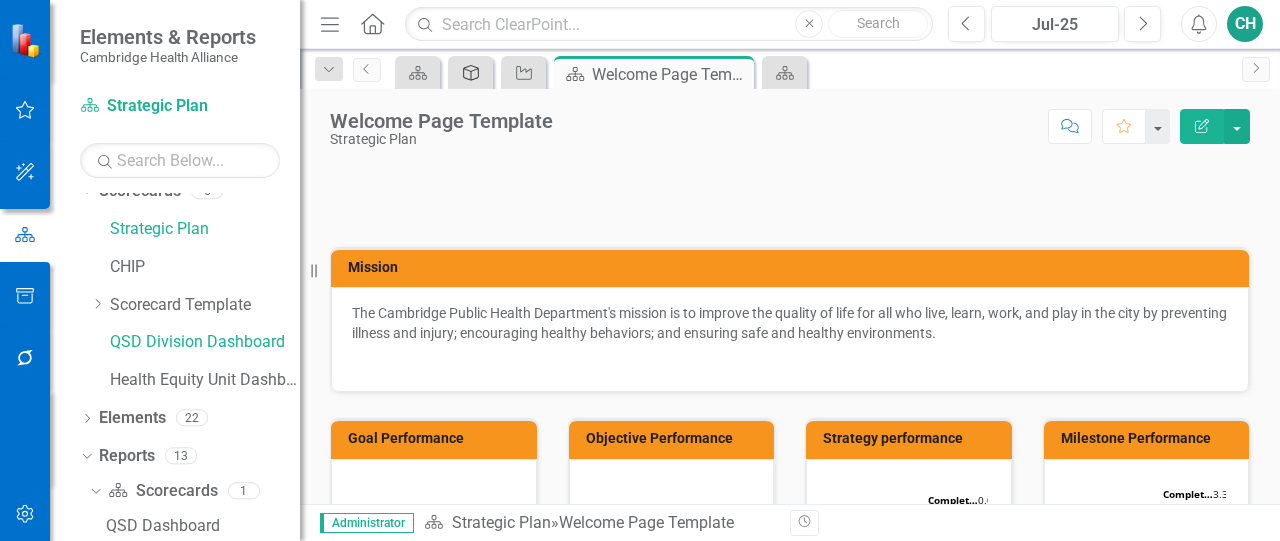 click on "Goal" 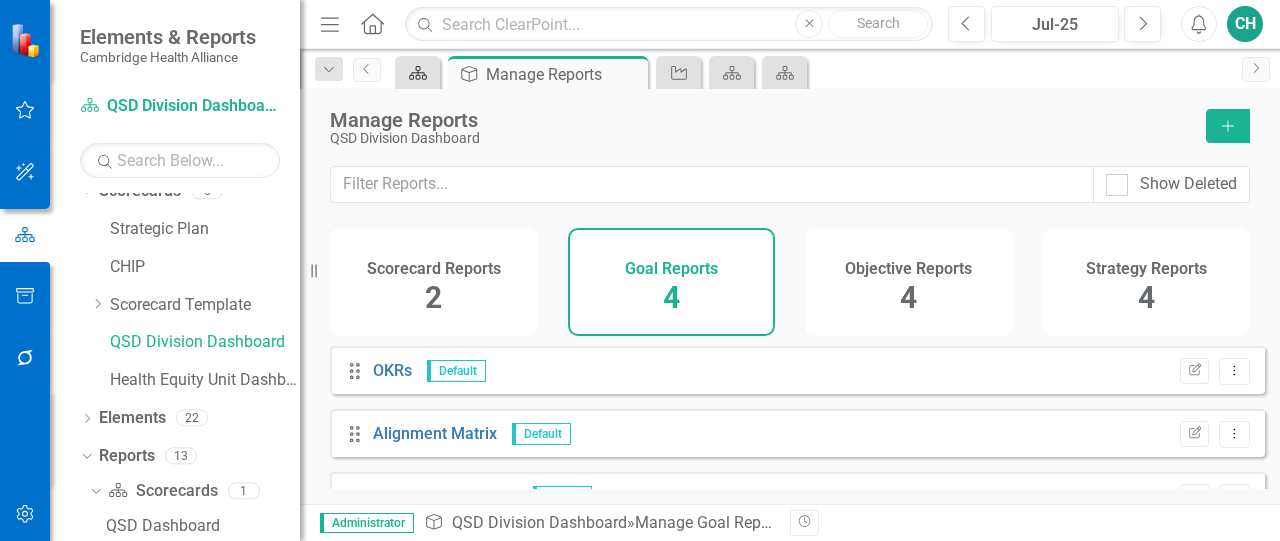 click on "Scorecard" at bounding box center [414, 72] 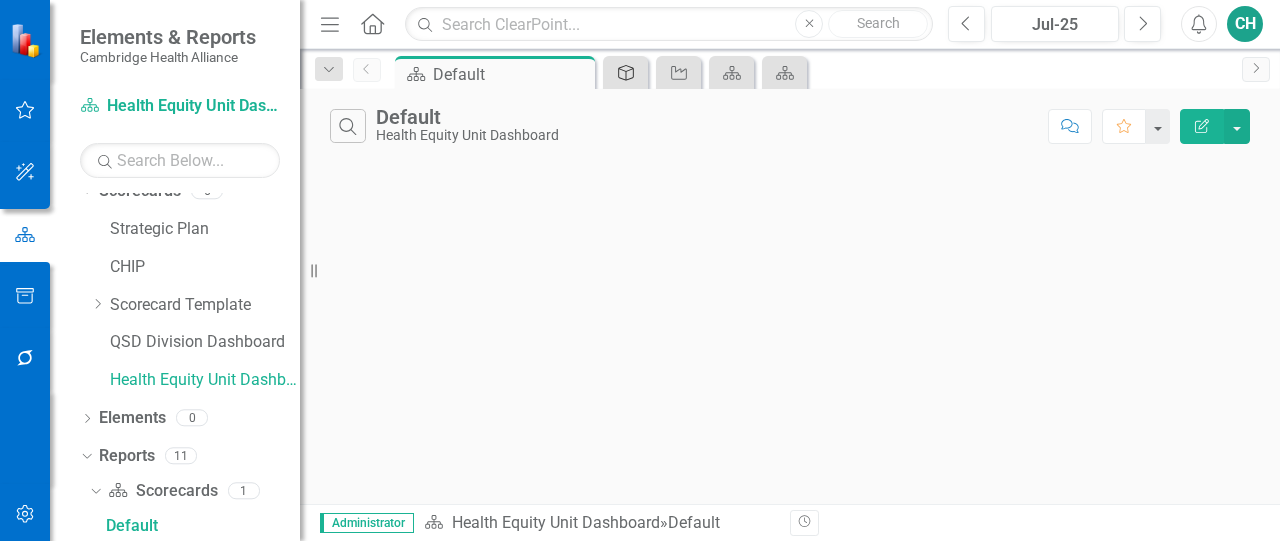 click on "Goal" at bounding box center [622, 72] 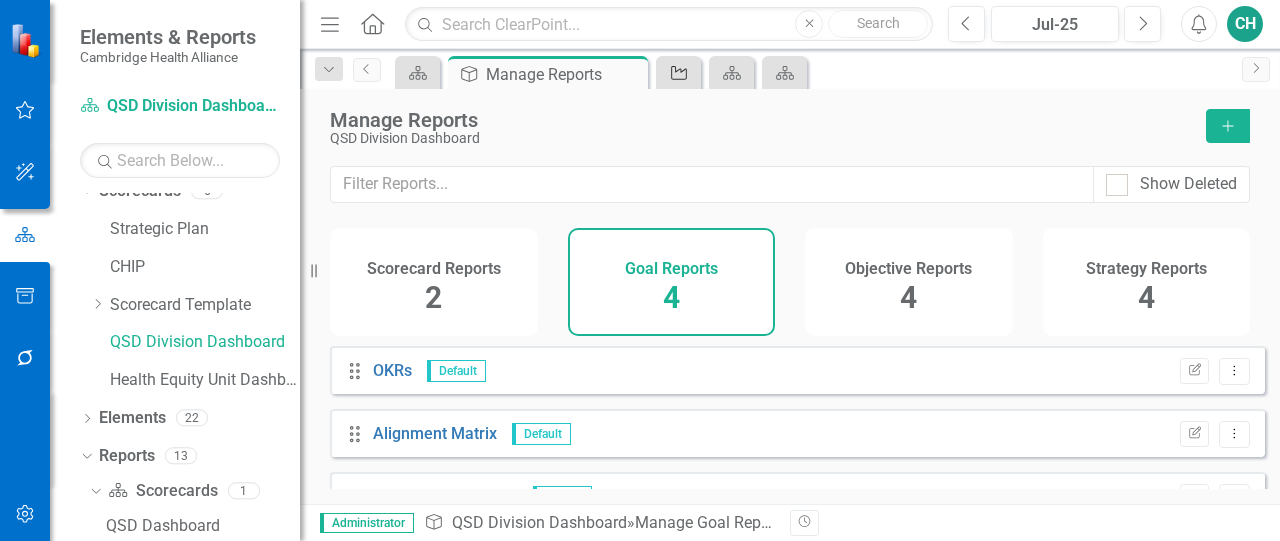 click on "Strategy" 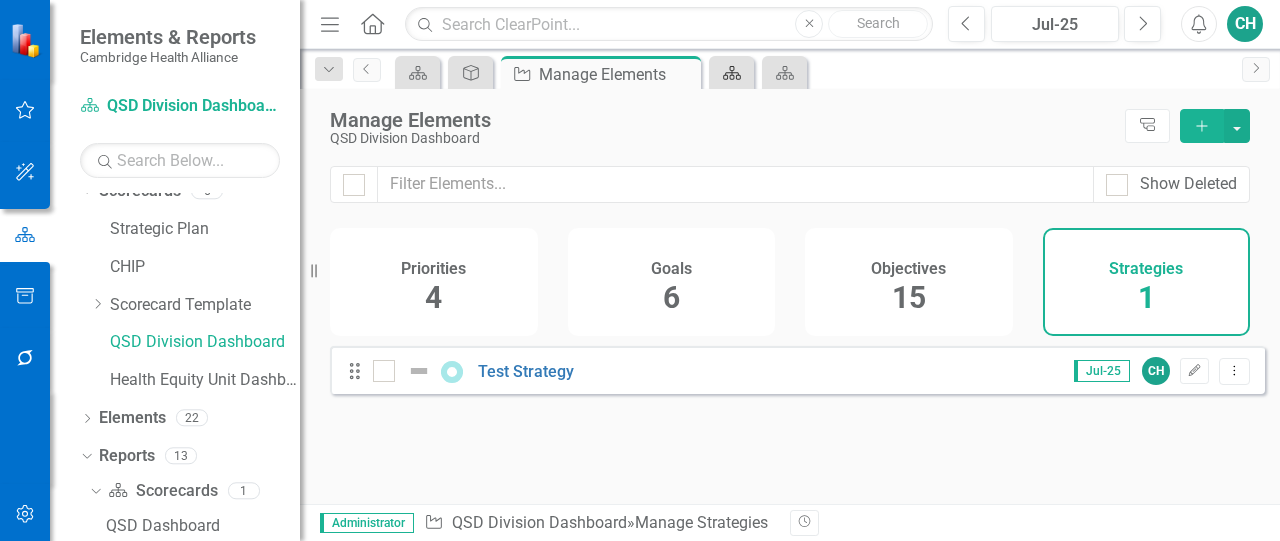 click on "Scorecard" at bounding box center [731, 72] 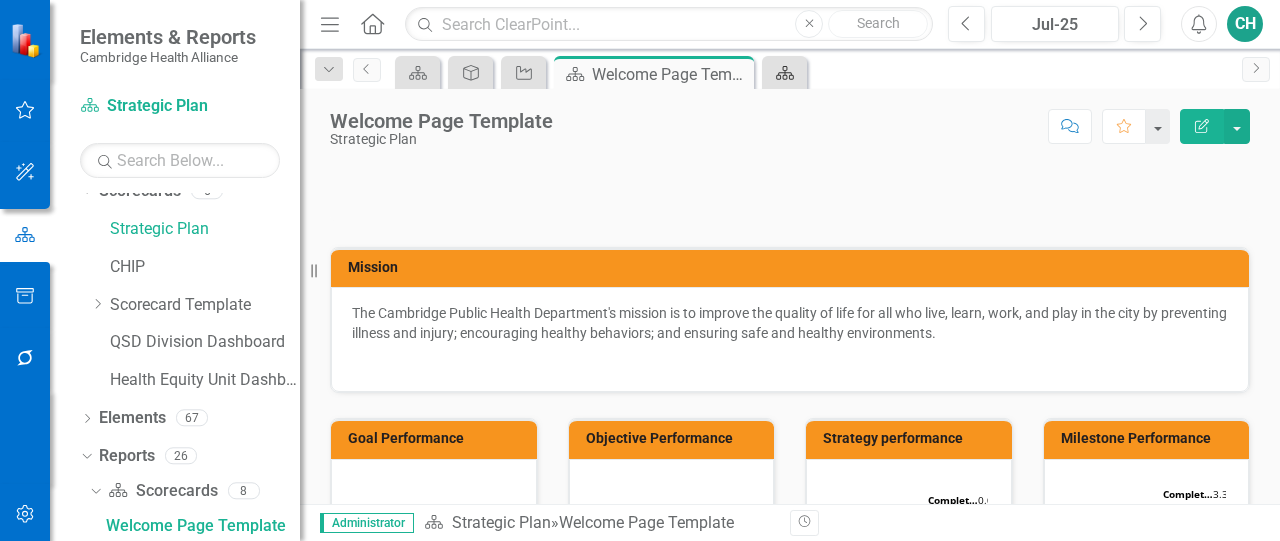 click on "Scorecard" 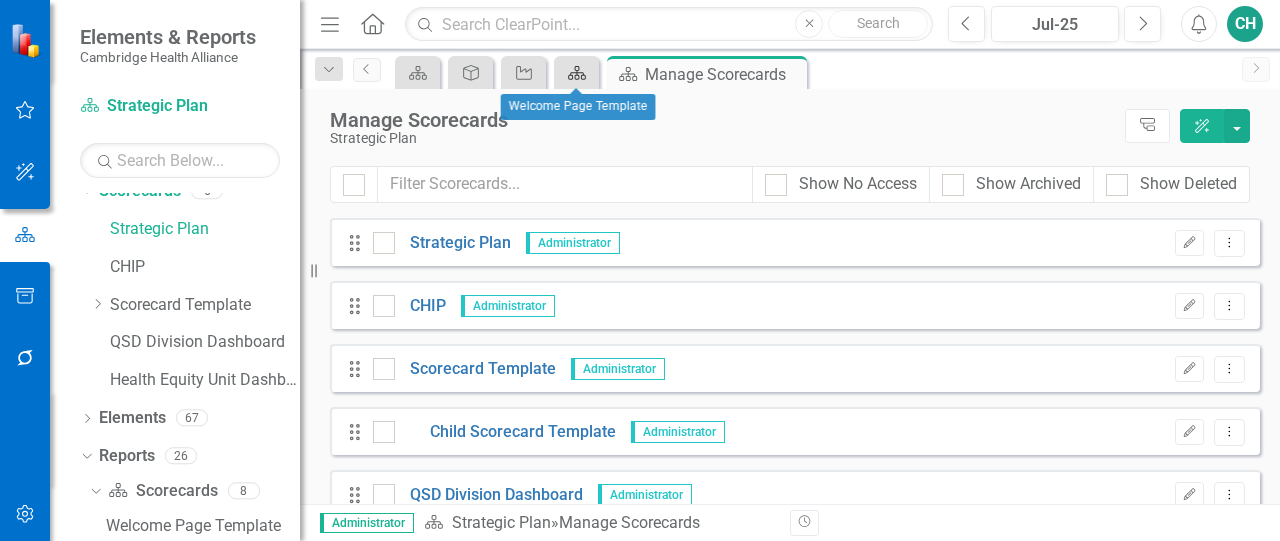 click on "Scorecard" 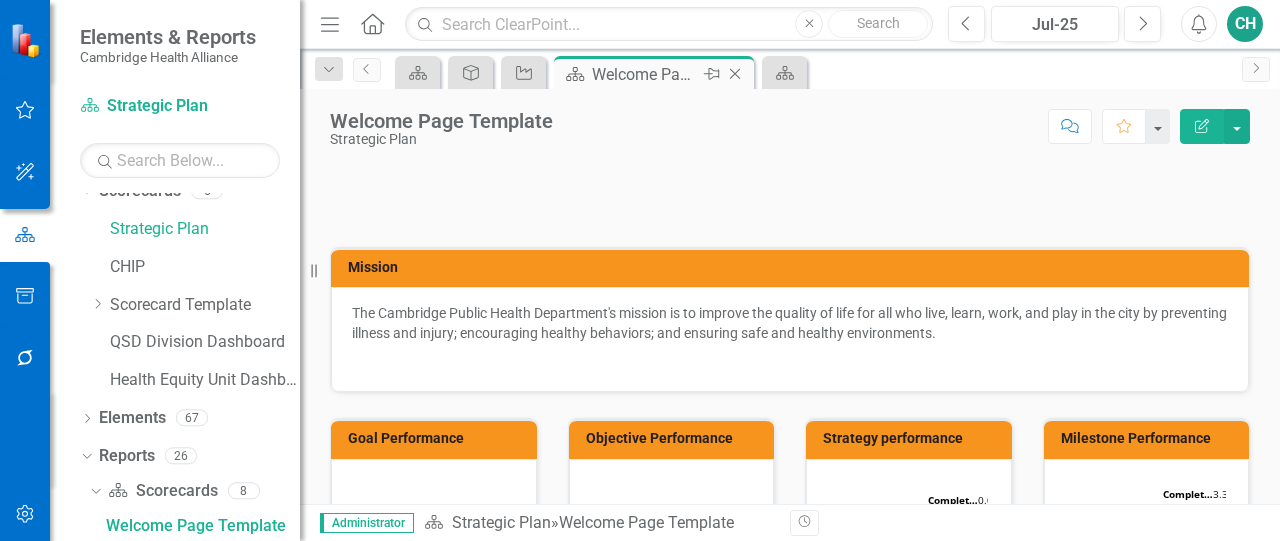 click on "Close" 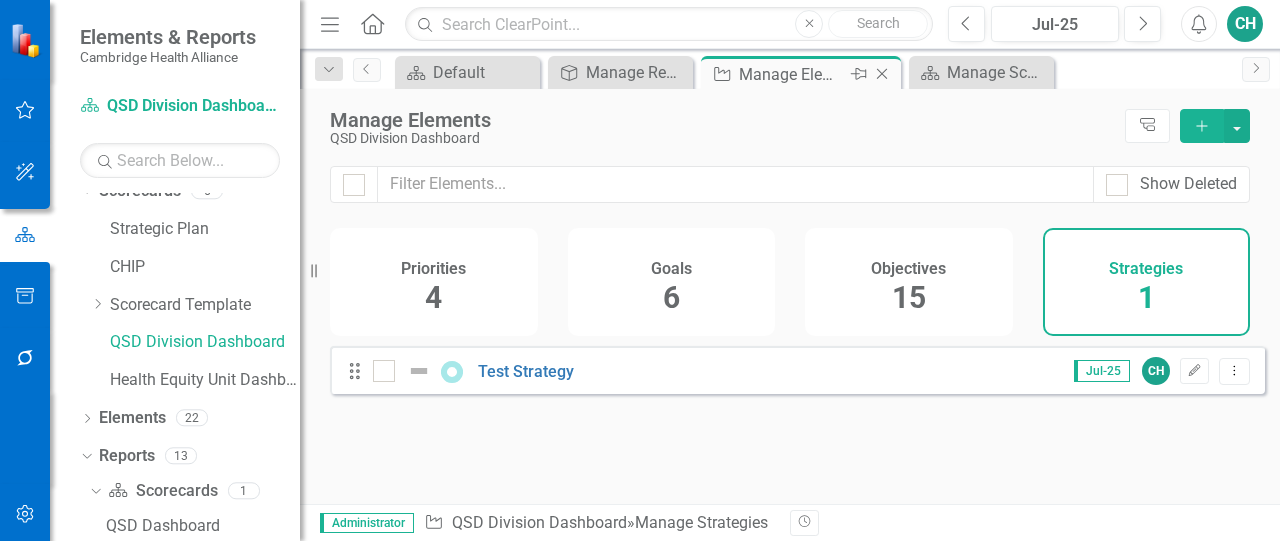 click 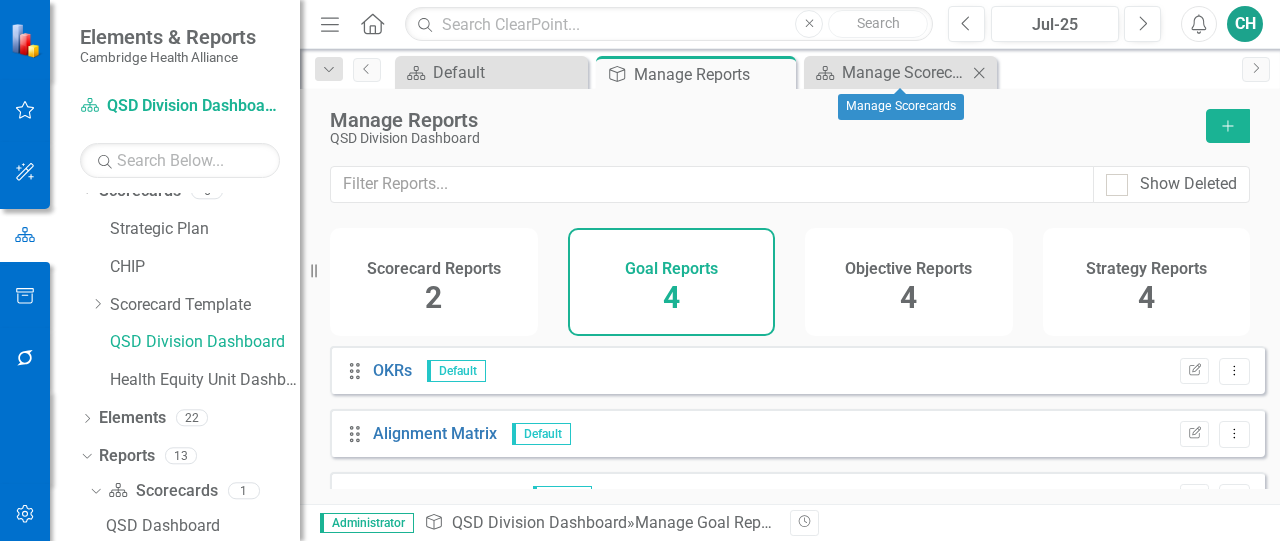 click 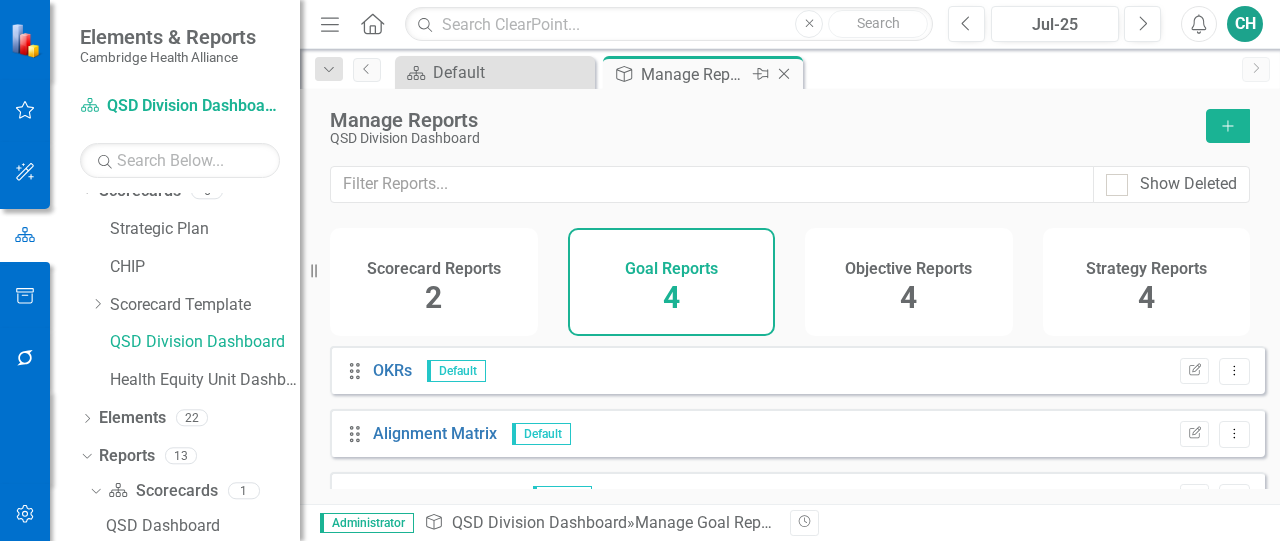 click on "Close" 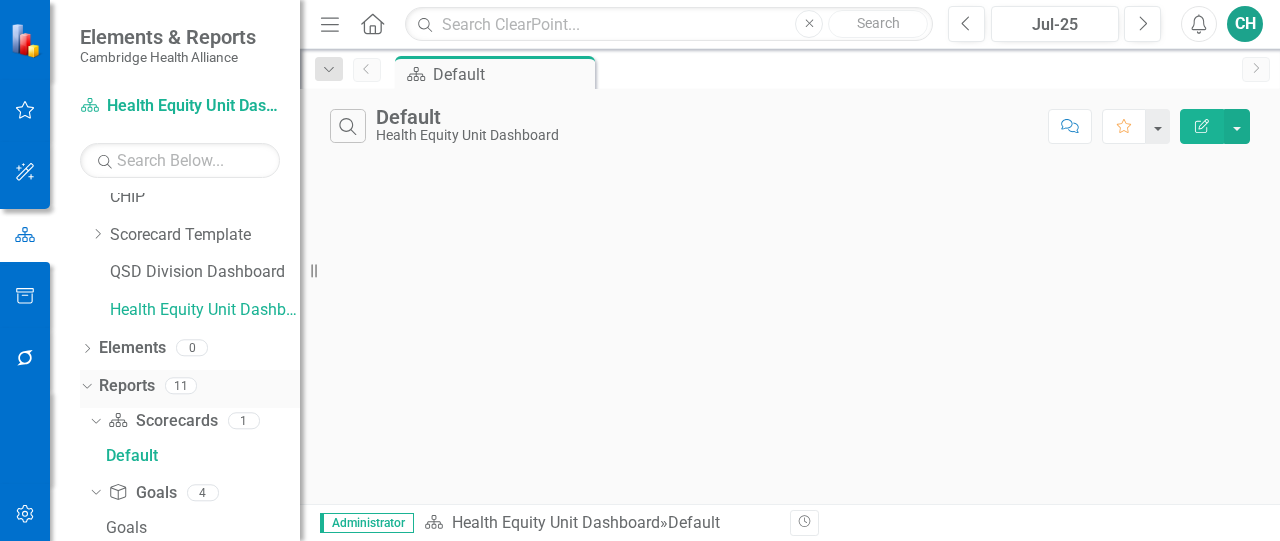 scroll, scrollTop: 200, scrollLeft: 0, axis: vertical 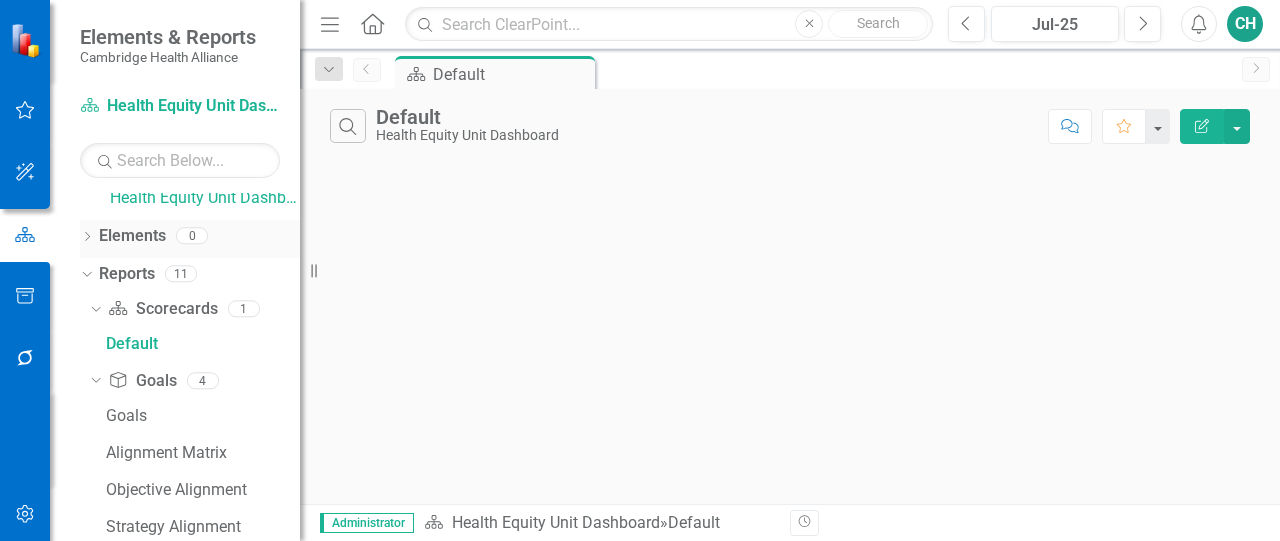 click on "Elements" at bounding box center (132, 236) 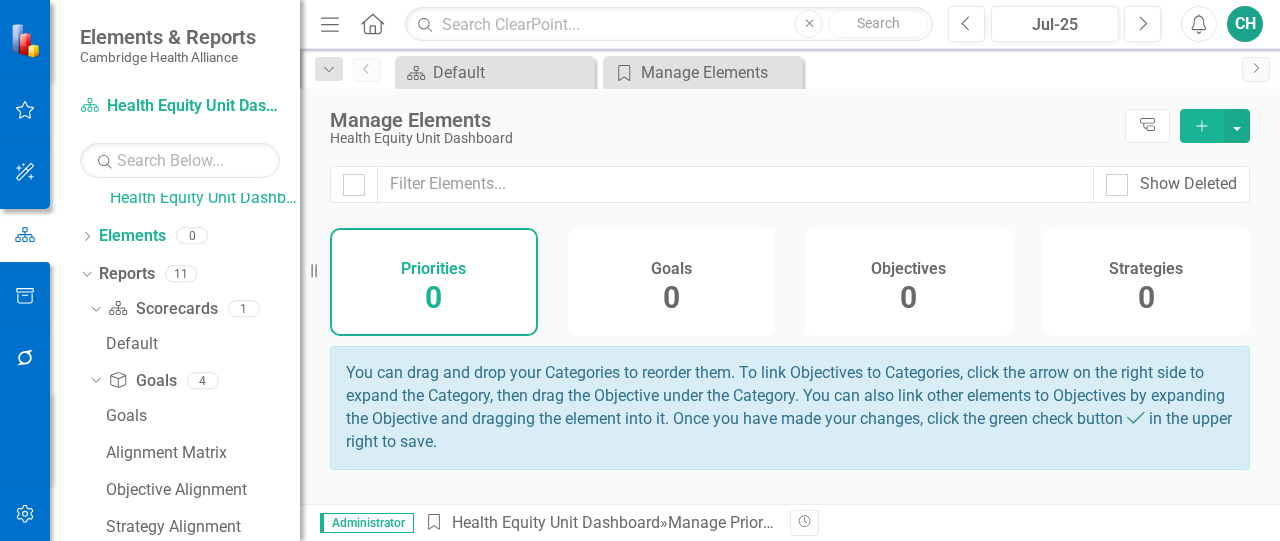 click on "Goals 0" at bounding box center (672, 282) 